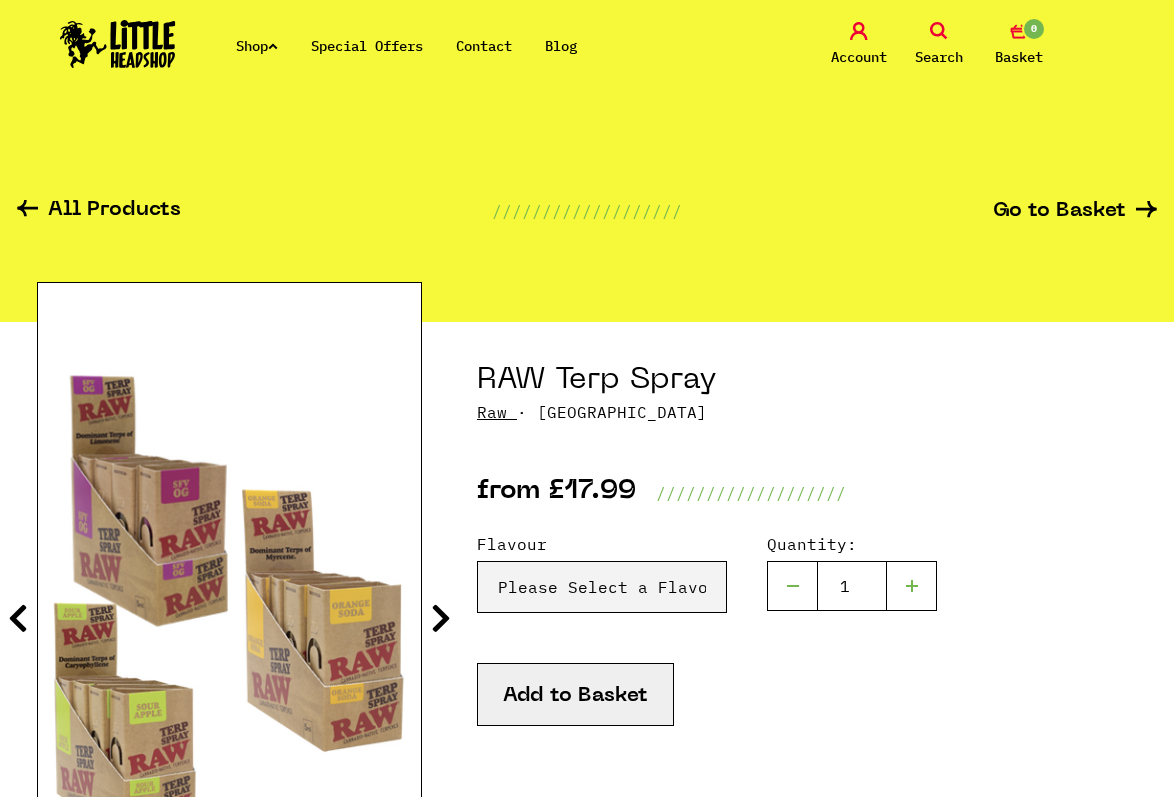 scroll, scrollTop: 0, scrollLeft: 0, axis: both 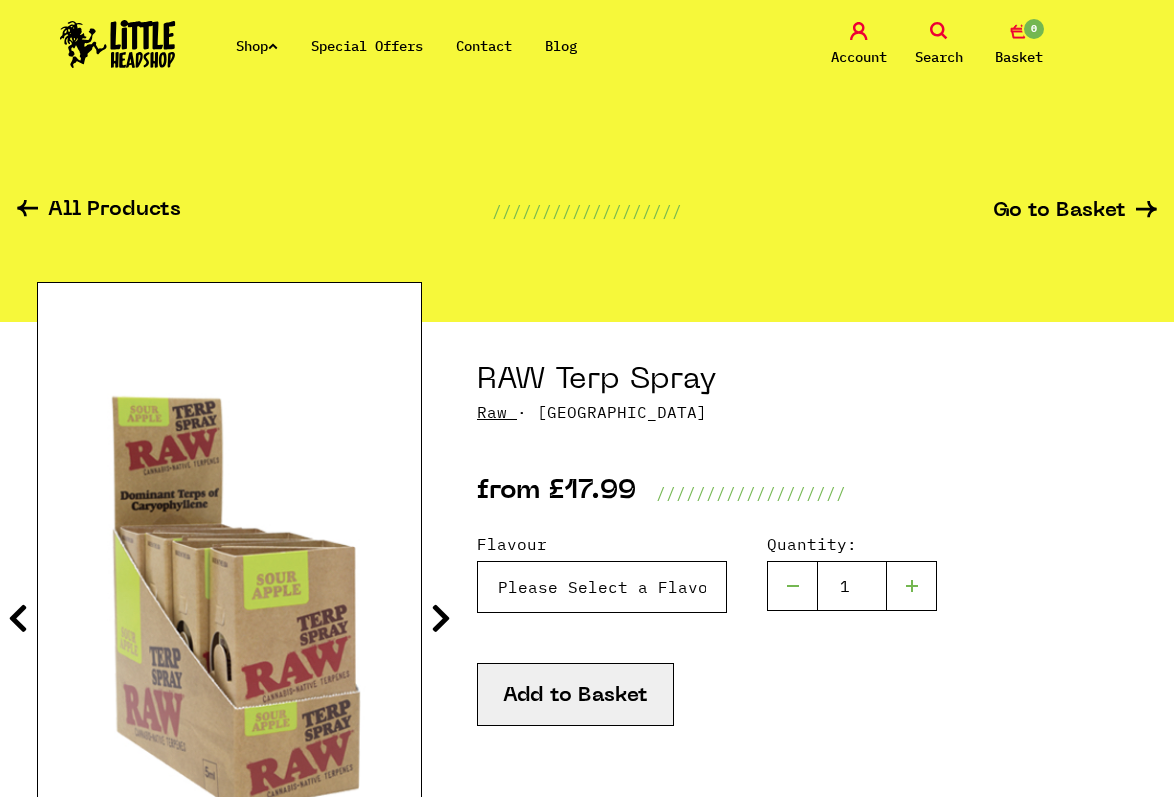 click on "Please Select a Flavour
Sour Apple - £17.99
Orange Soda - £17.99
SFV OG - £17.99
Sampler Pack (1 x Each Flavour) - £72.99          Purple Gelato - £17.99 Purple Punch - £17.99" at bounding box center [602, 587] 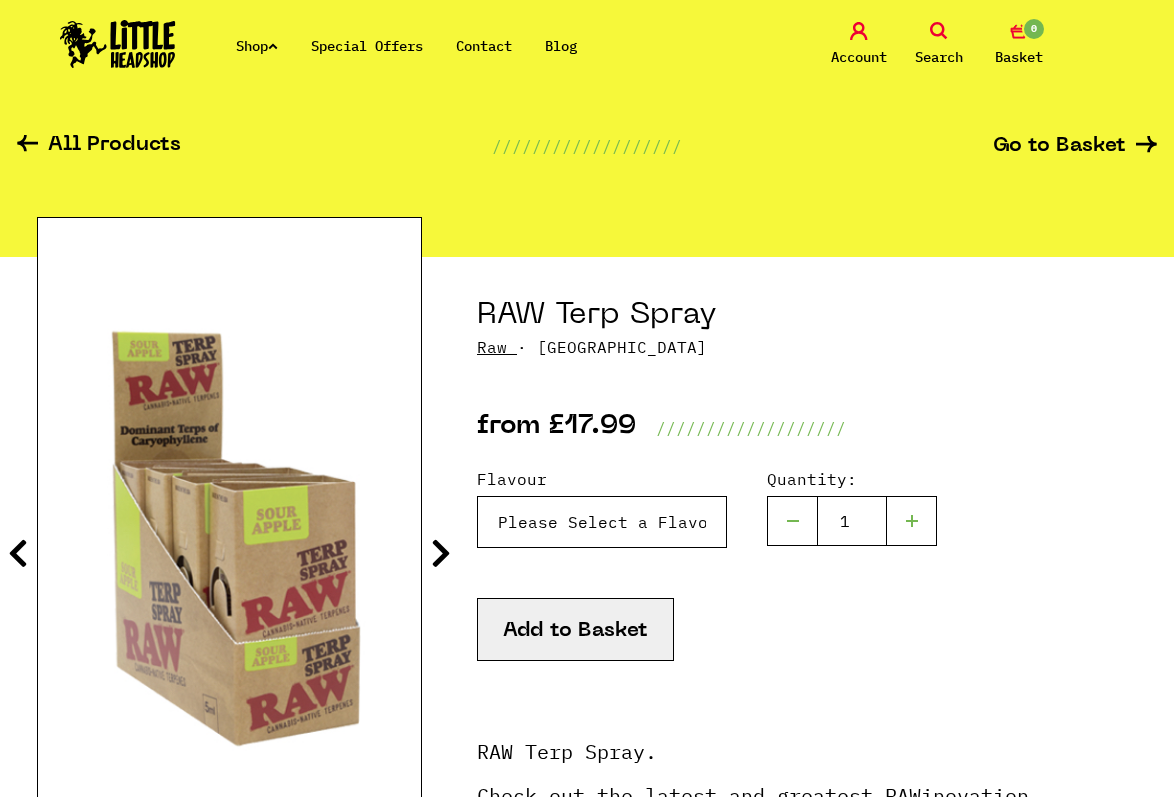 scroll, scrollTop: 100, scrollLeft: 0, axis: vertical 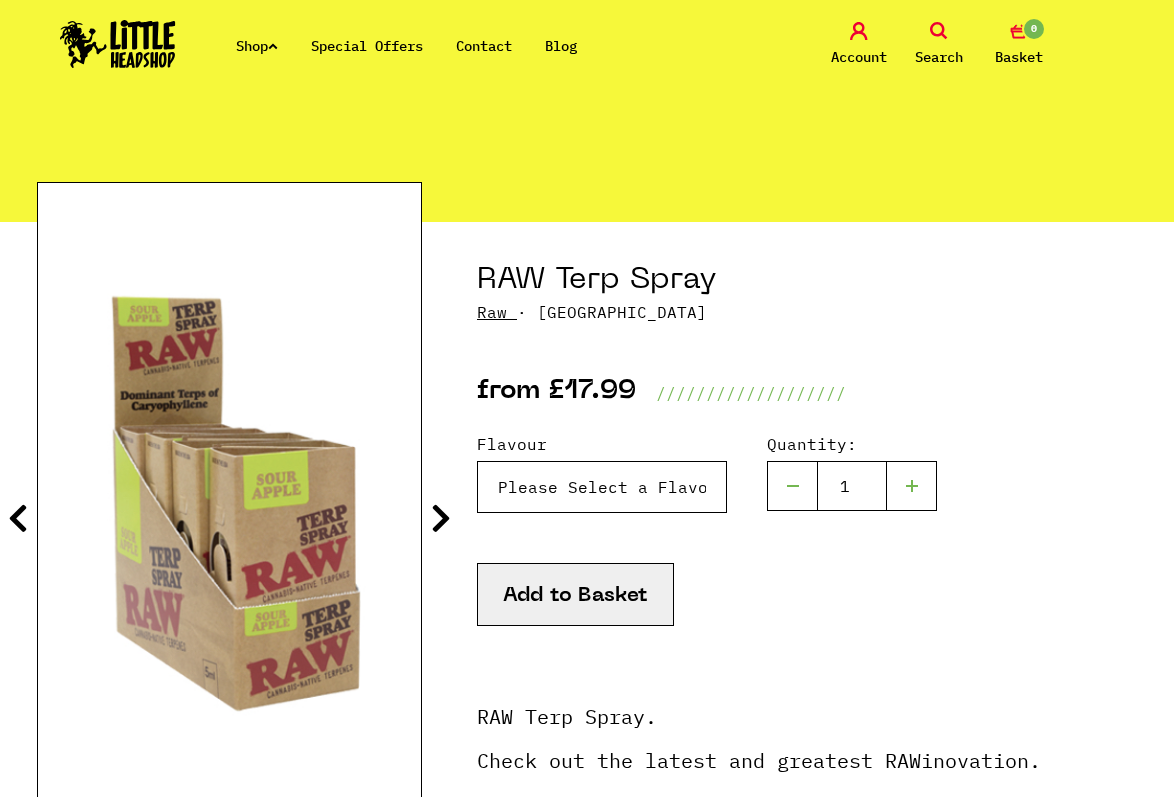 click on "Please Select a Flavour
Sour Apple - £17.99
Orange Soda - £17.99
SFV OG - £17.99
Sampler Pack (1 x Each Flavour) - £72.99          Purple Gelato - £17.99 Purple Punch - £17.99" at bounding box center (602, 487) 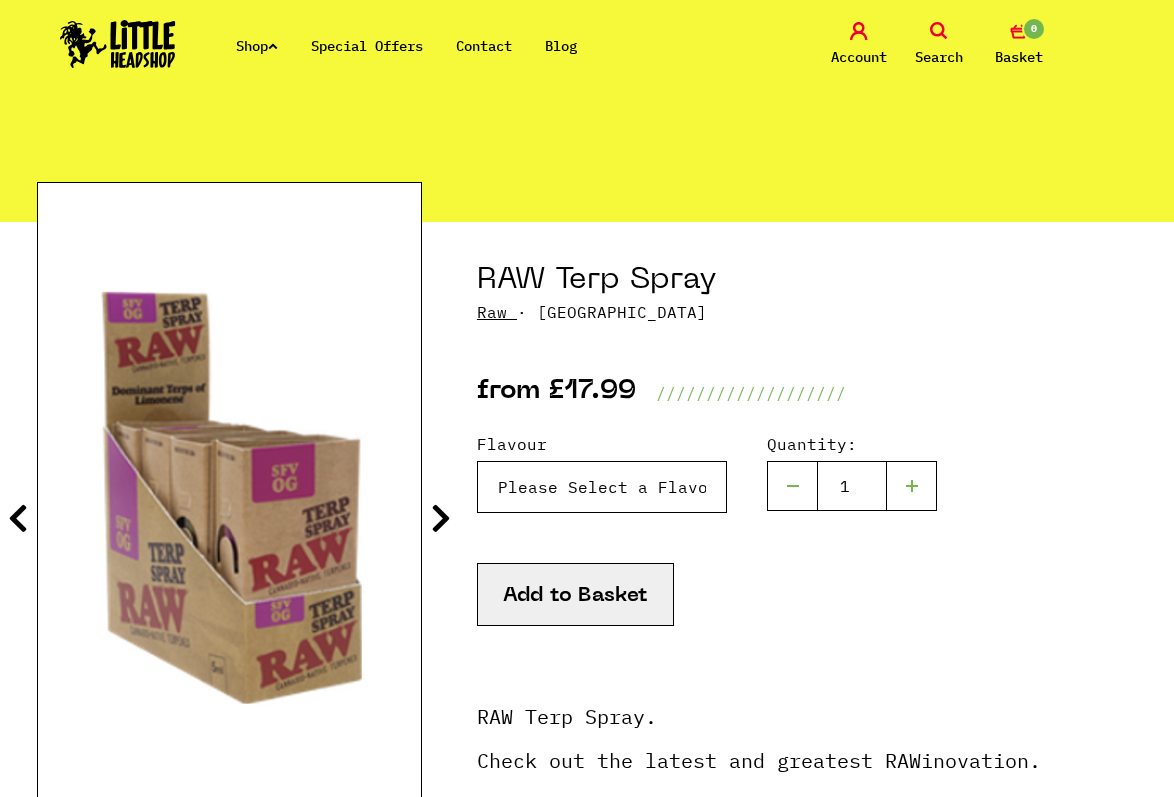 select on "1309" 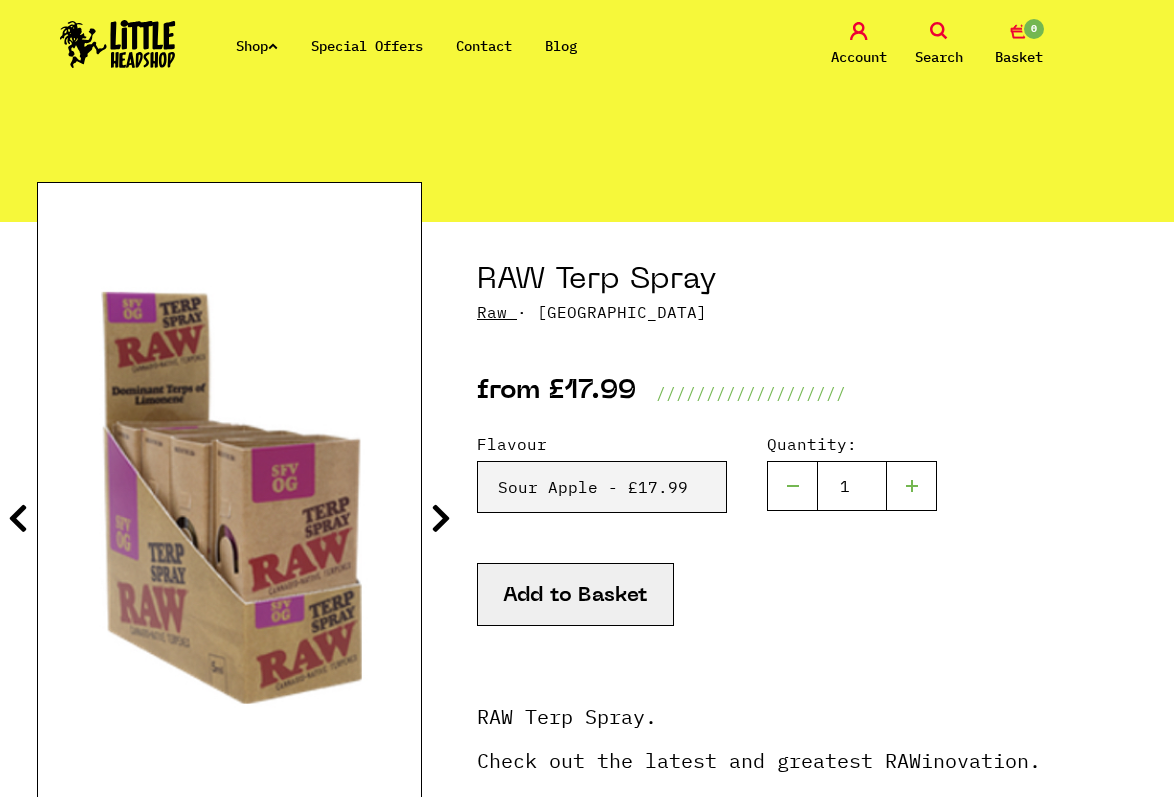 click on "Add to Basket" at bounding box center (575, 594) 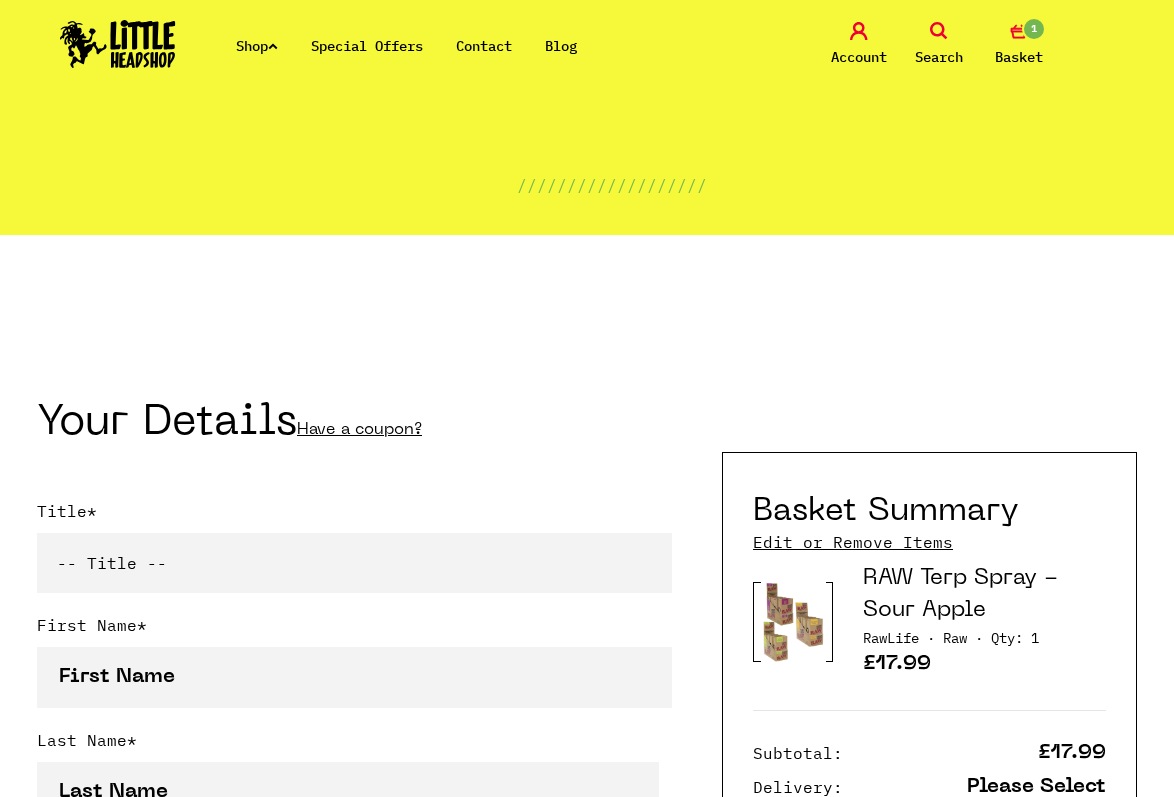 scroll, scrollTop: 0, scrollLeft: 0, axis: both 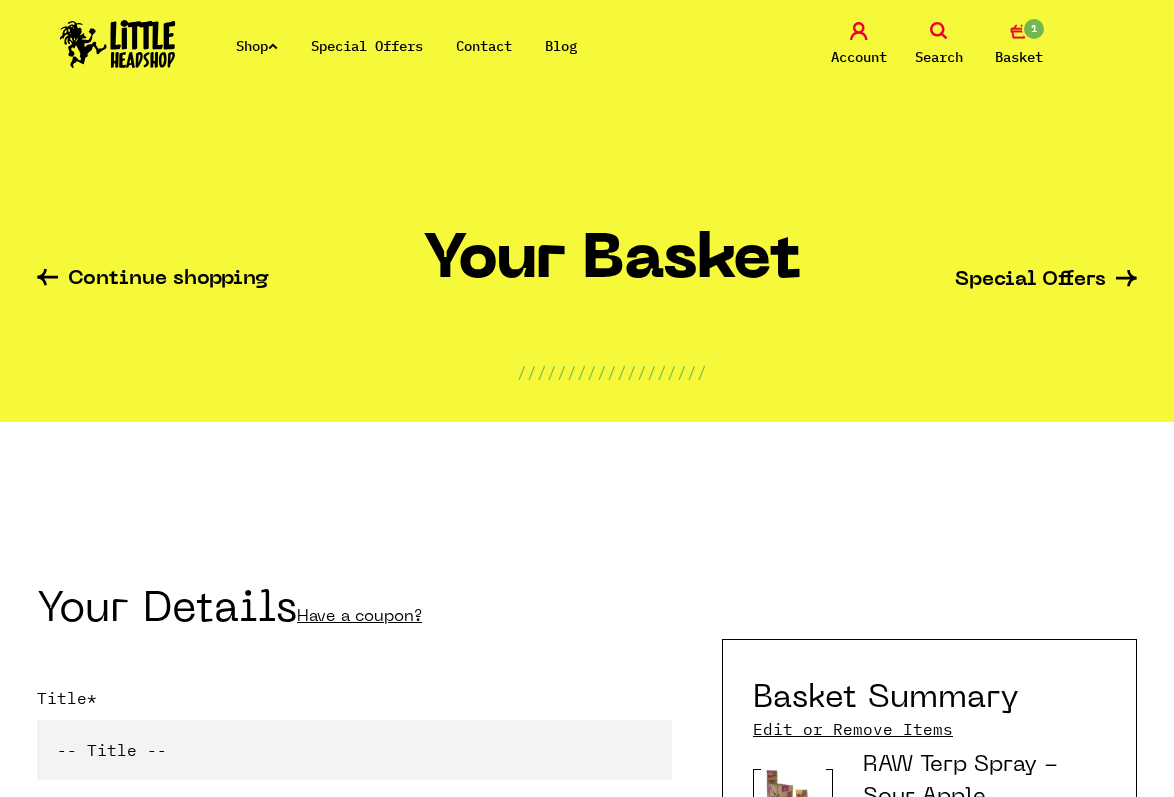click on "Special Offers" at bounding box center [367, 46] 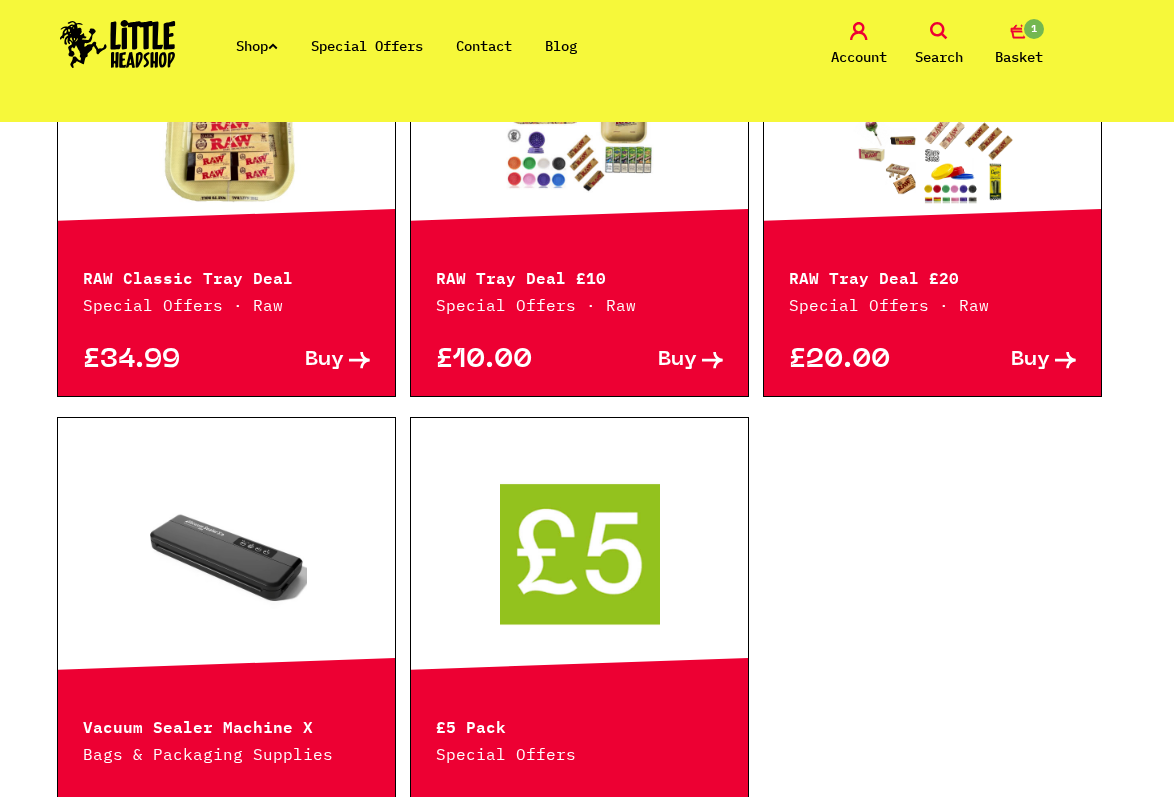 scroll, scrollTop: 1600, scrollLeft: 0, axis: vertical 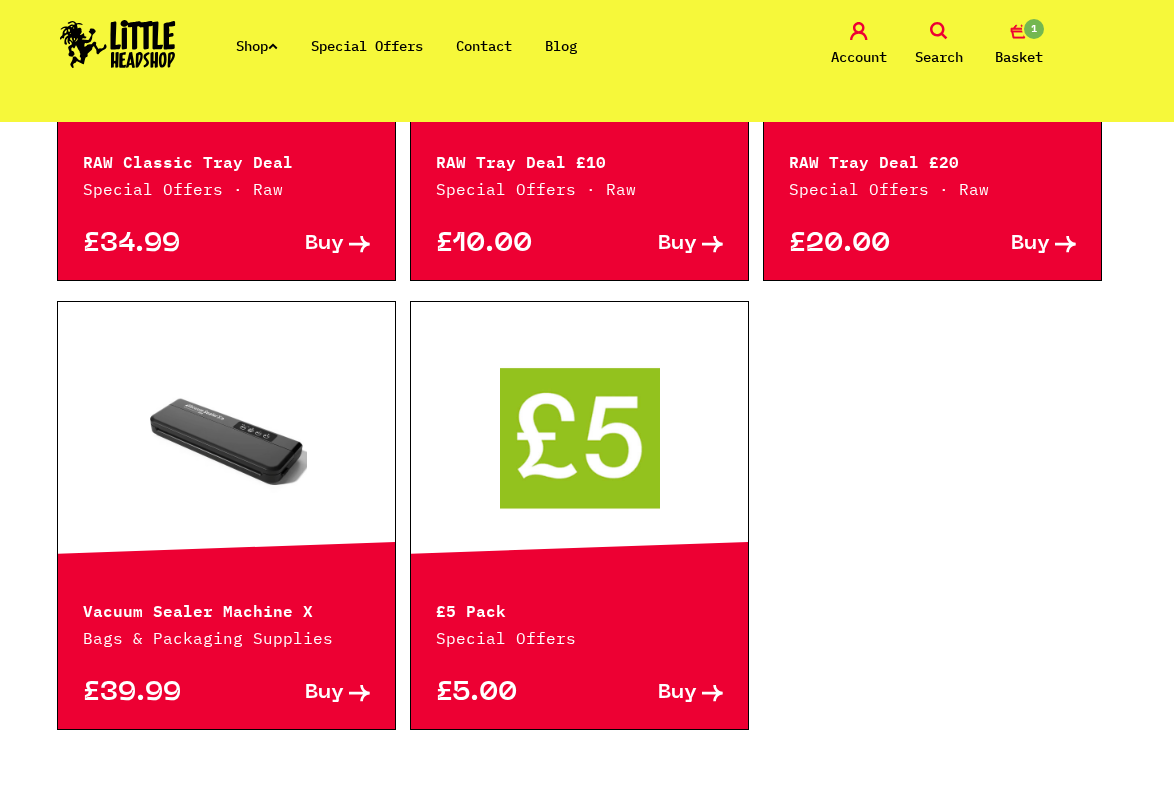 click at bounding box center (579, 437) 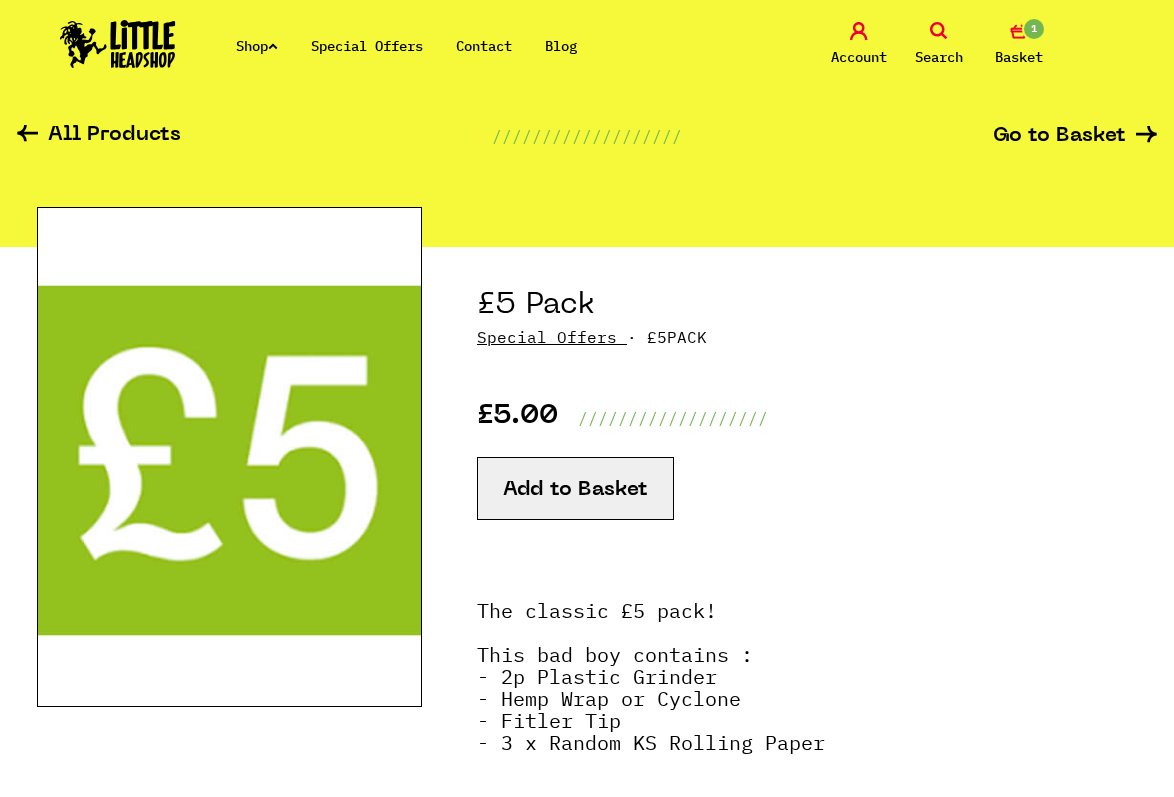 scroll, scrollTop: 200, scrollLeft: 0, axis: vertical 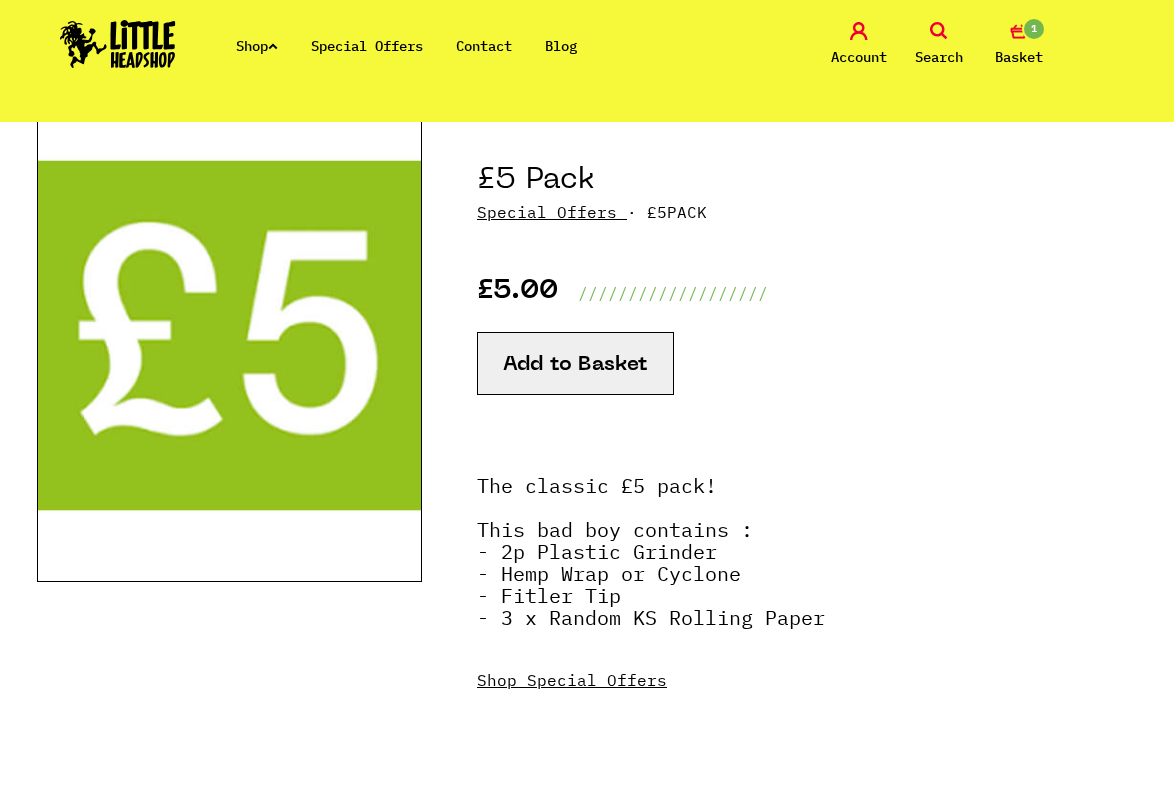 click on "Special Offers" at bounding box center (367, 46) 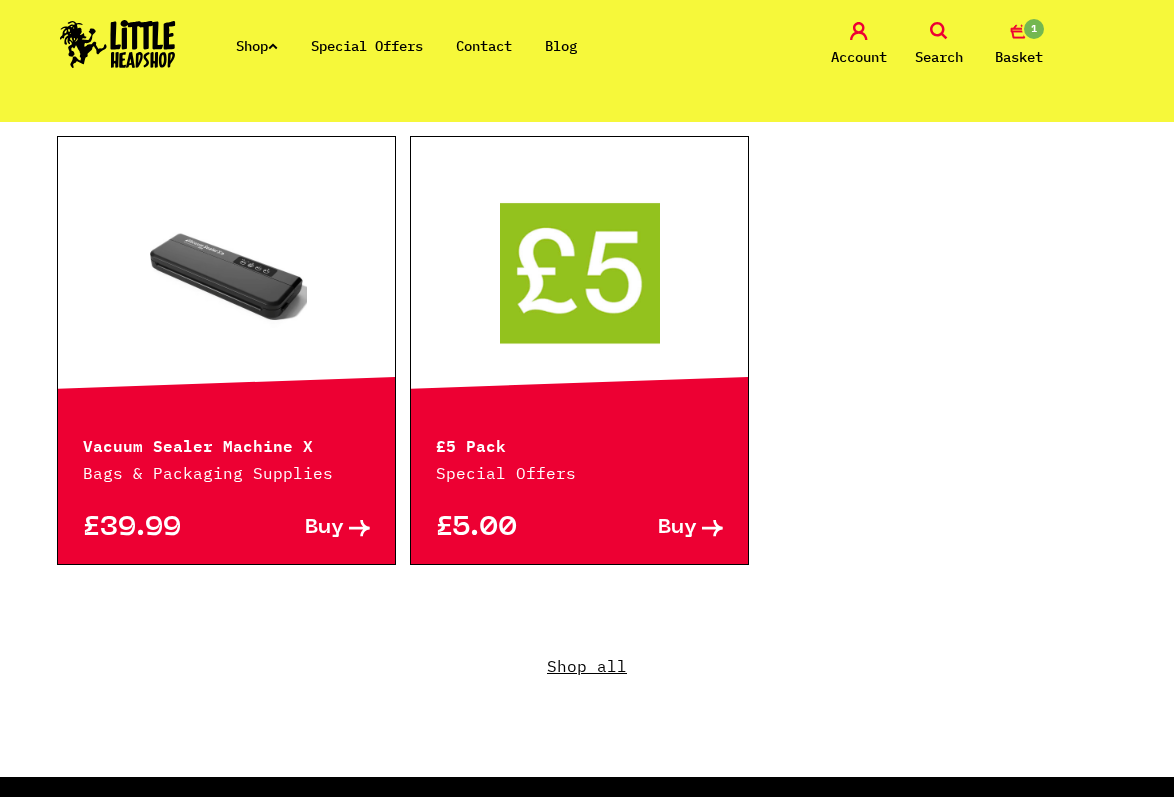 scroll, scrollTop: 1800, scrollLeft: 0, axis: vertical 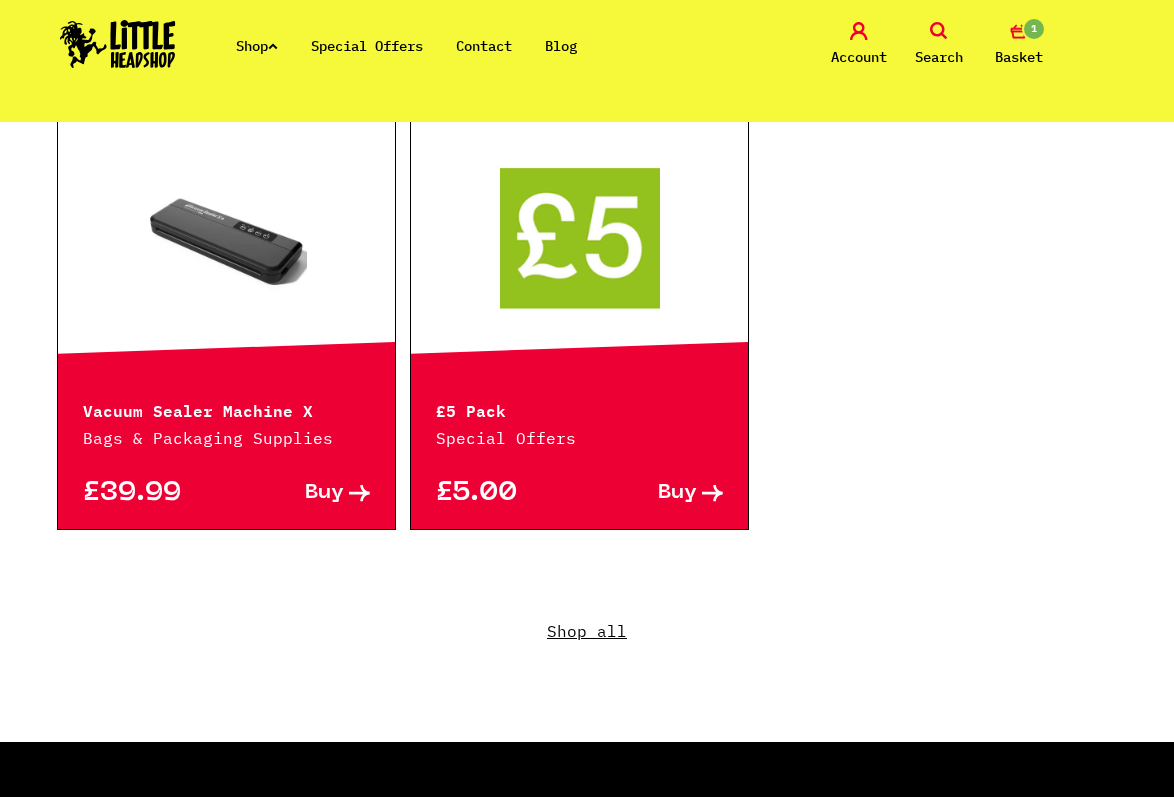 click on "Shop all" at bounding box center [587, 646] 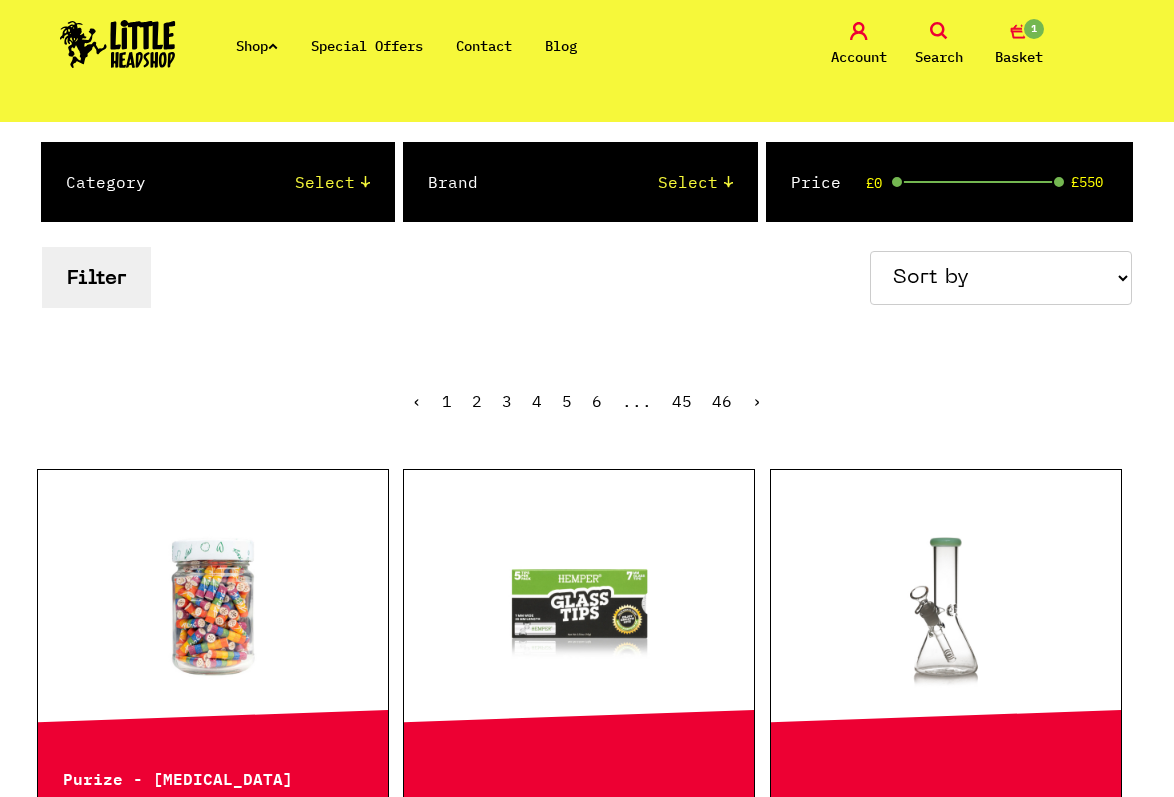scroll, scrollTop: 200, scrollLeft: 0, axis: vertical 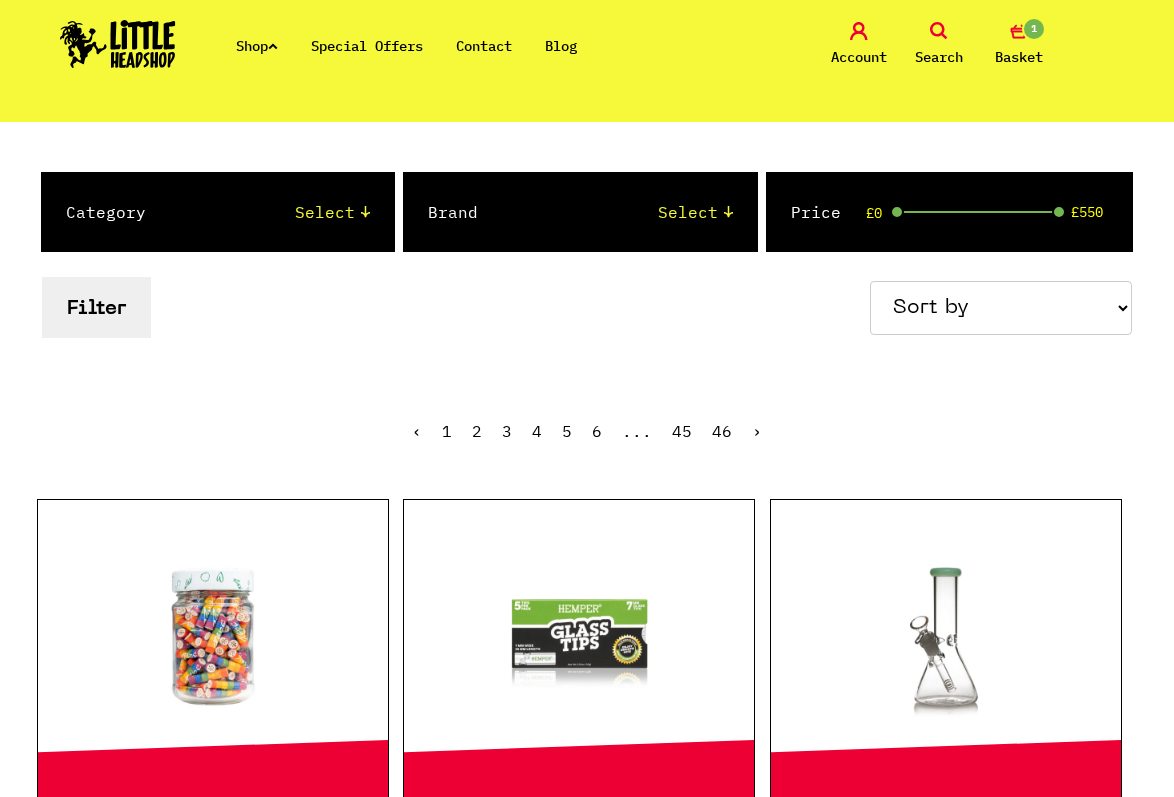 click on "Category
Select
2 Piece
3 Piece
4 Piece
420/710 LIFE
Acrylic Bongs
Ashtrays
Backwoods
Bags & Packaging Supplies
Blunts/Hemp Wraps
Bongs, Rigs & Pipes
Carb Caps, Dabbers & Nails/Bangers
CBD Capsules
CBD Creams & Topicals" at bounding box center (218, 212) 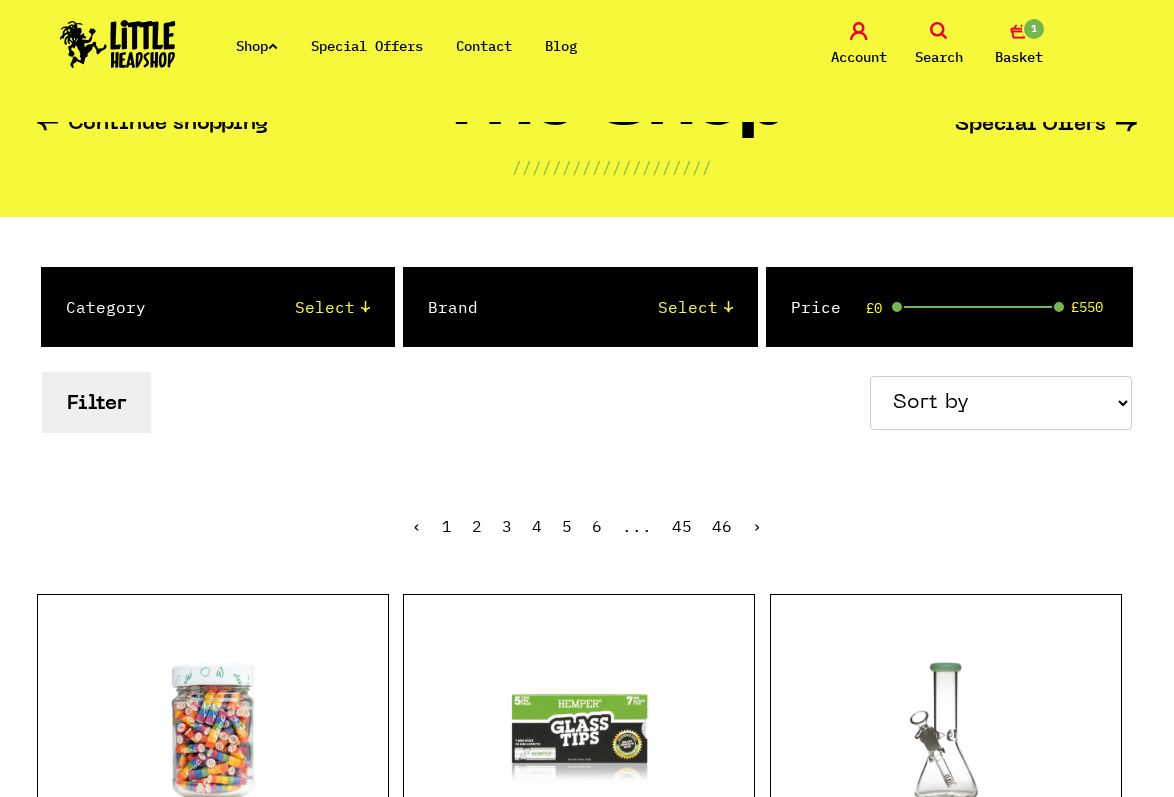 scroll, scrollTop: 100, scrollLeft: 0, axis: vertical 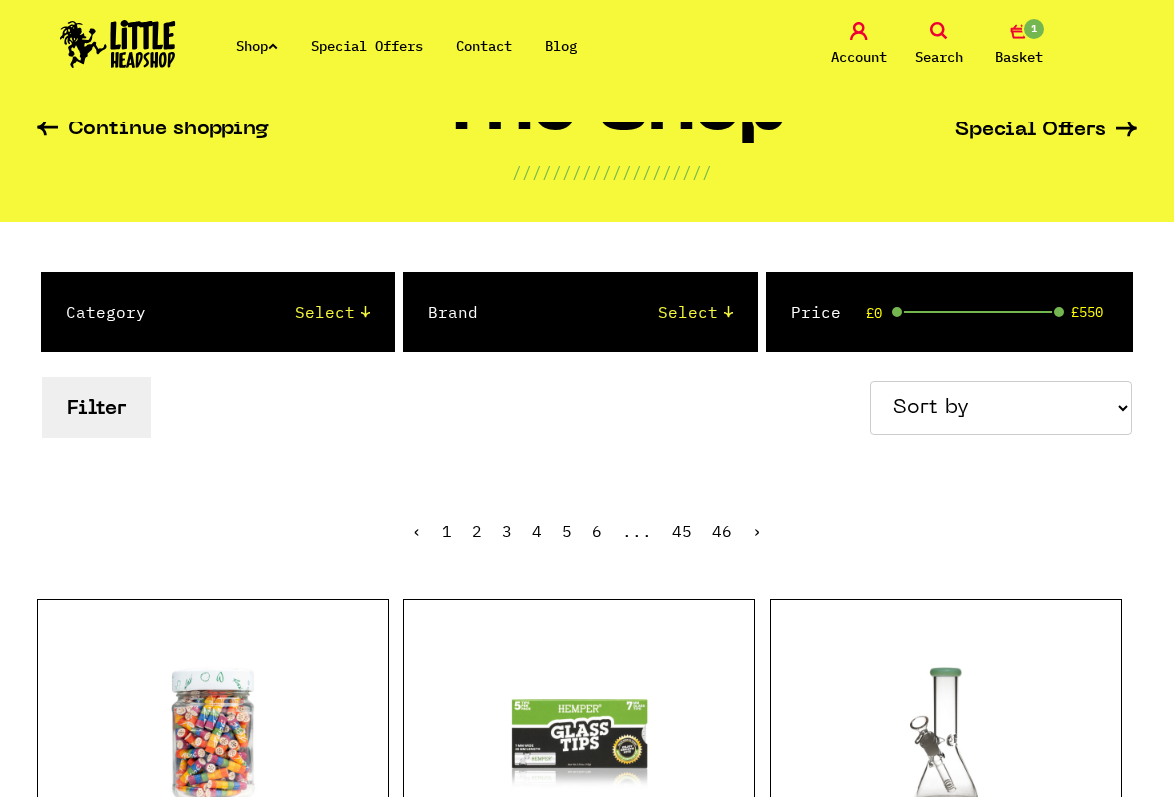 click at bounding box center [273, 46] 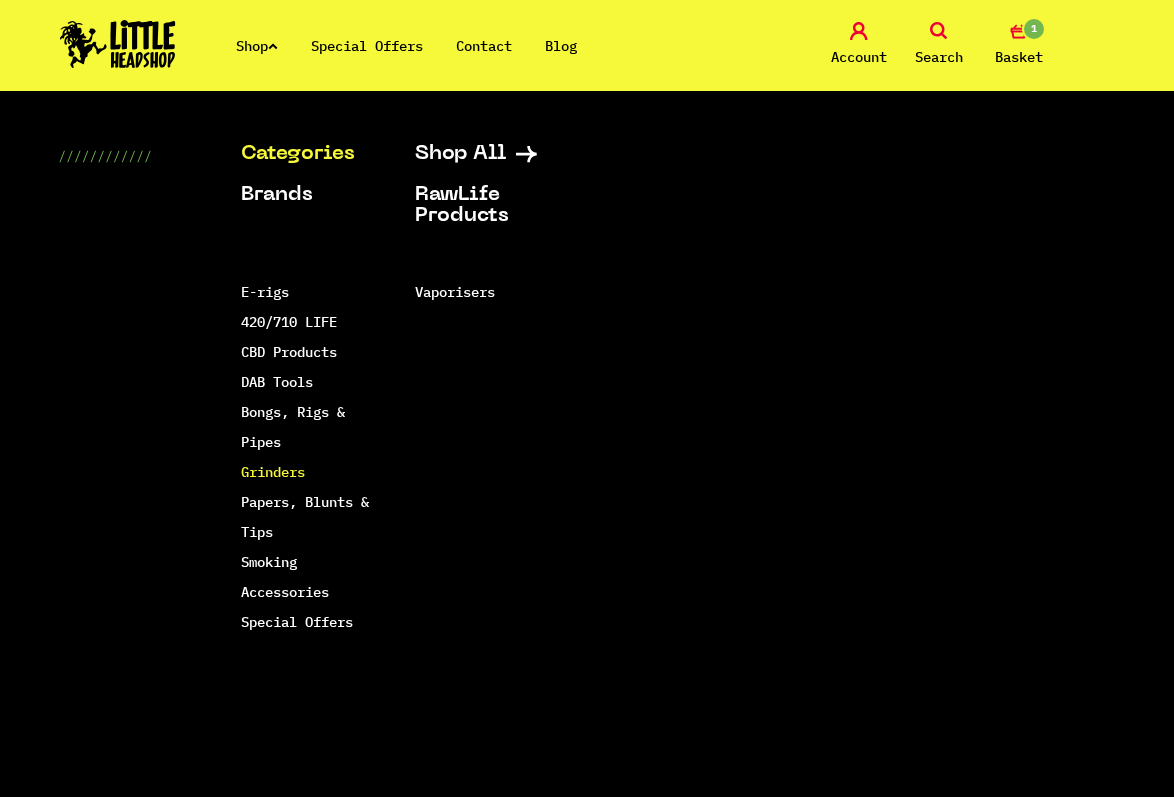 click on "Grinders" at bounding box center (273, 472) 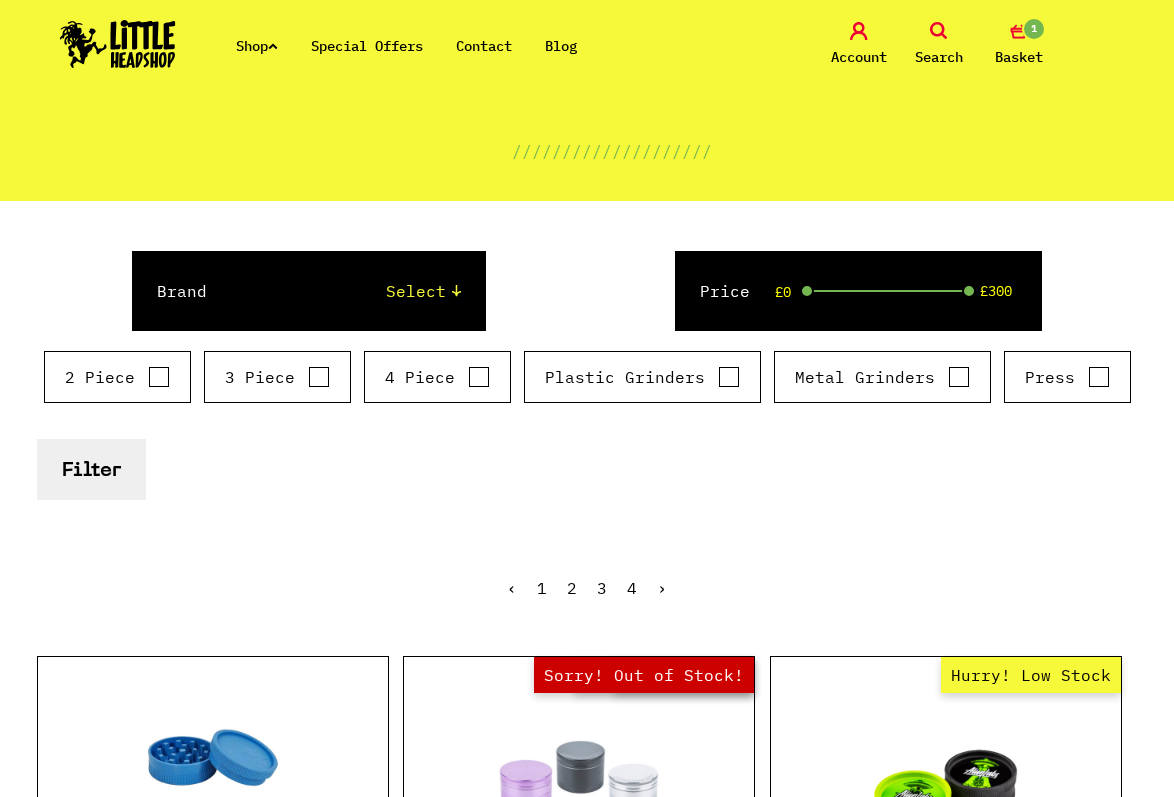 scroll, scrollTop: 100, scrollLeft: 0, axis: vertical 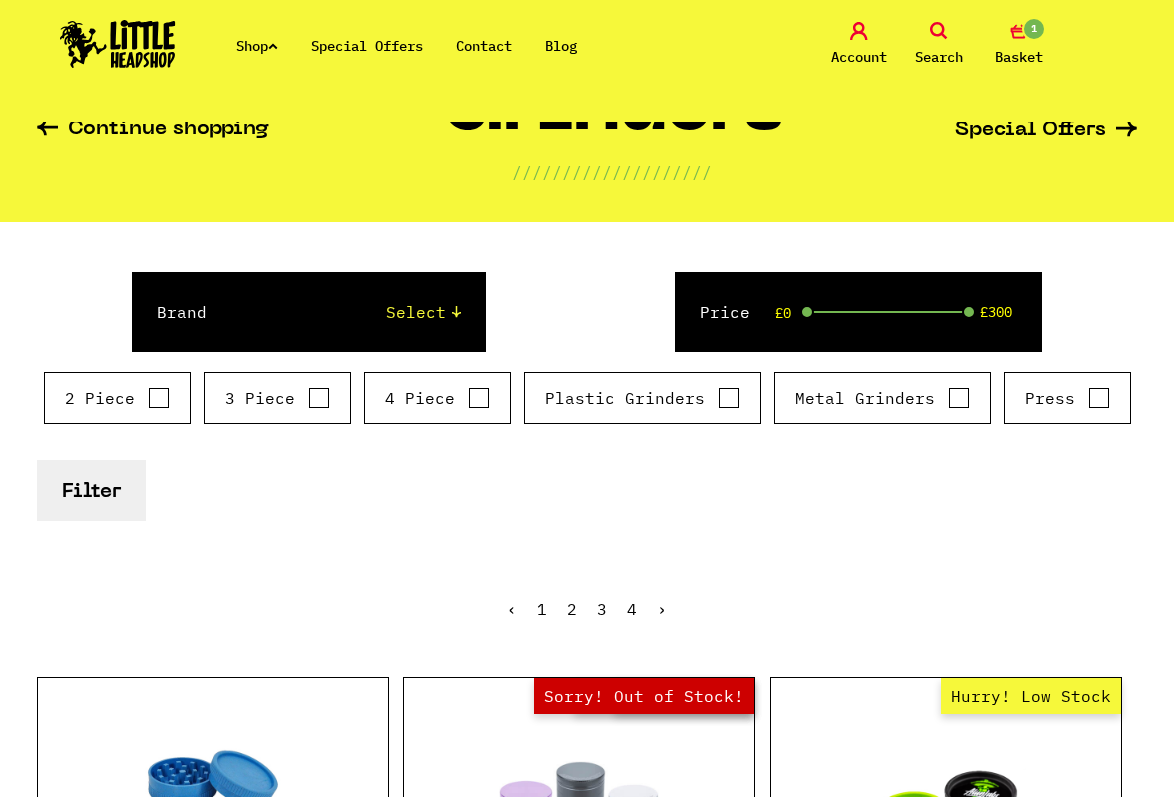 click on "Filter" at bounding box center [91, 490] 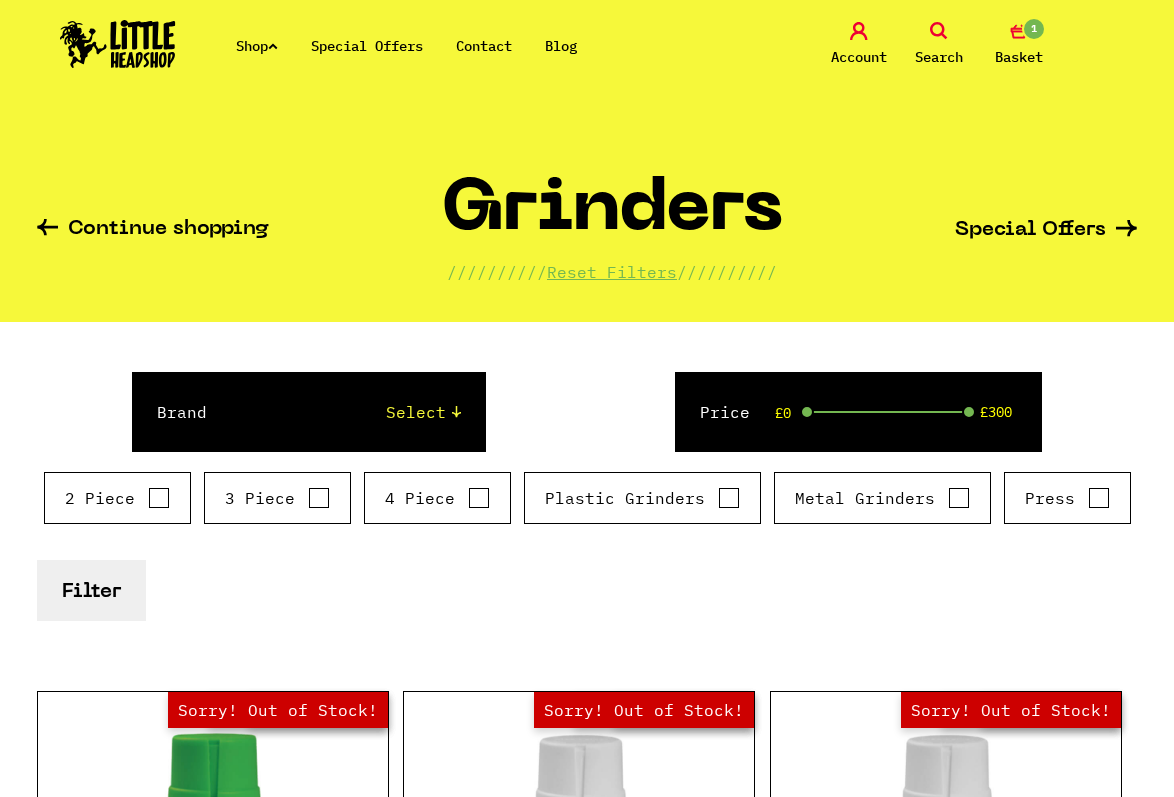 scroll, scrollTop: 0, scrollLeft: 0, axis: both 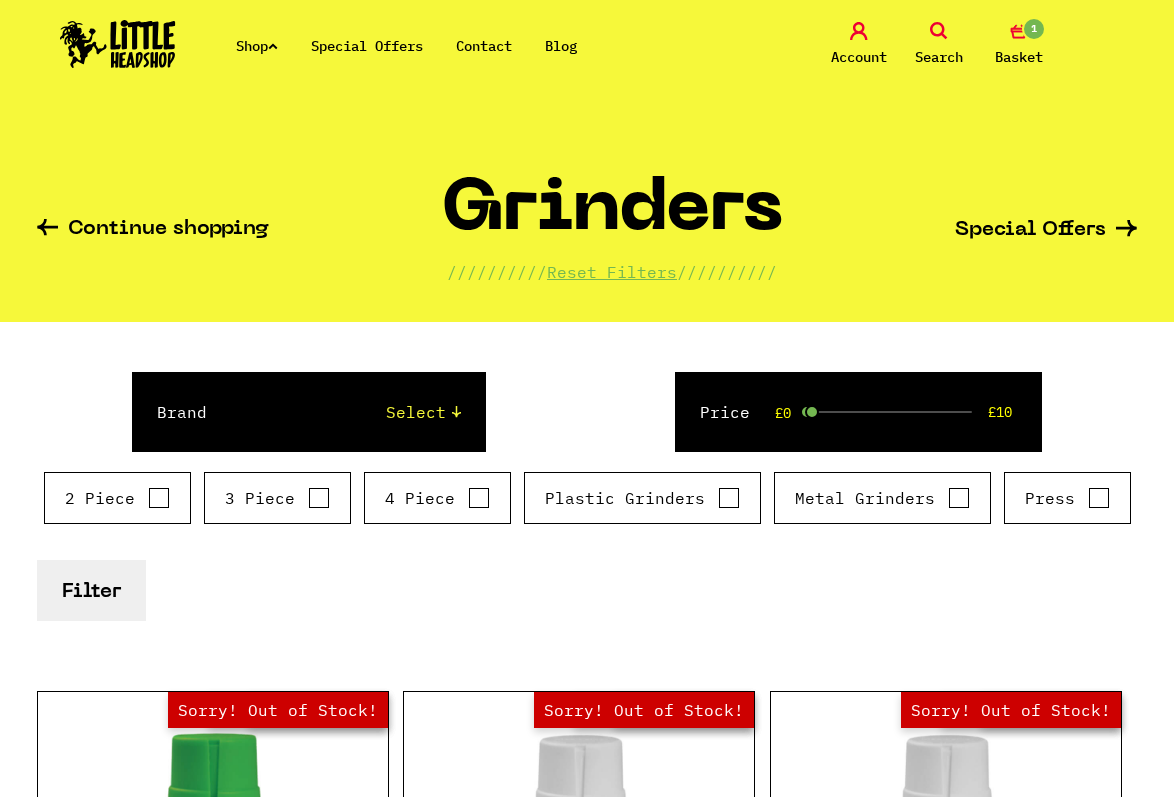 drag, startPoint x: 966, startPoint y: 410, endPoint x: 815, endPoint y: 409, distance: 151.00331 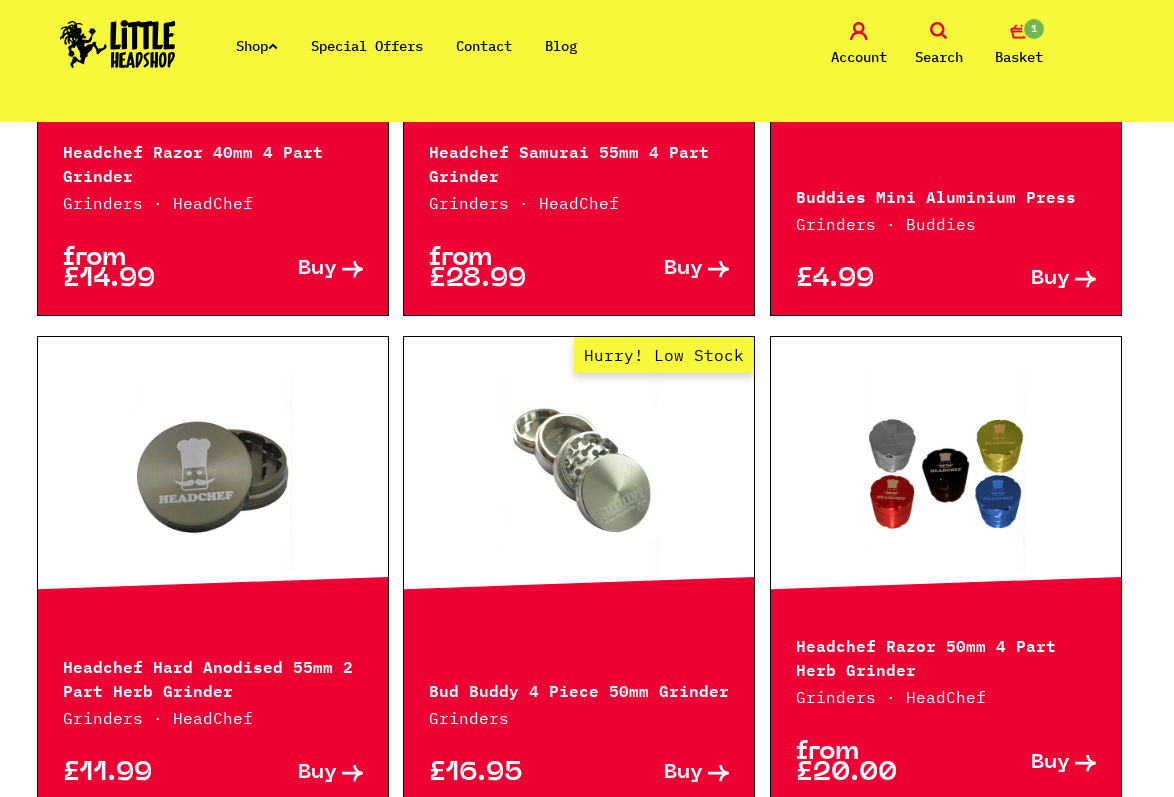 scroll, scrollTop: 2400, scrollLeft: 0, axis: vertical 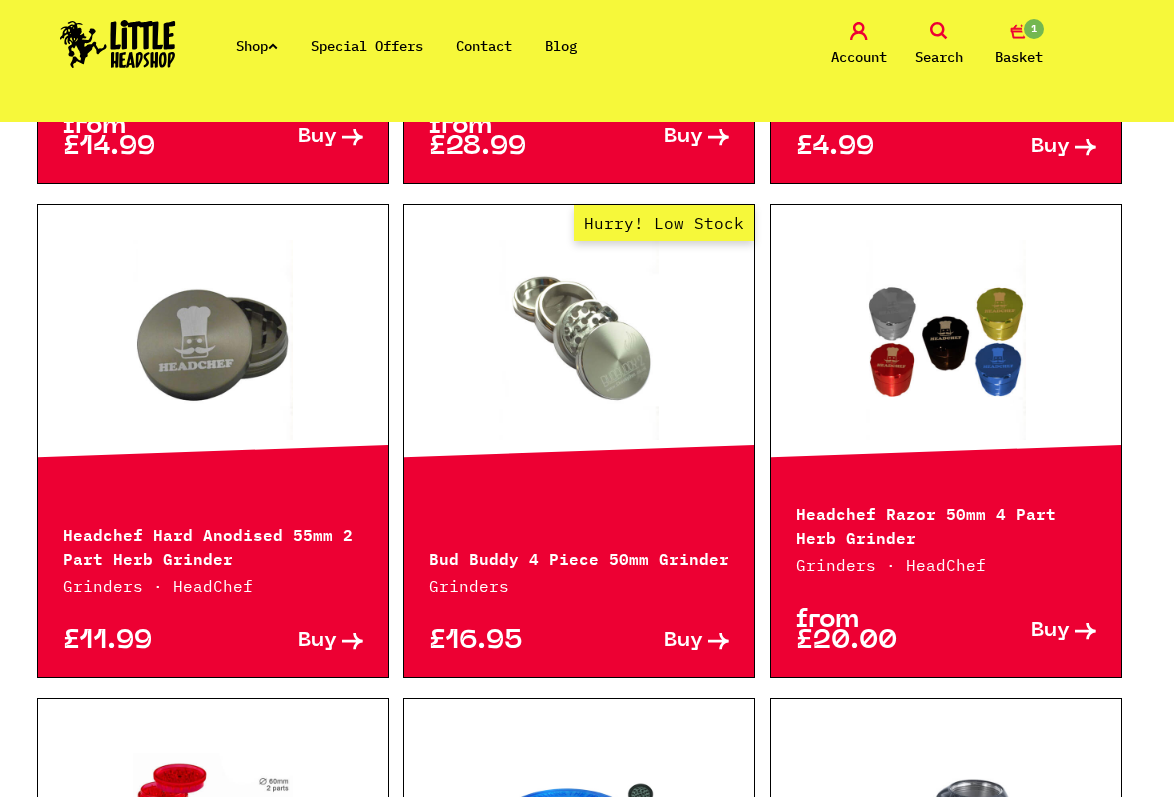 click at bounding box center [939, 31] 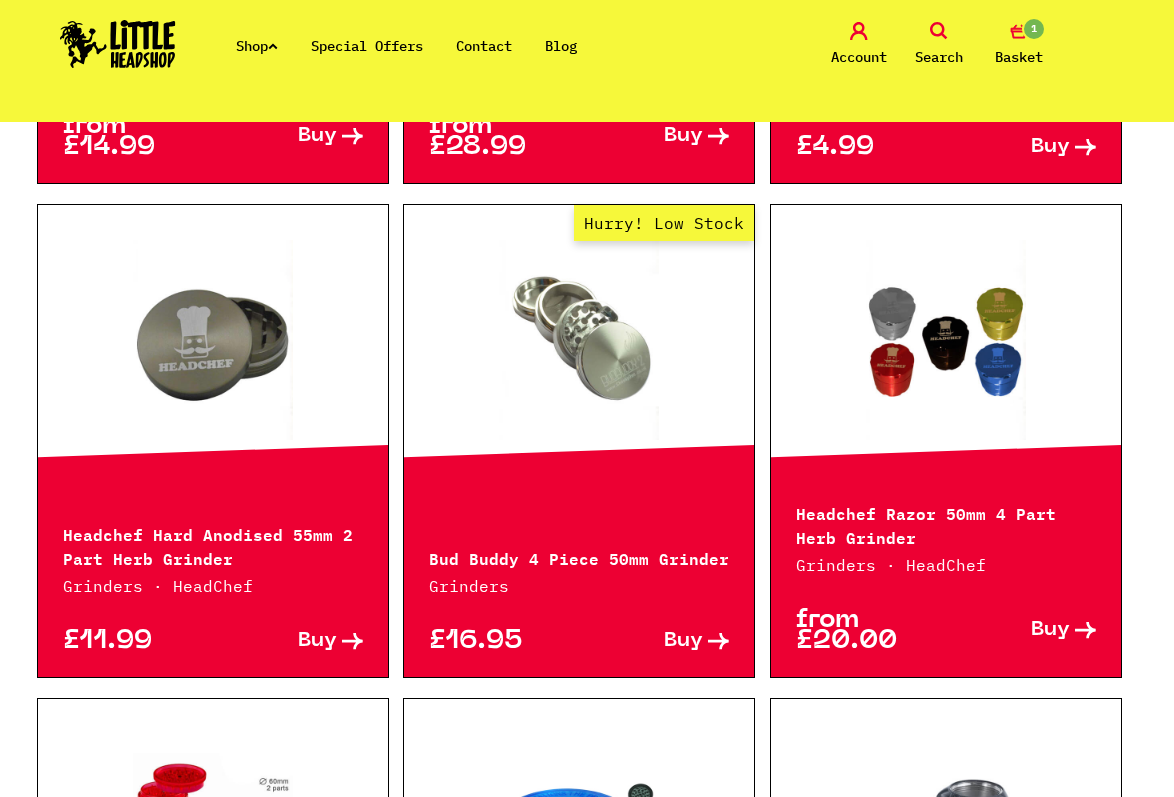 scroll, scrollTop: 2446, scrollLeft: 0, axis: vertical 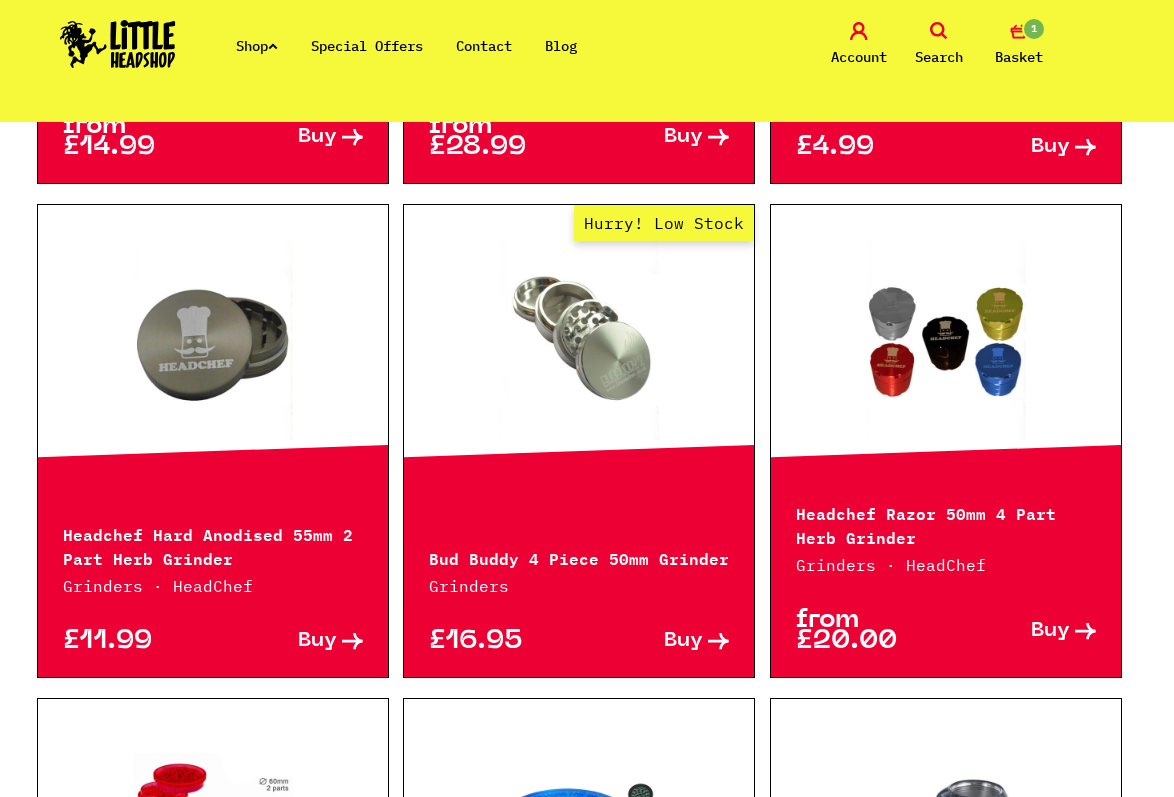 click on "Search" at bounding box center (939, 57) 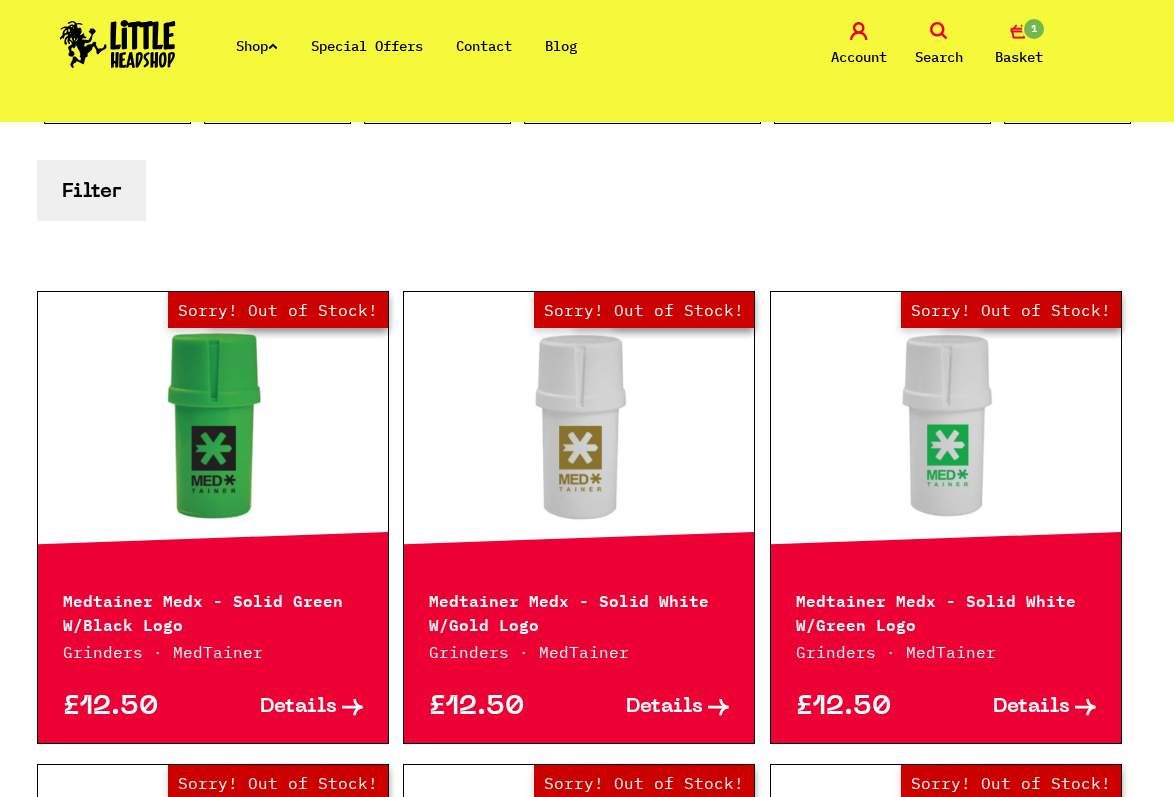 scroll, scrollTop: 0, scrollLeft: 0, axis: both 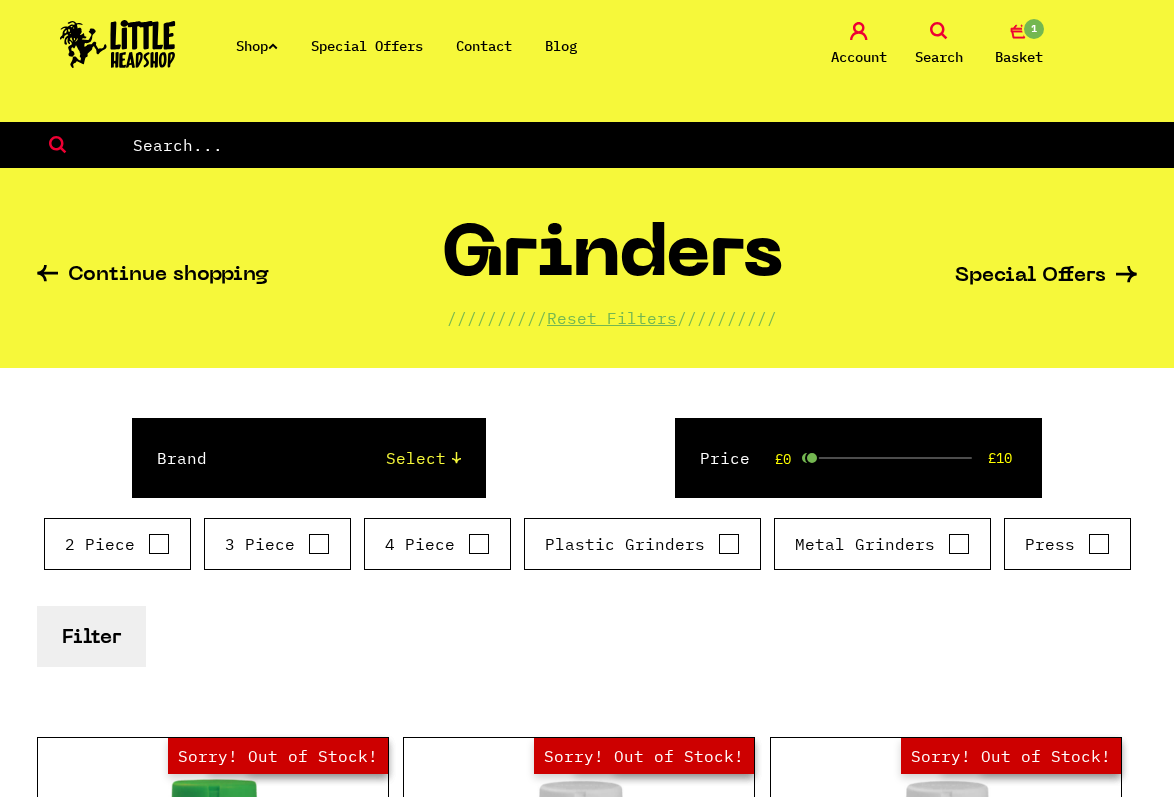 click on "Search" at bounding box center [939, 57] 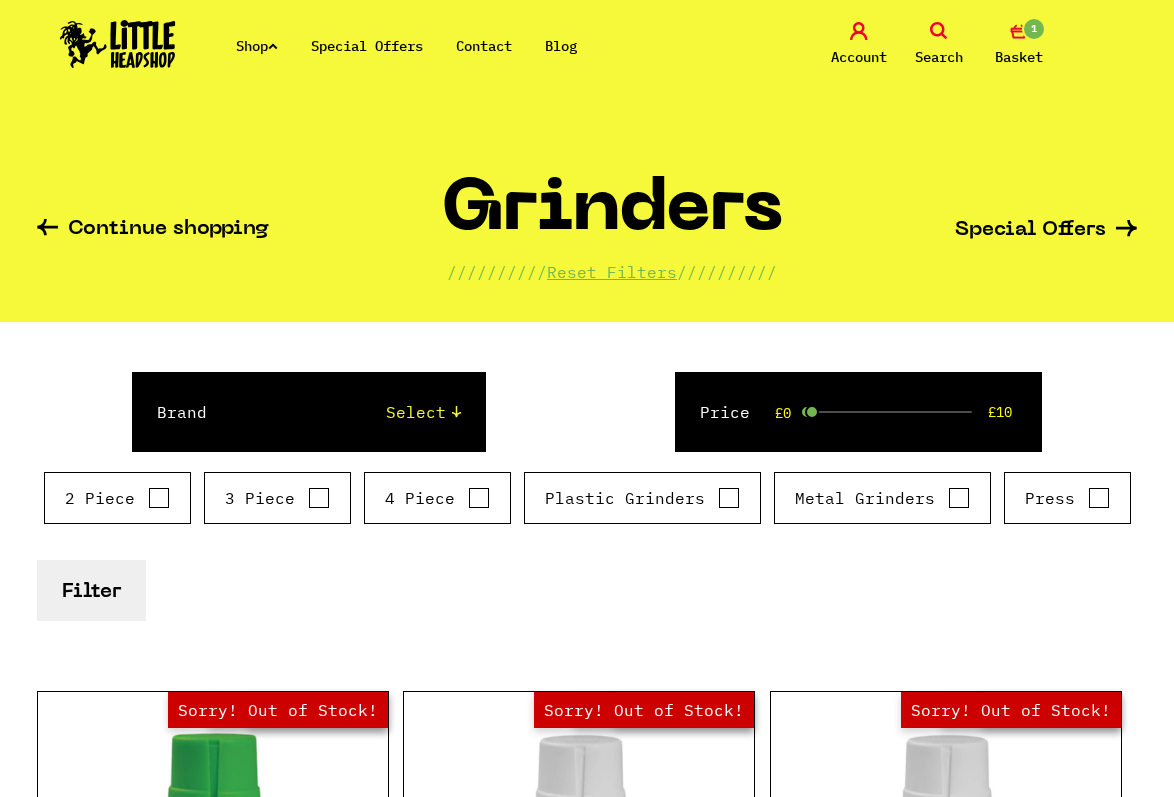 click on "Search" at bounding box center [939, 57] 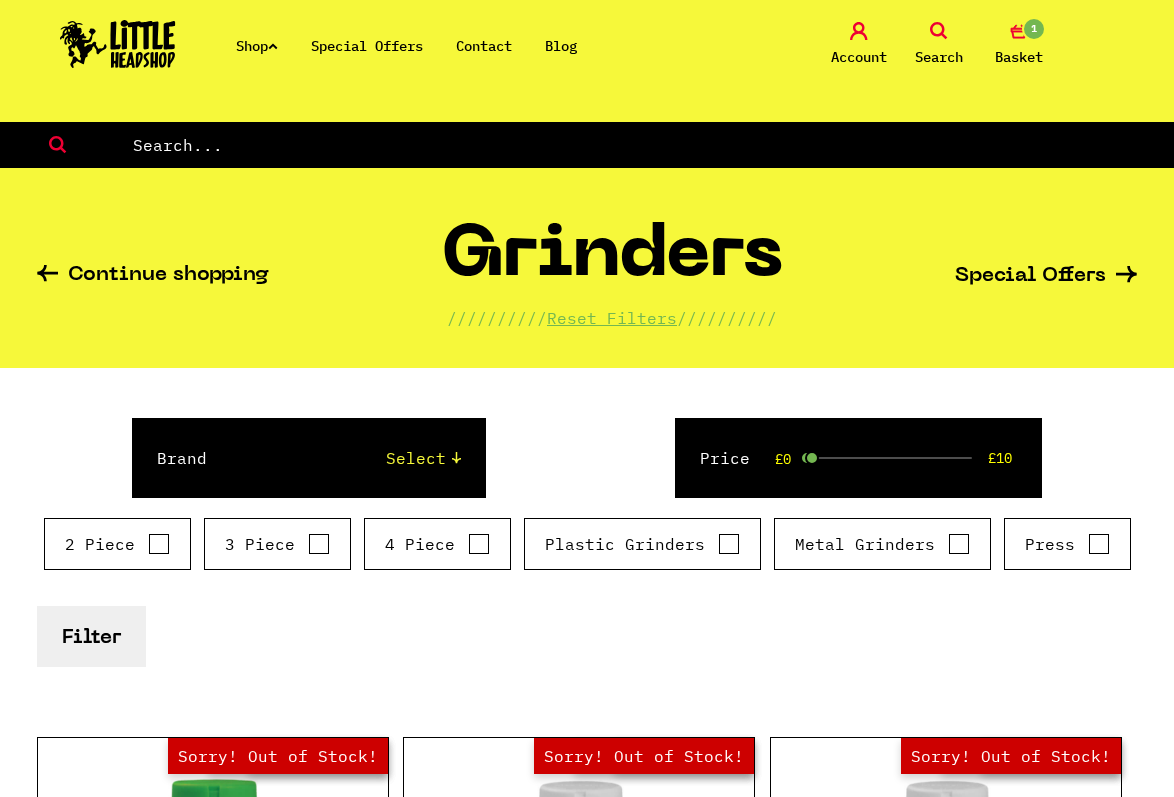 click at bounding box center (652, 145) 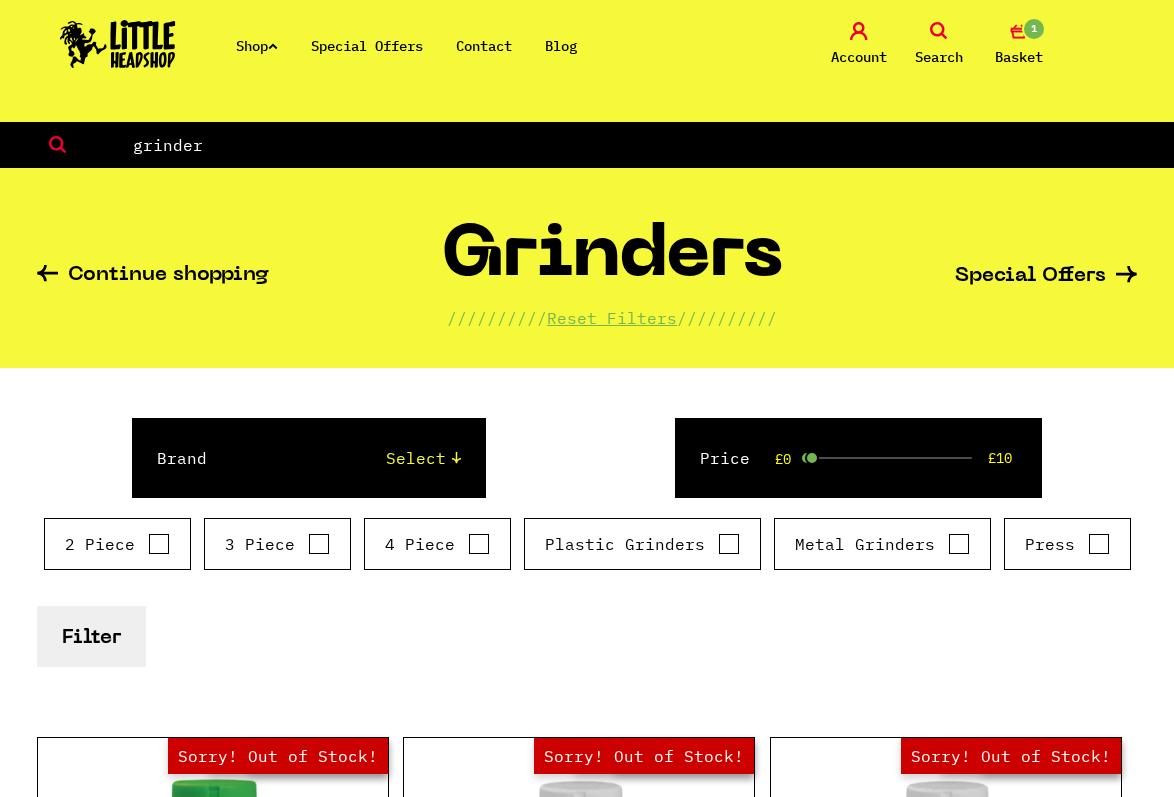 type on "grinder" 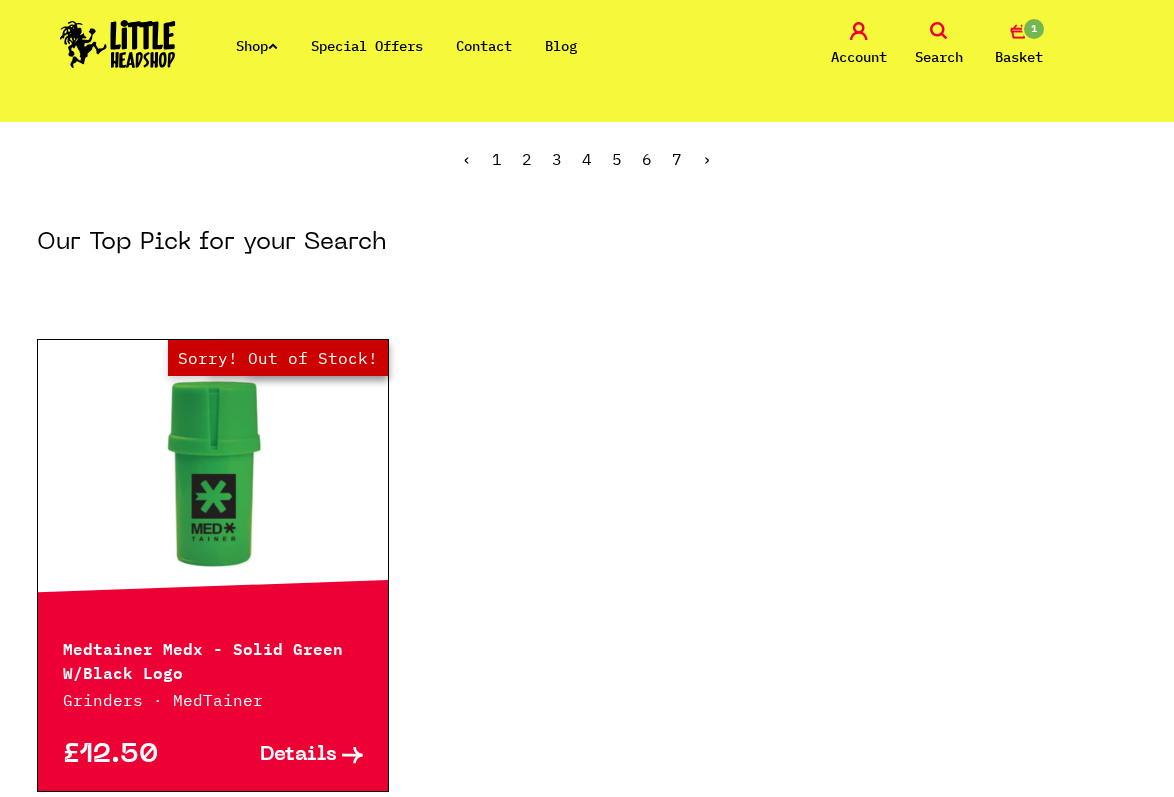 scroll, scrollTop: 100, scrollLeft: 0, axis: vertical 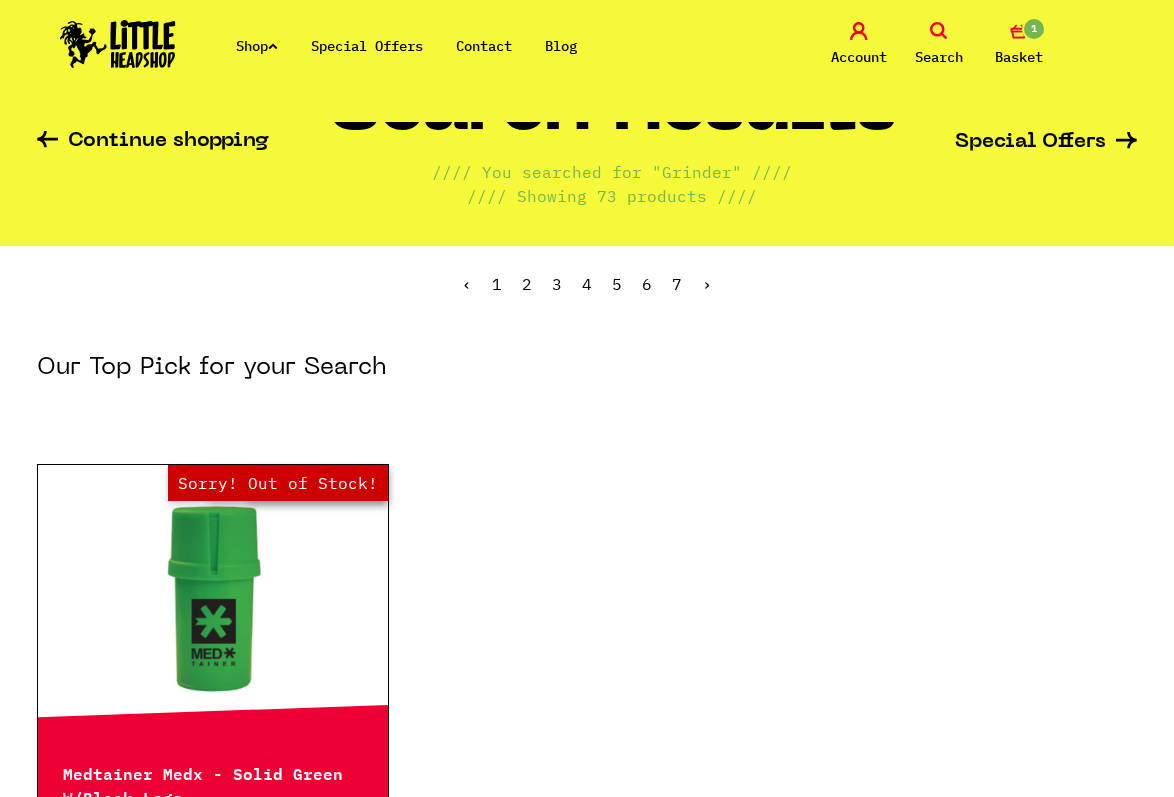 click on "1" at bounding box center (497, 284) 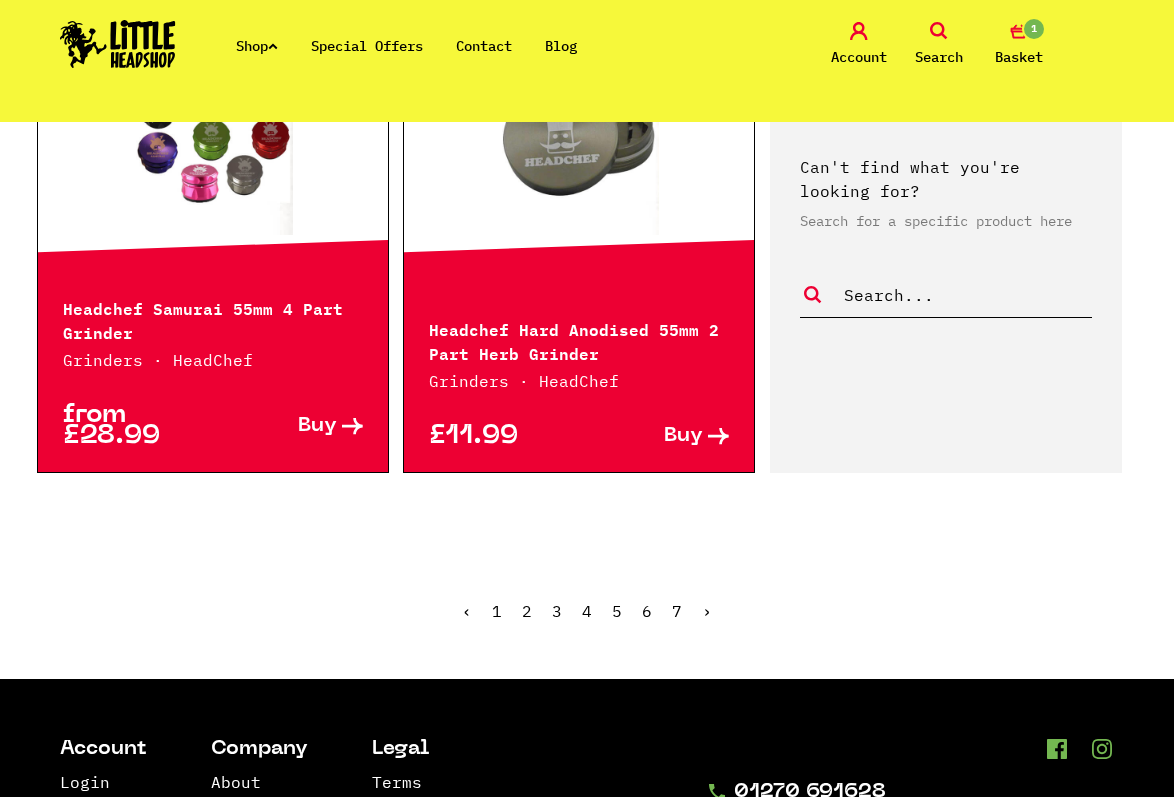 scroll, scrollTop: 2700, scrollLeft: 0, axis: vertical 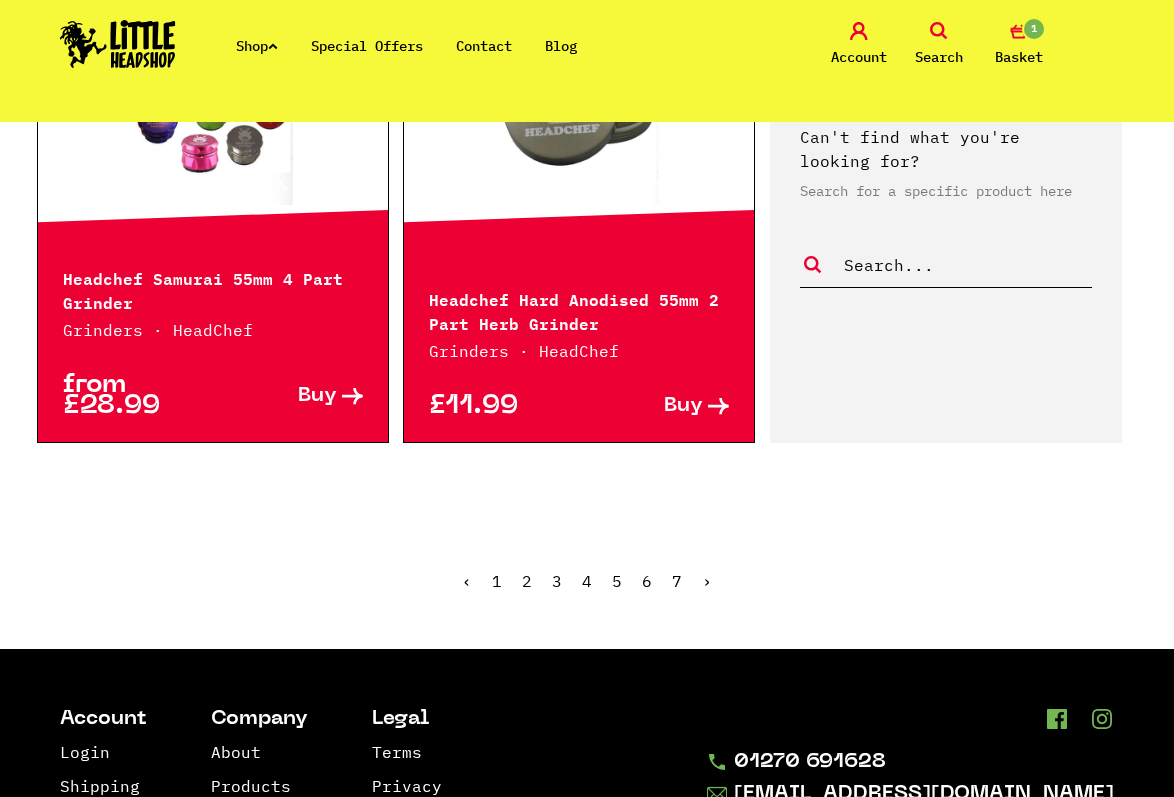 click on "2" at bounding box center [527, 581] 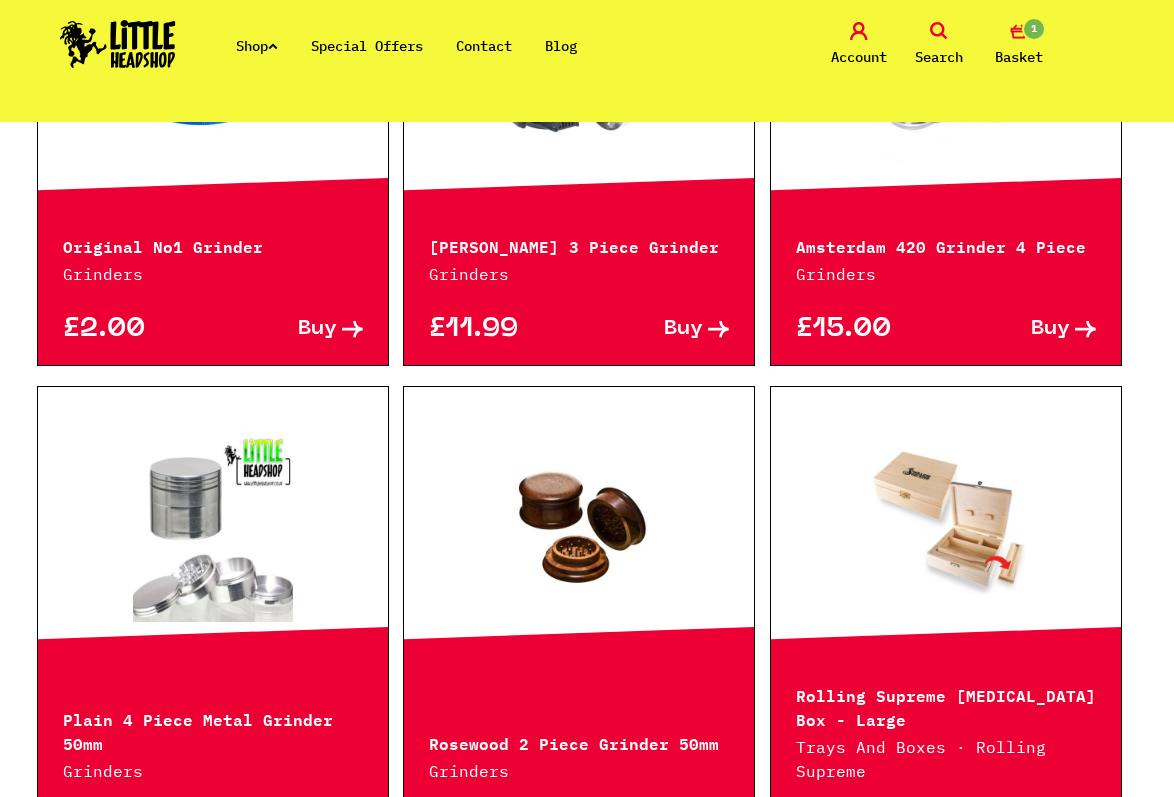scroll, scrollTop: 1000, scrollLeft: 0, axis: vertical 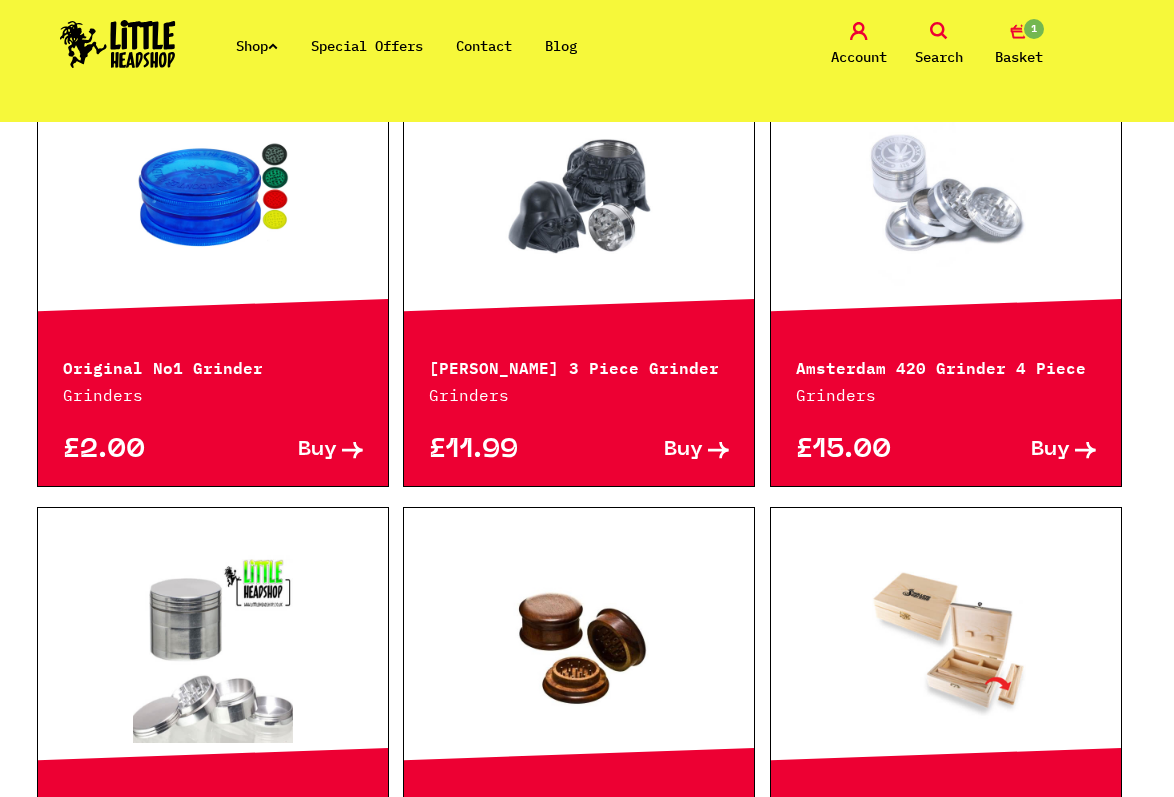 click on "Buy" at bounding box center (317, 450) 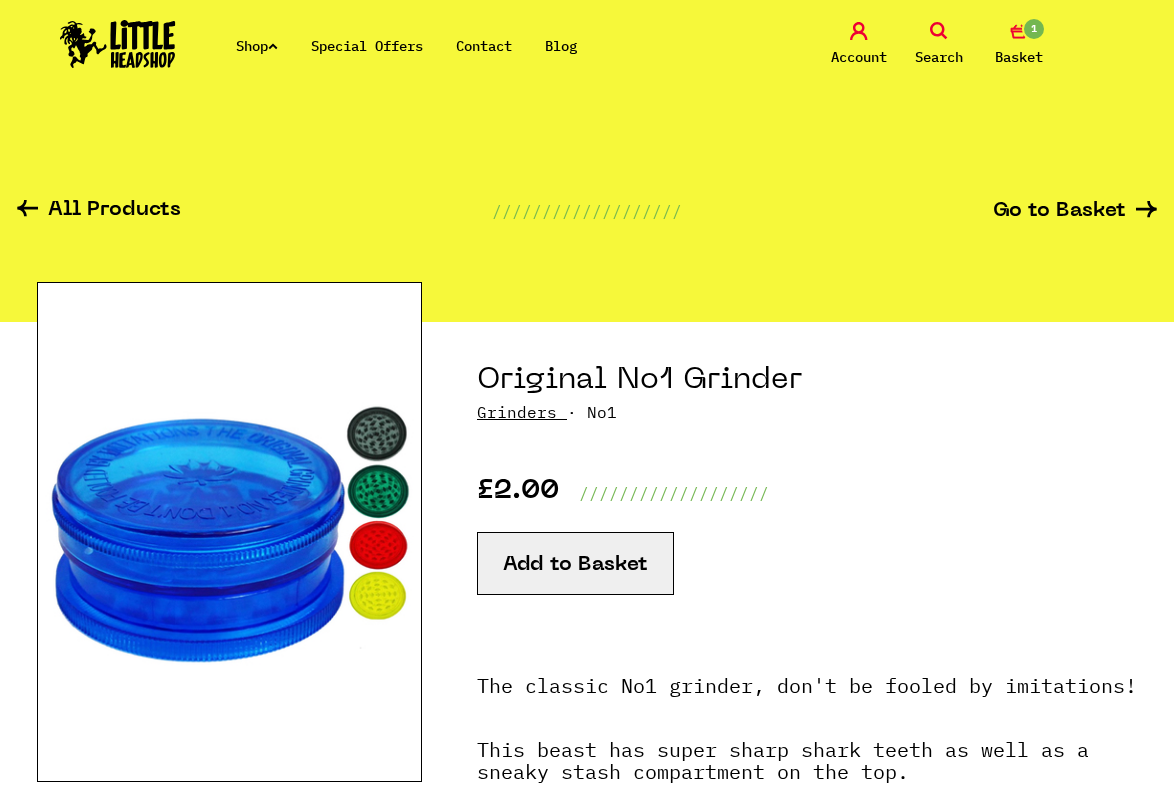 scroll, scrollTop: 0, scrollLeft: 0, axis: both 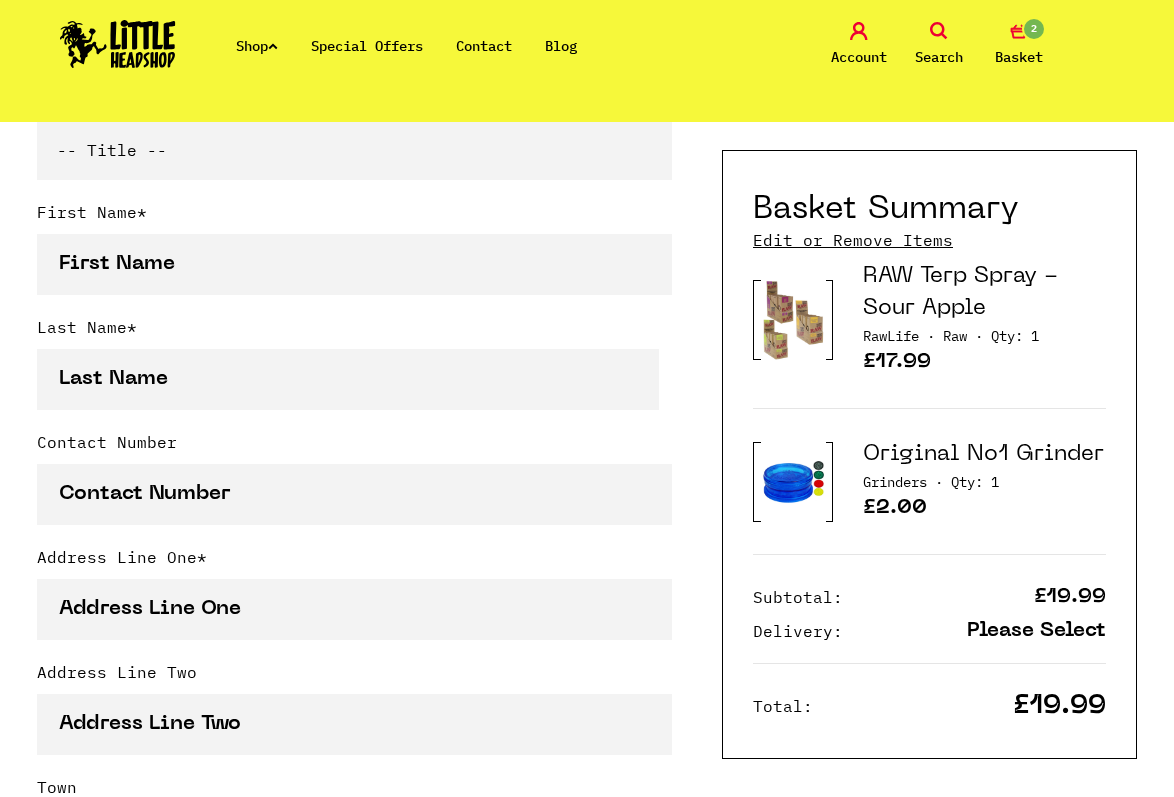 click on "Please Select" at bounding box center (1036, 631) 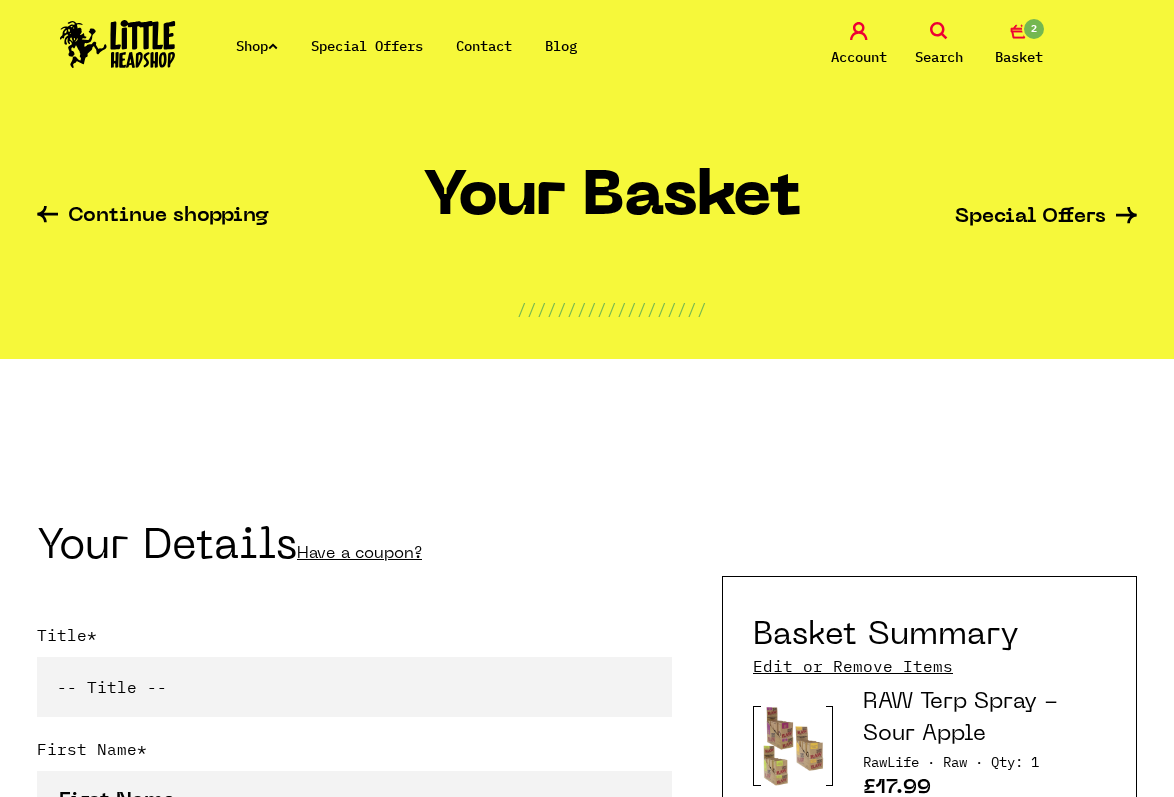scroll, scrollTop: 0, scrollLeft: 0, axis: both 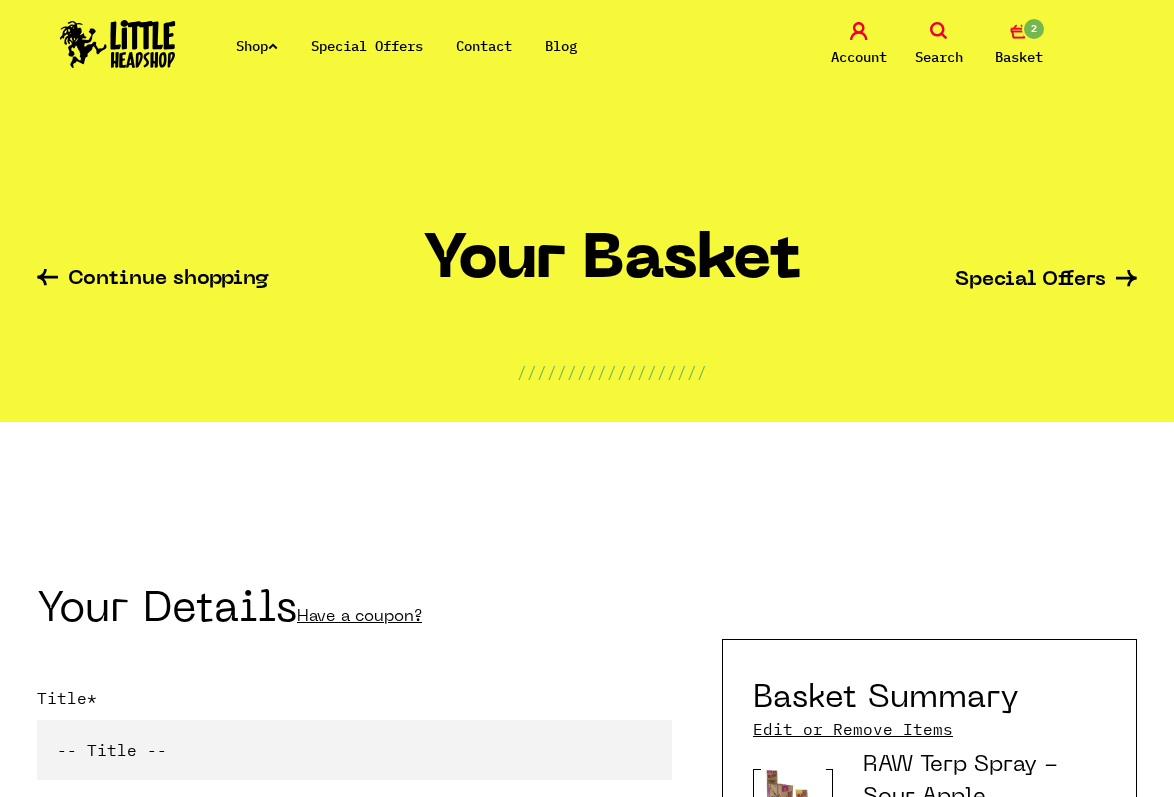 click on "Shop
Special Offers
Contact
Blog" at bounding box center [423, 46] 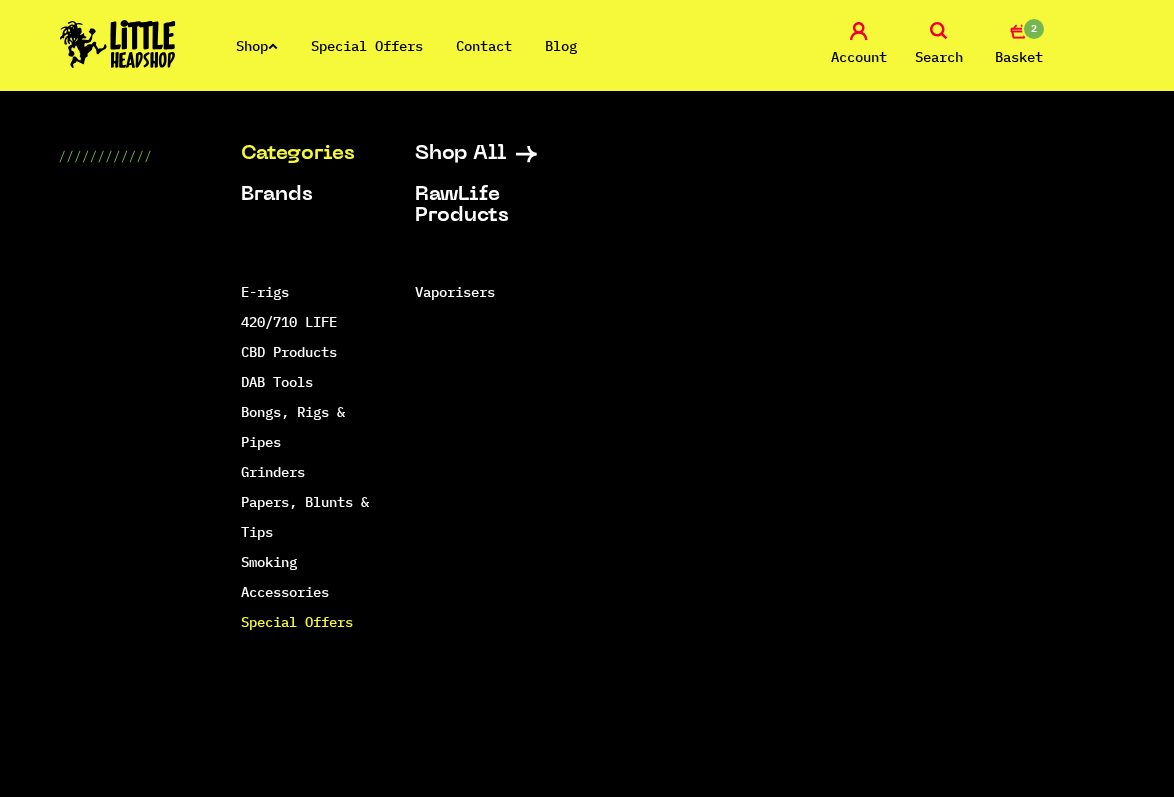 click on "Special Offers" at bounding box center (297, 622) 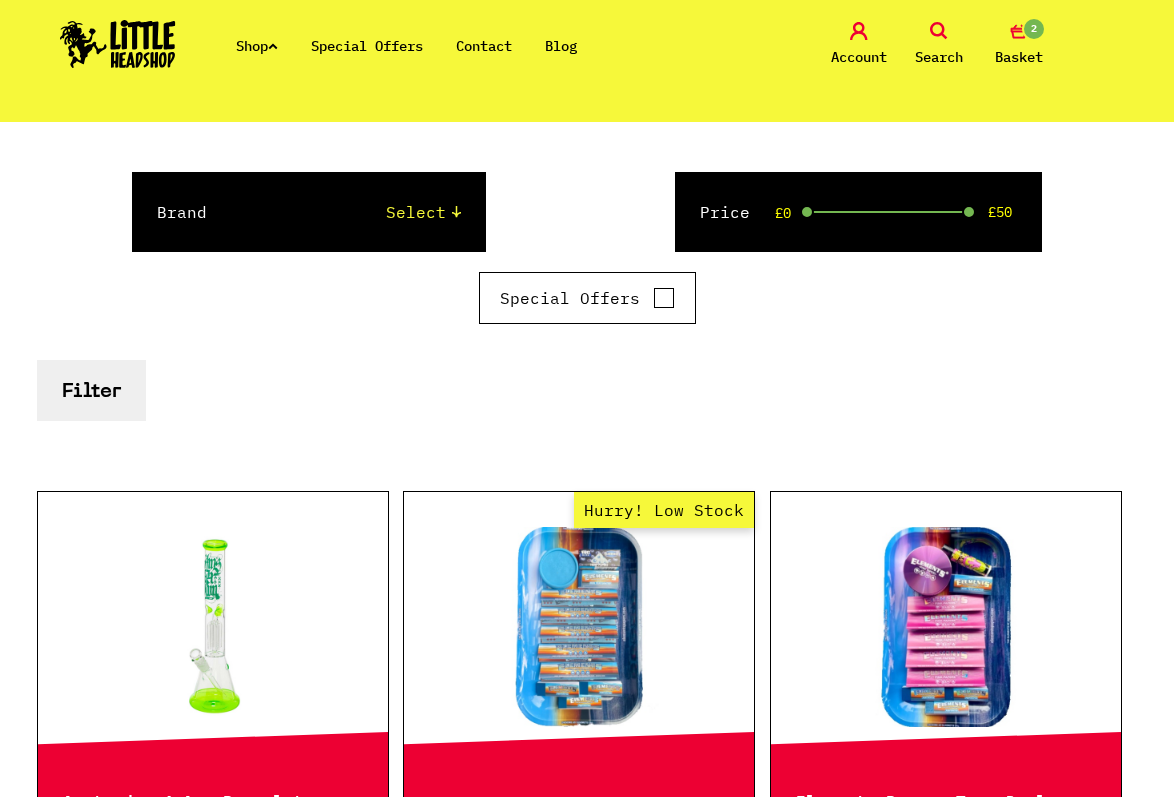 scroll, scrollTop: 100, scrollLeft: 0, axis: vertical 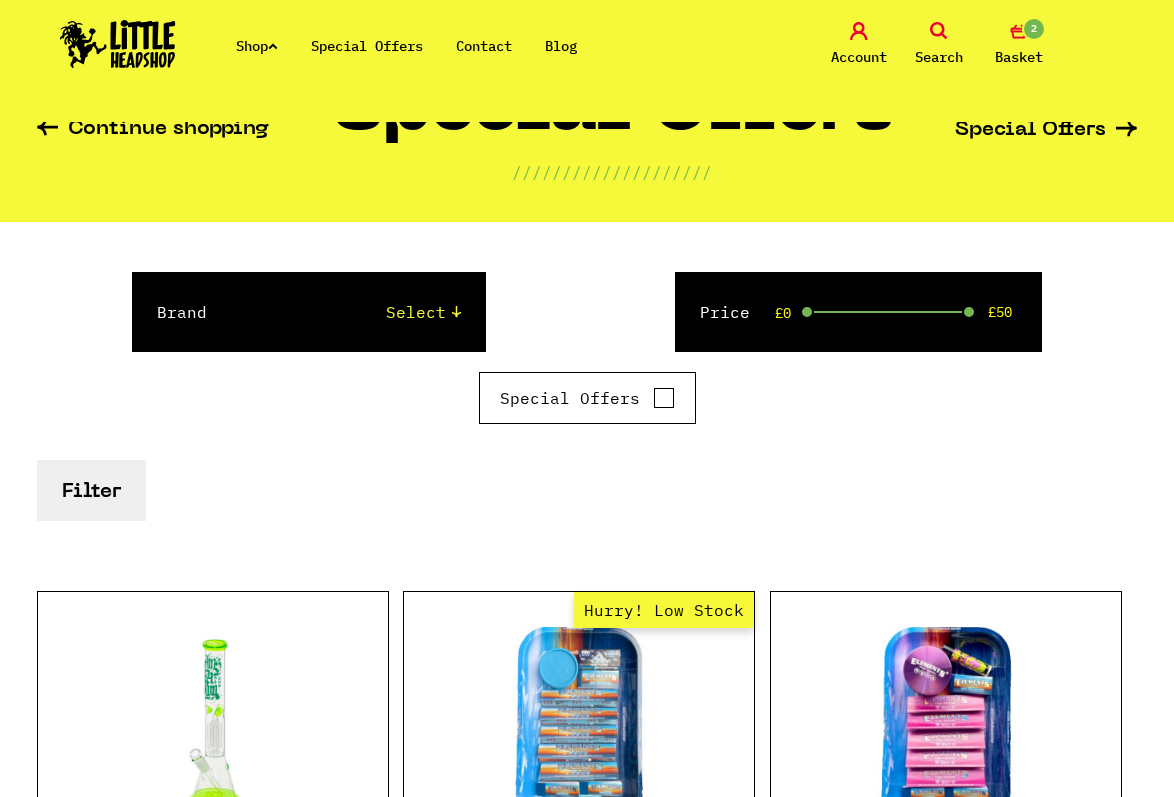 click on "Shop" at bounding box center (257, 46) 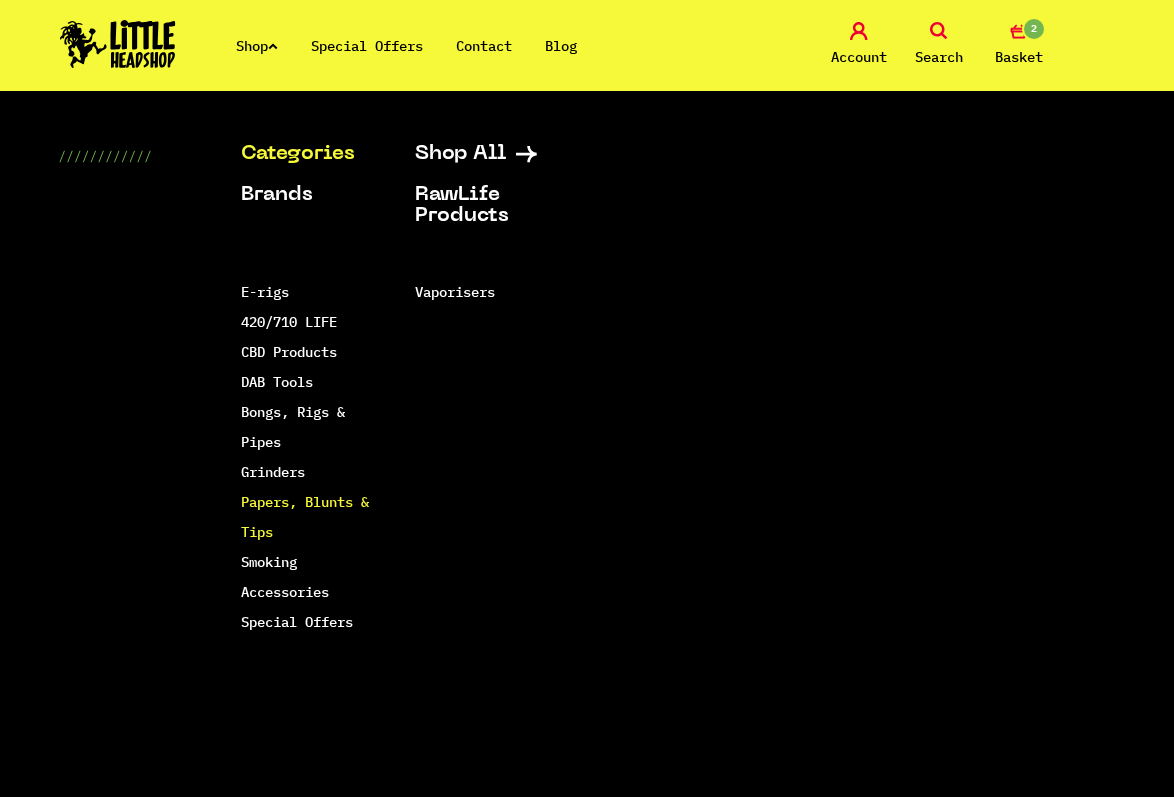 click on "Papers, Blunts & Tips" at bounding box center (305, 517) 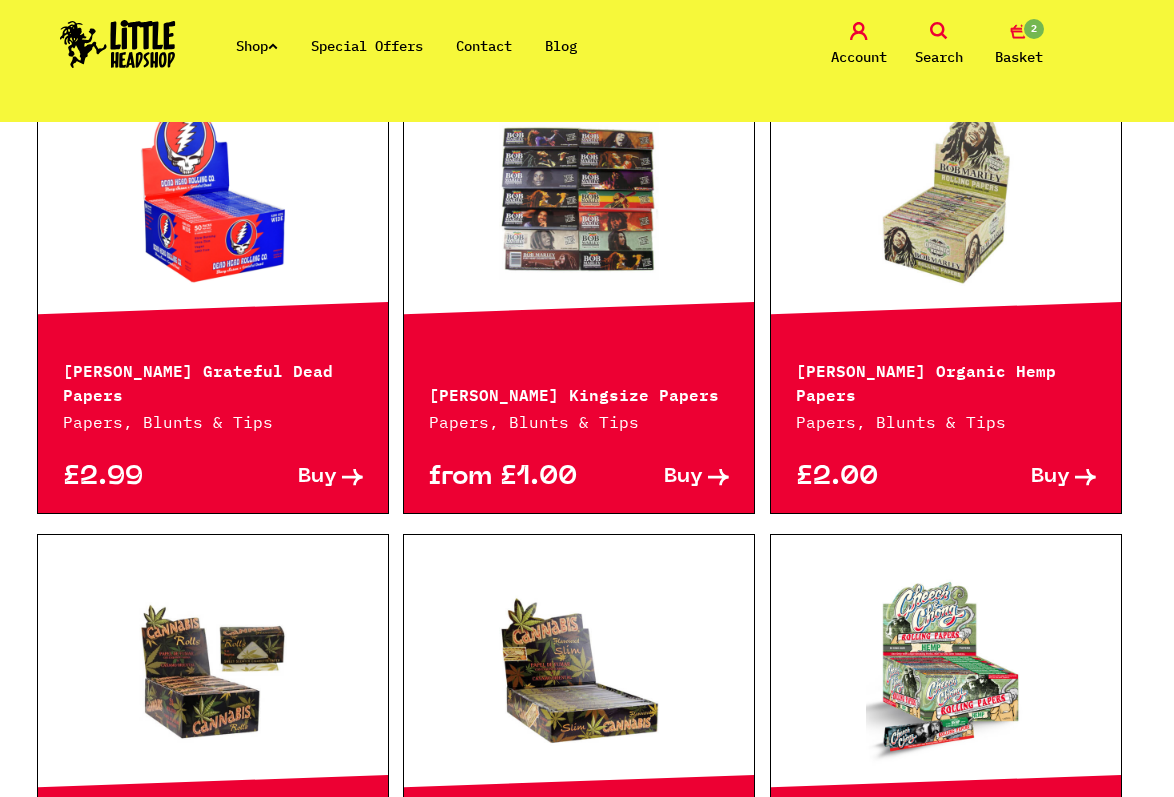 scroll, scrollTop: 1600, scrollLeft: 0, axis: vertical 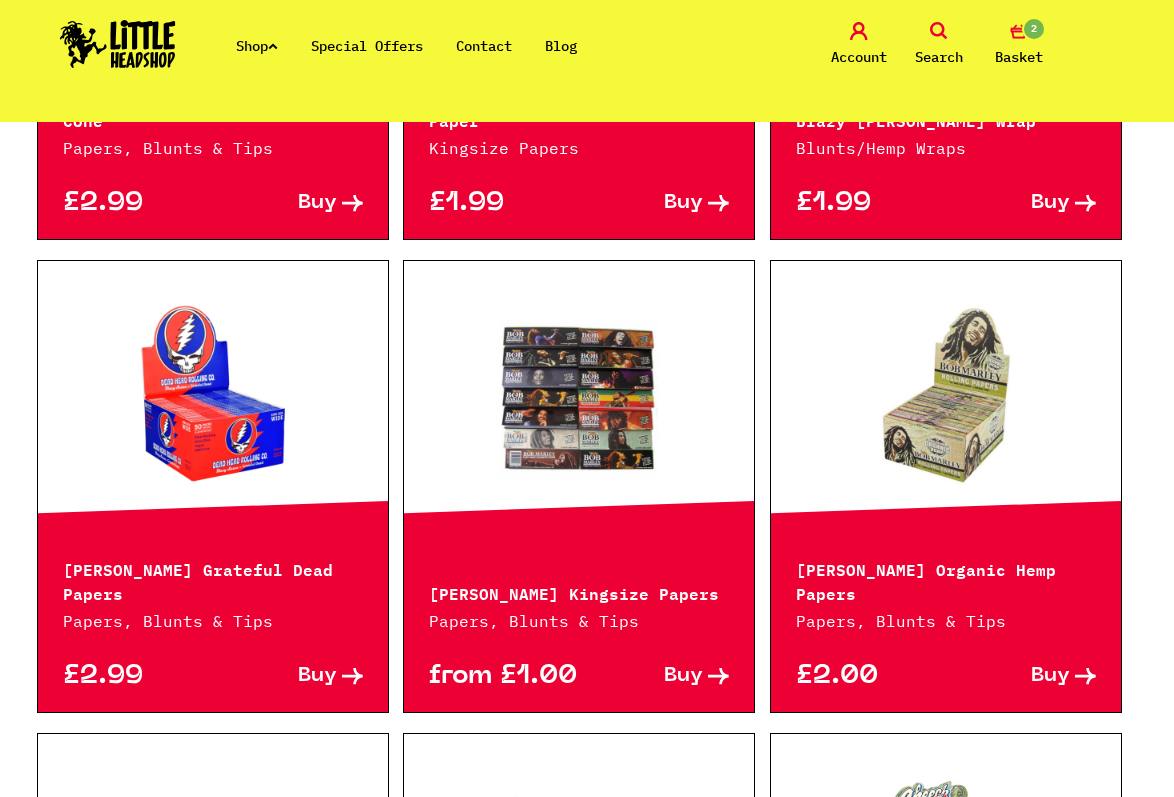 click on "Search" at bounding box center [939, 57] 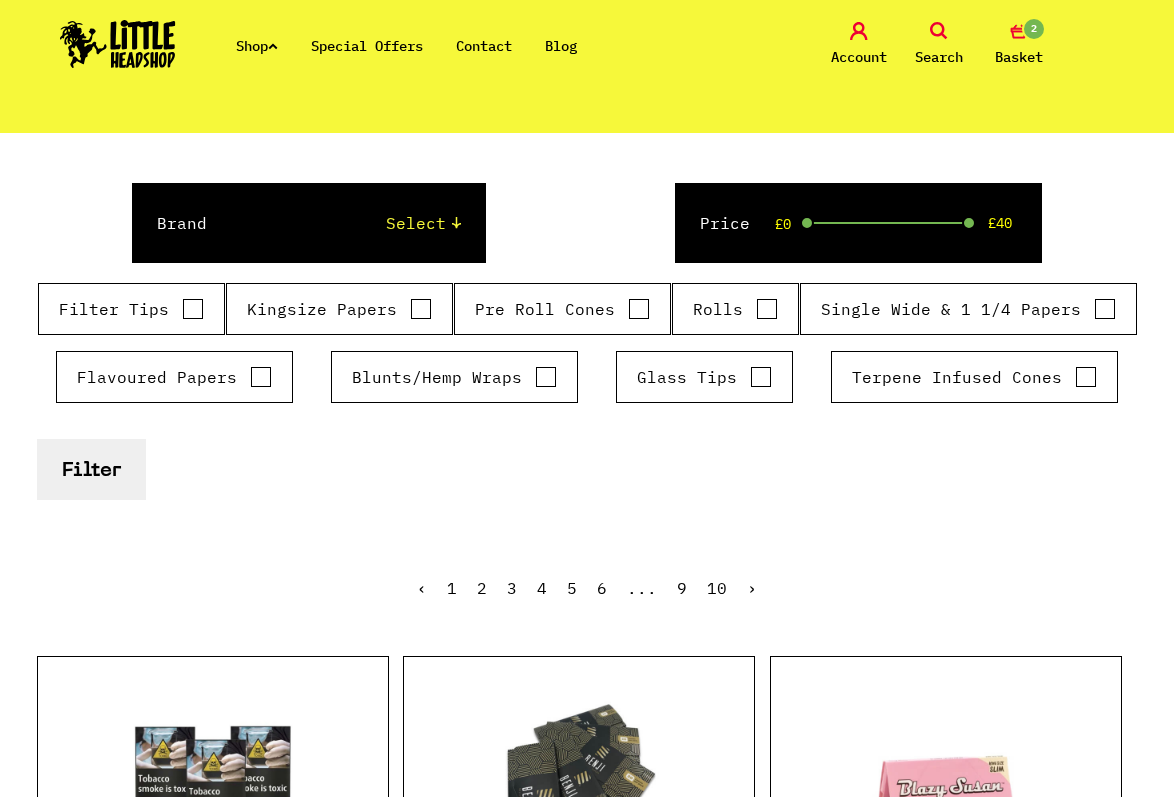 scroll, scrollTop: 0, scrollLeft: 0, axis: both 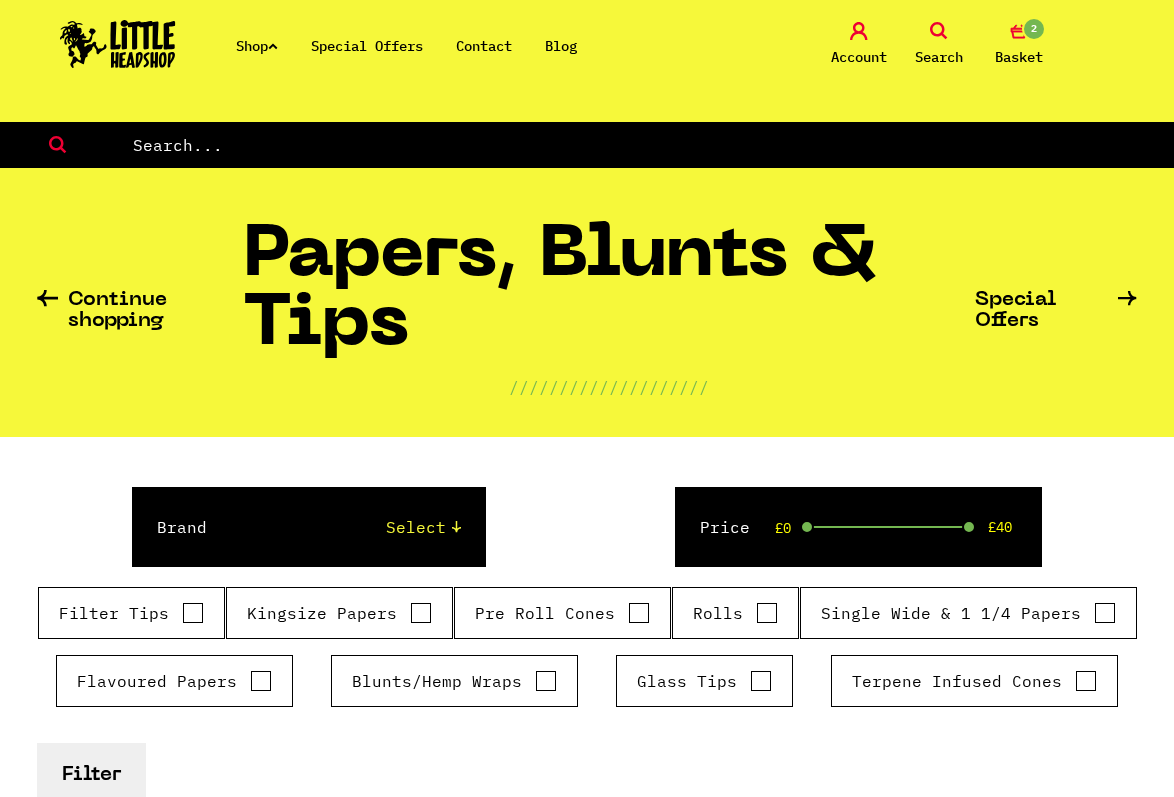 click at bounding box center (652, 145) 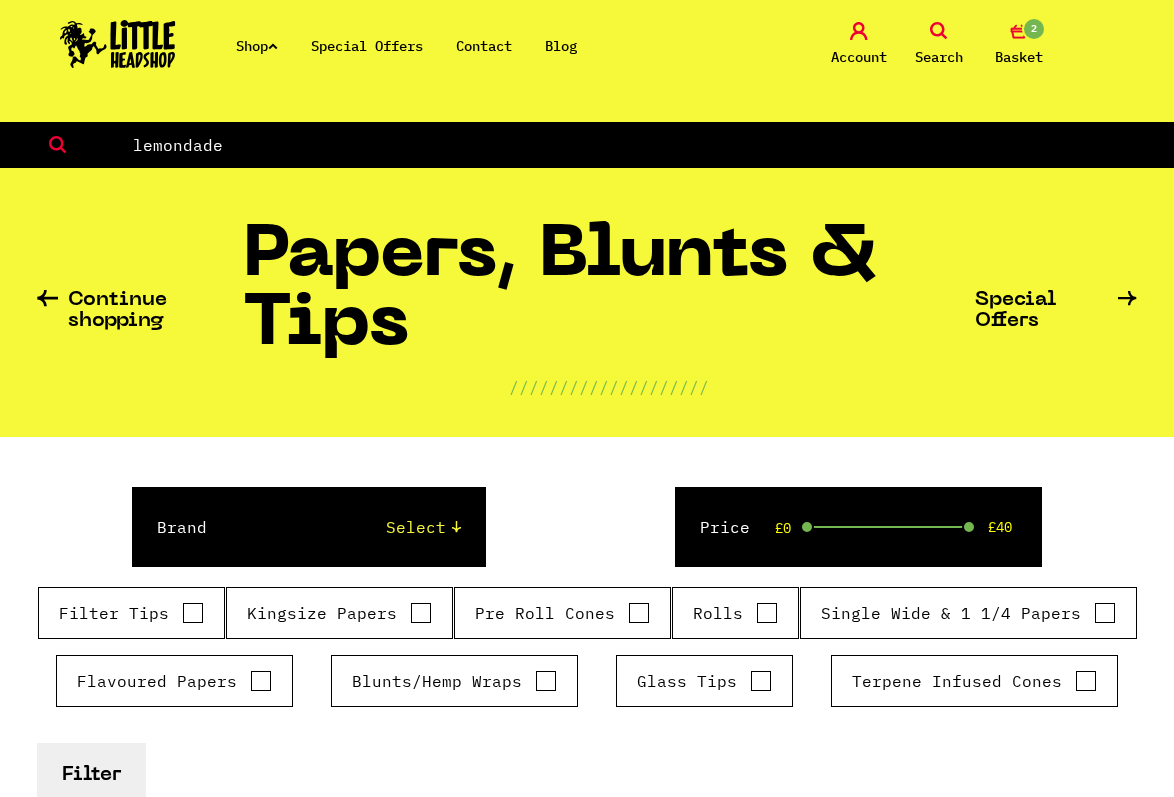 type on "lemondade" 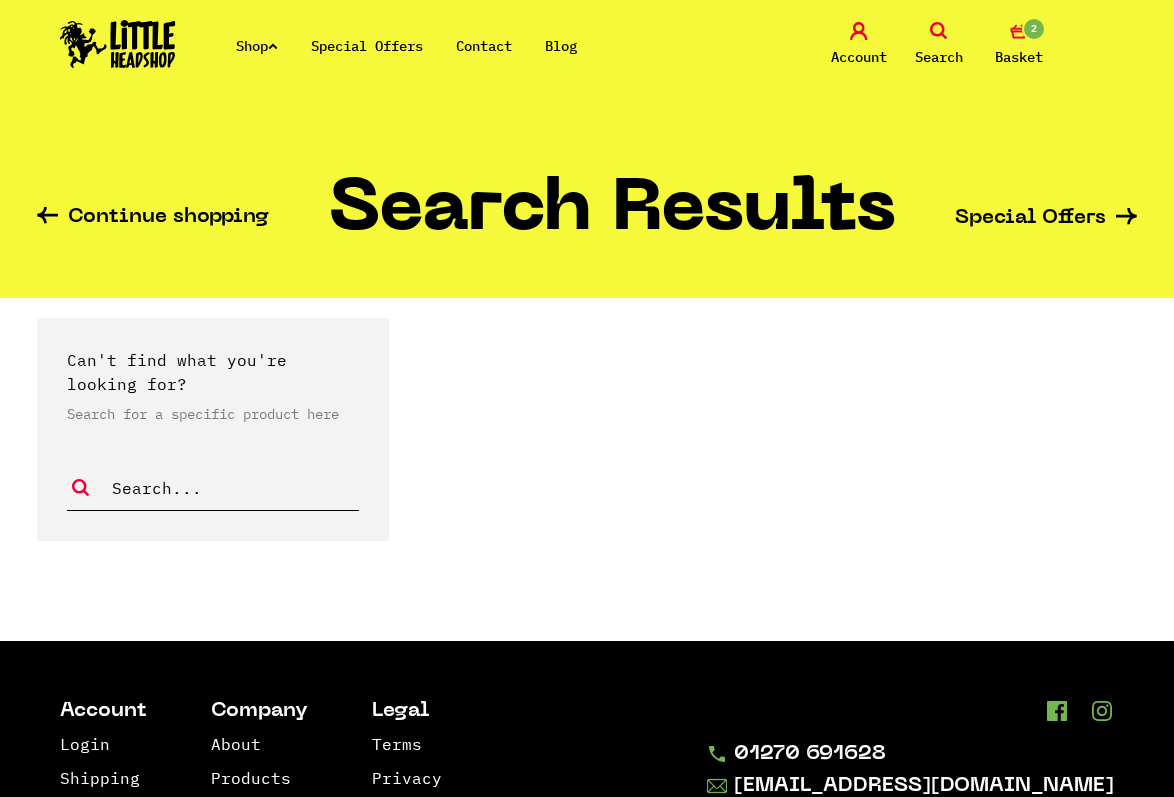 scroll, scrollTop: 0, scrollLeft: 0, axis: both 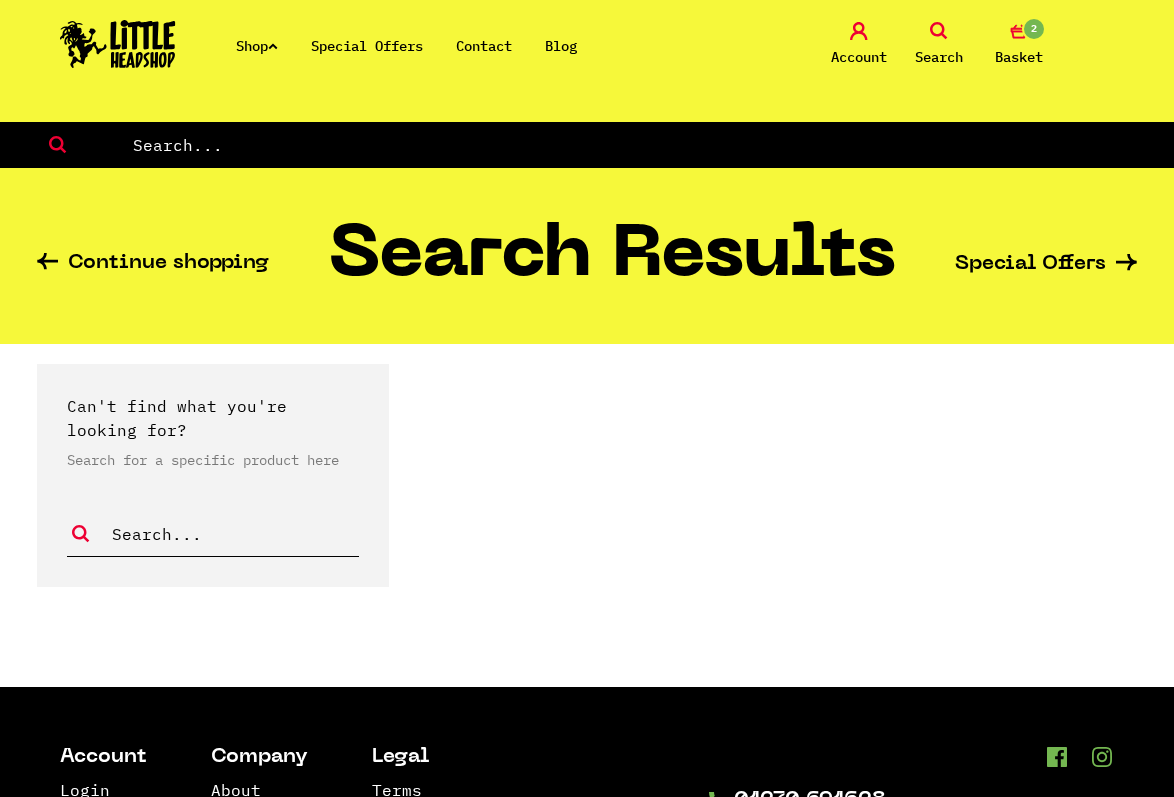 click at bounding box center [587, 145] 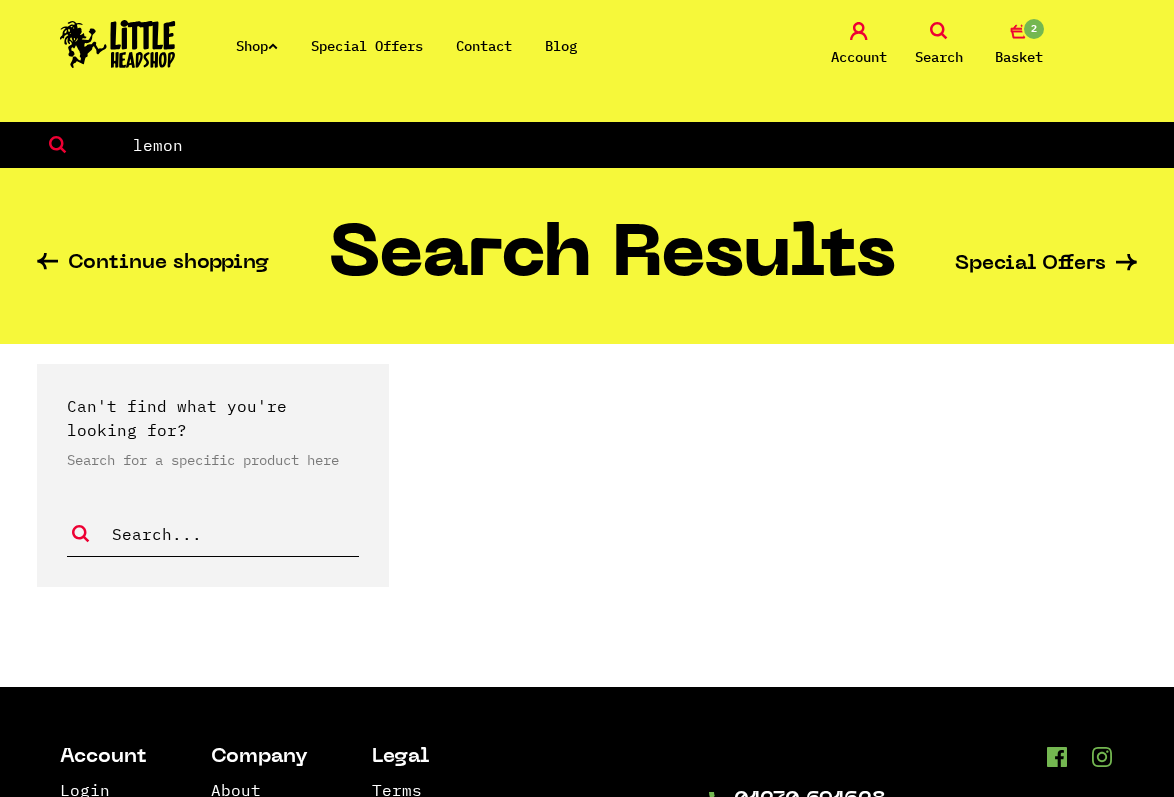 type on "lemon" 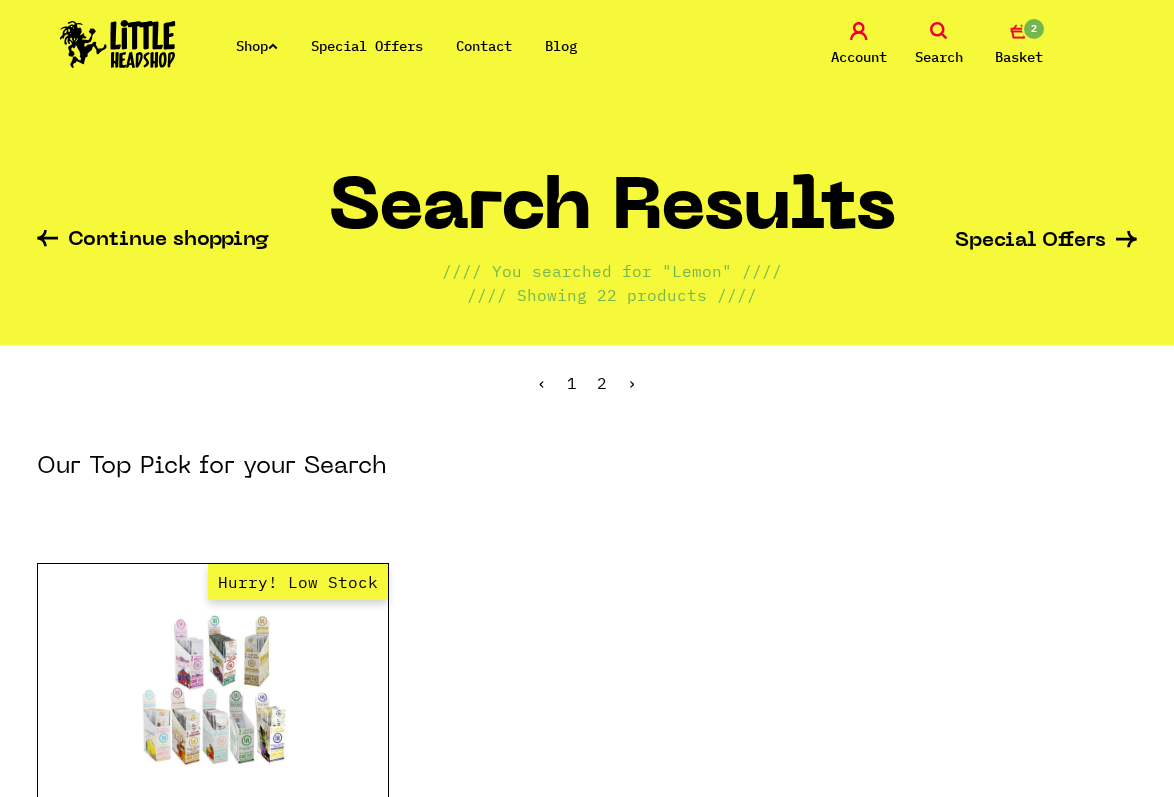 scroll, scrollTop: 0, scrollLeft: 0, axis: both 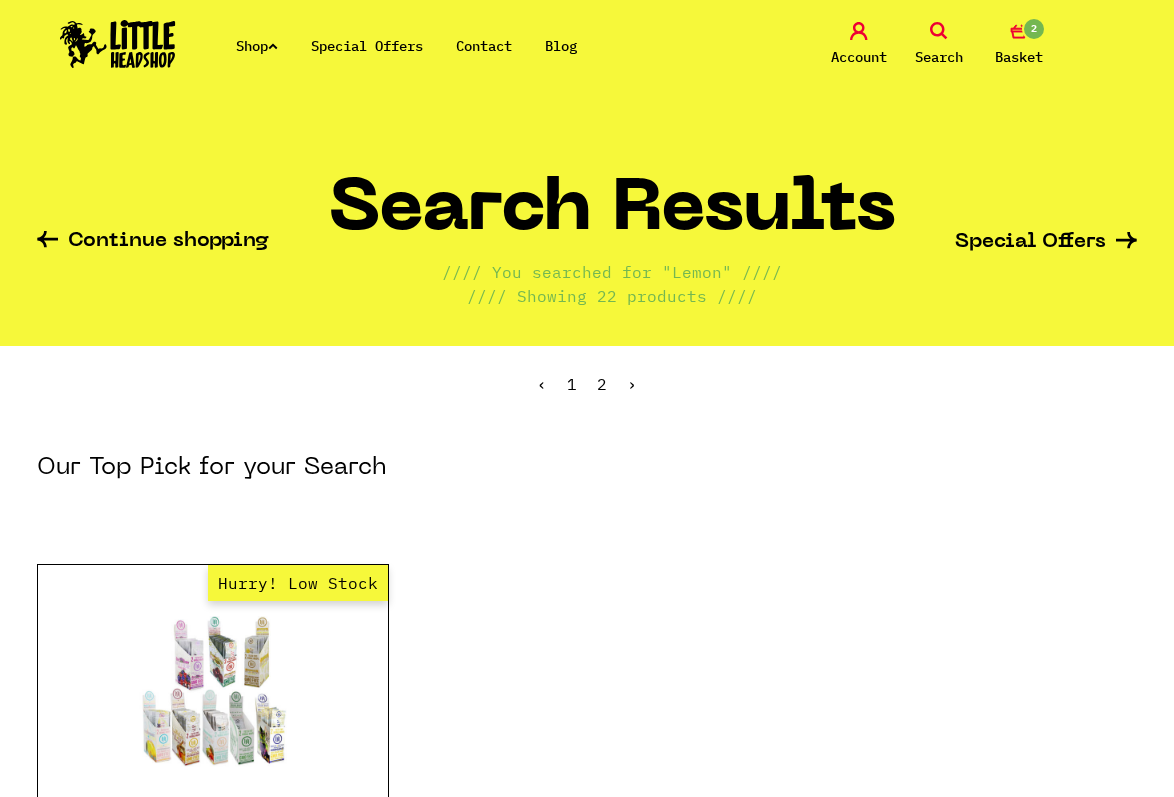click on "Shop" at bounding box center (257, 46) 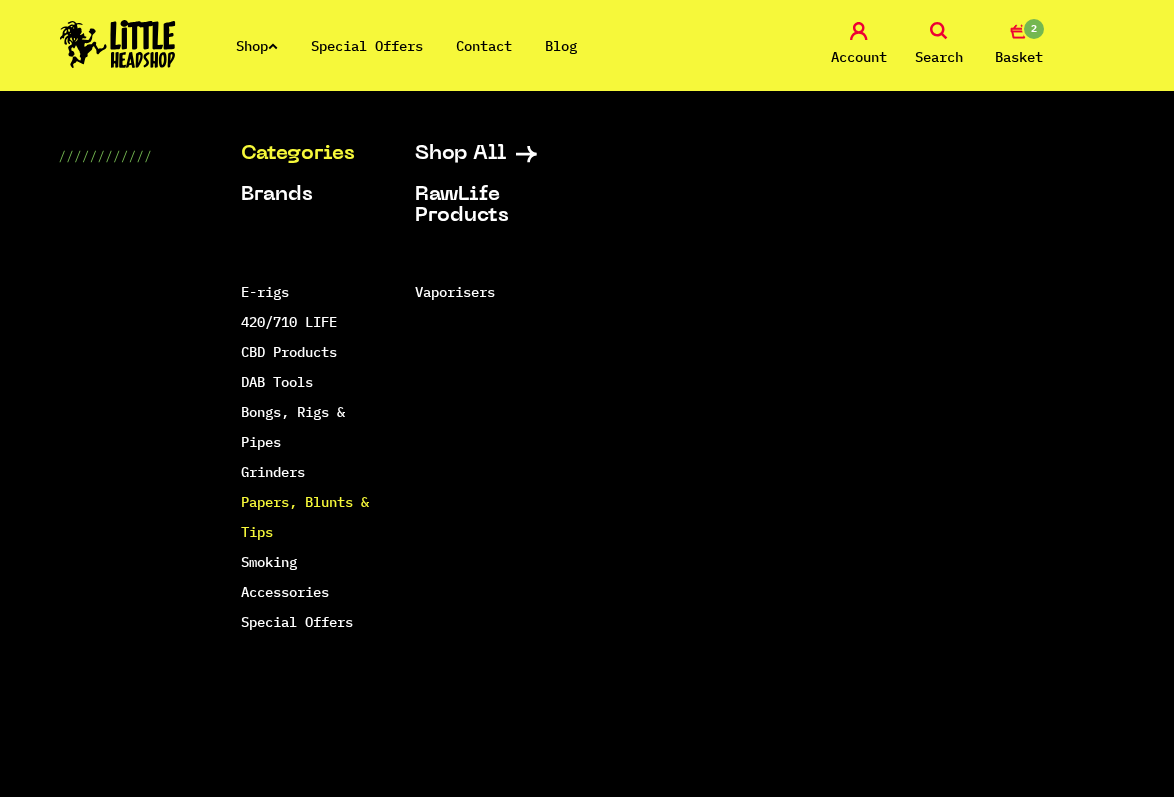click on "Papers, Blunts & Tips" at bounding box center (305, 517) 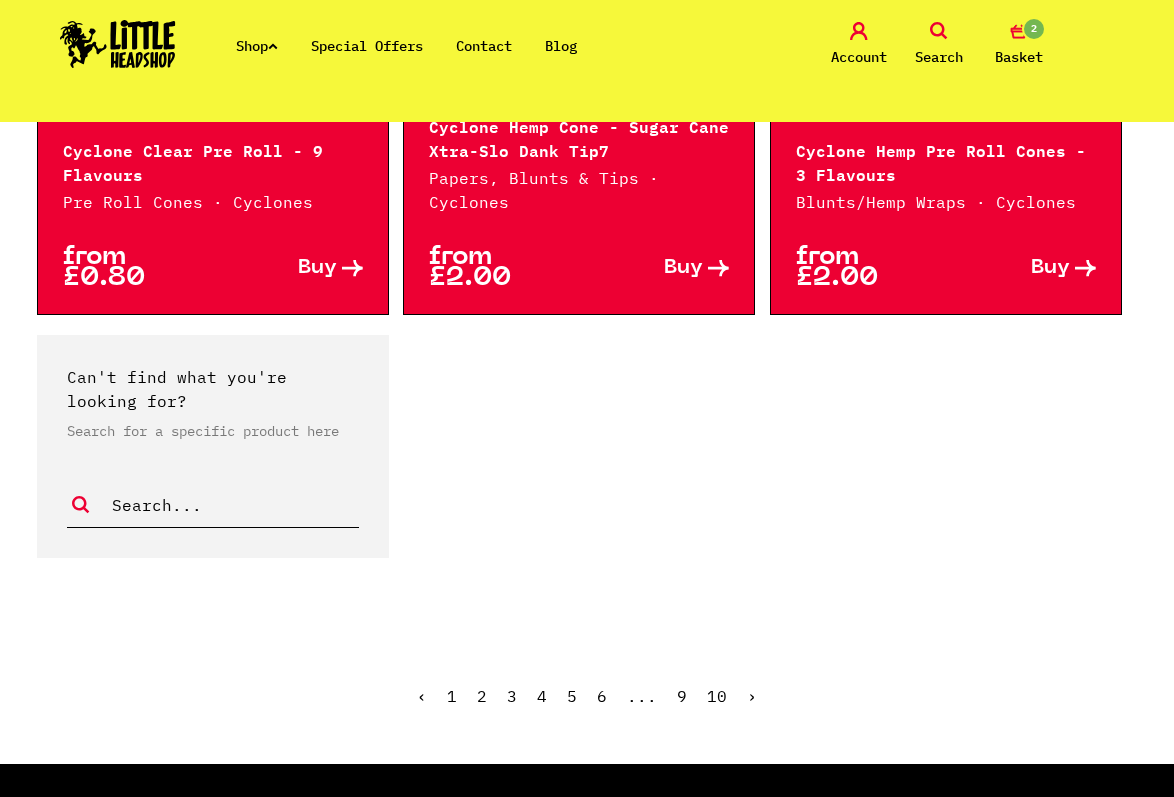 scroll, scrollTop: 4100, scrollLeft: 0, axis: vertical 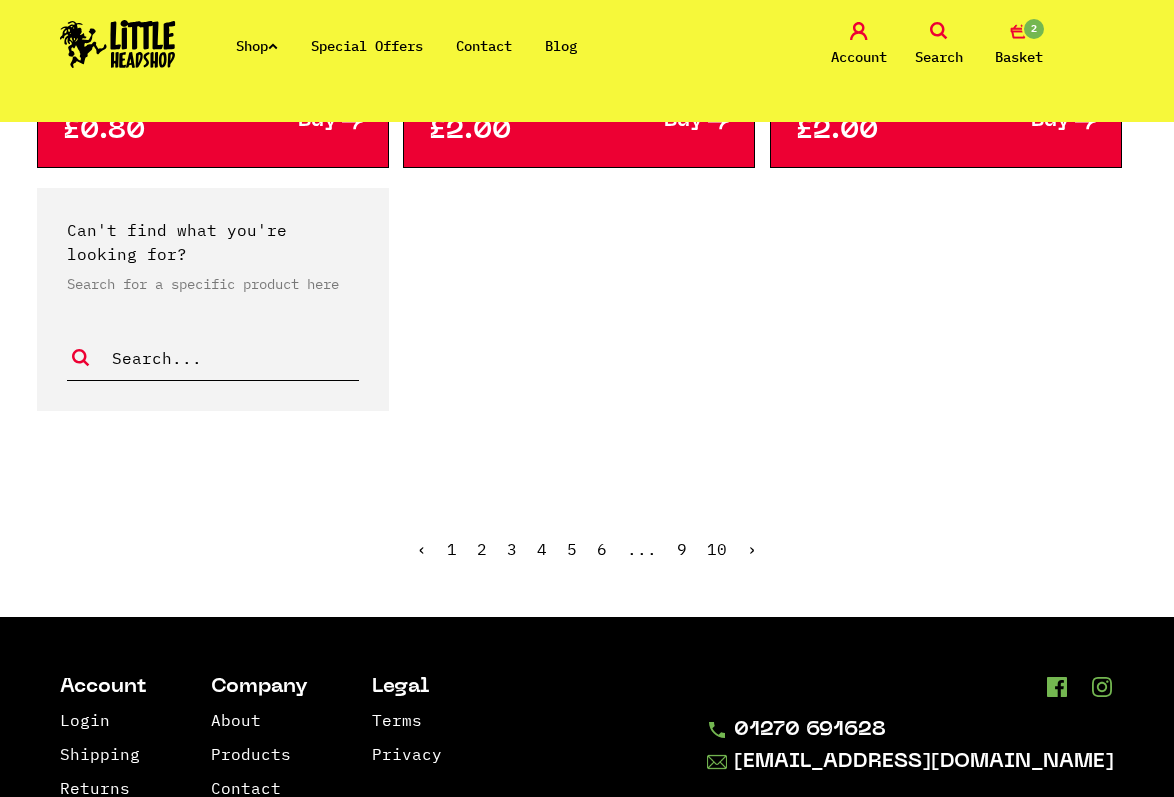 click on "2" at bounding box center (482, 549) 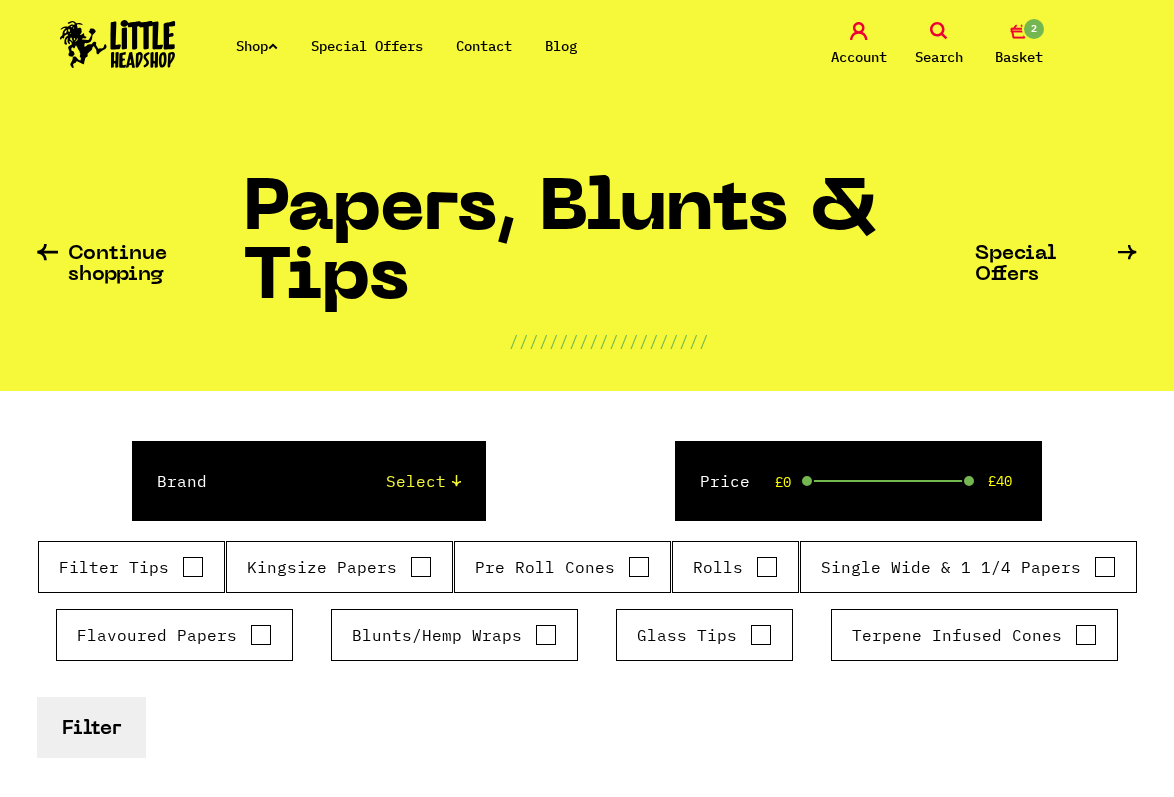 scroll, scrollTop: 0, scrollLeft: 0, axis: both 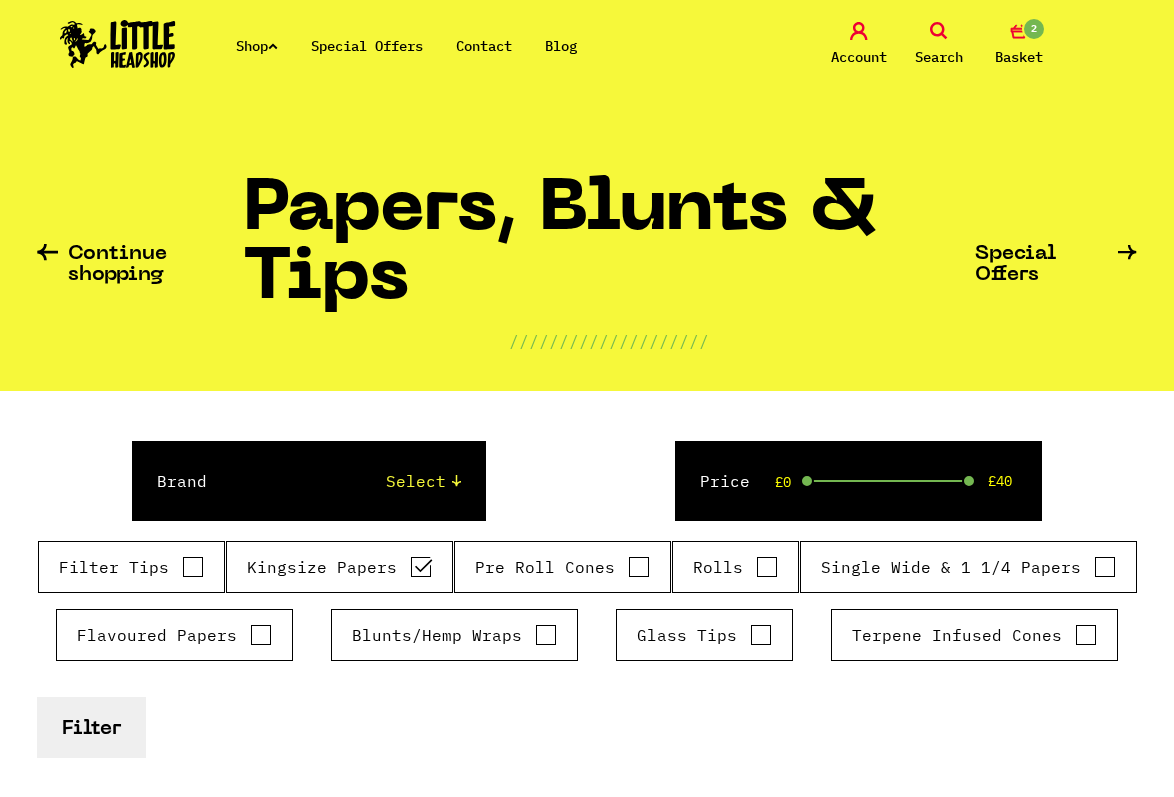 click on "Kingsize Papers" at bounding box center [421, 567] 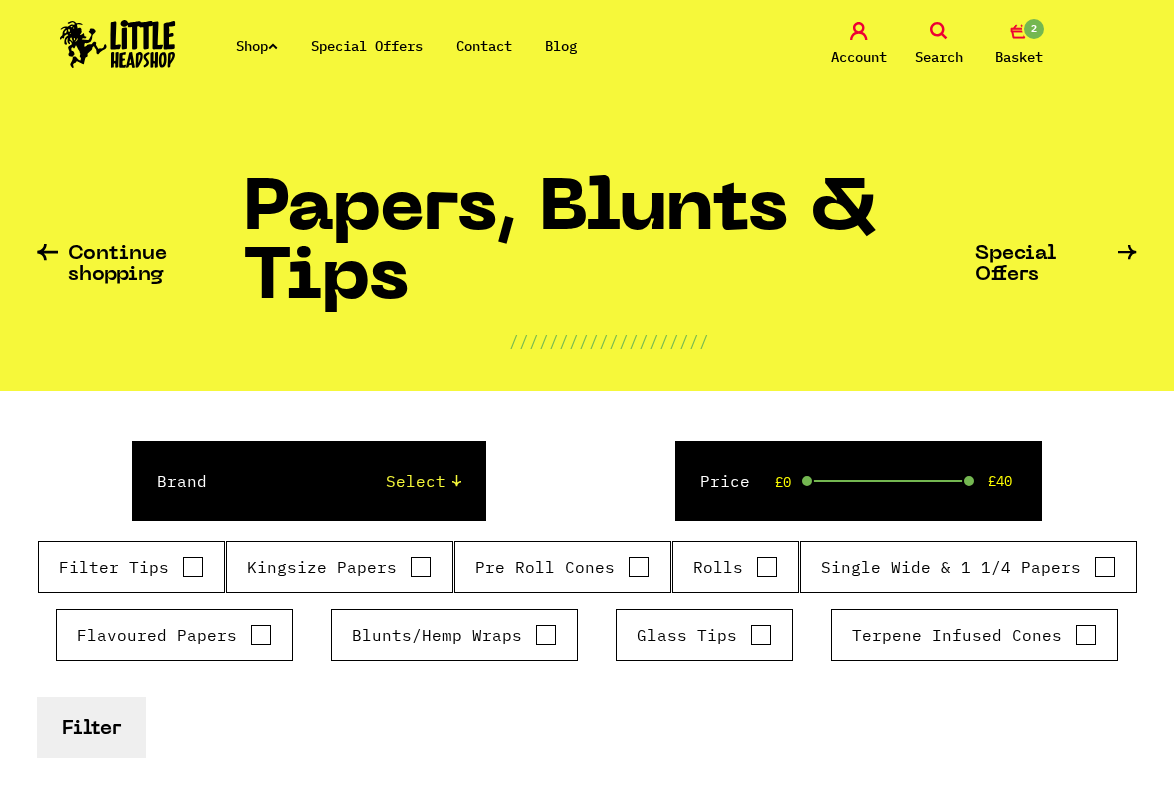 click on "Flavoured Papers" at bounding box center (261, 635) 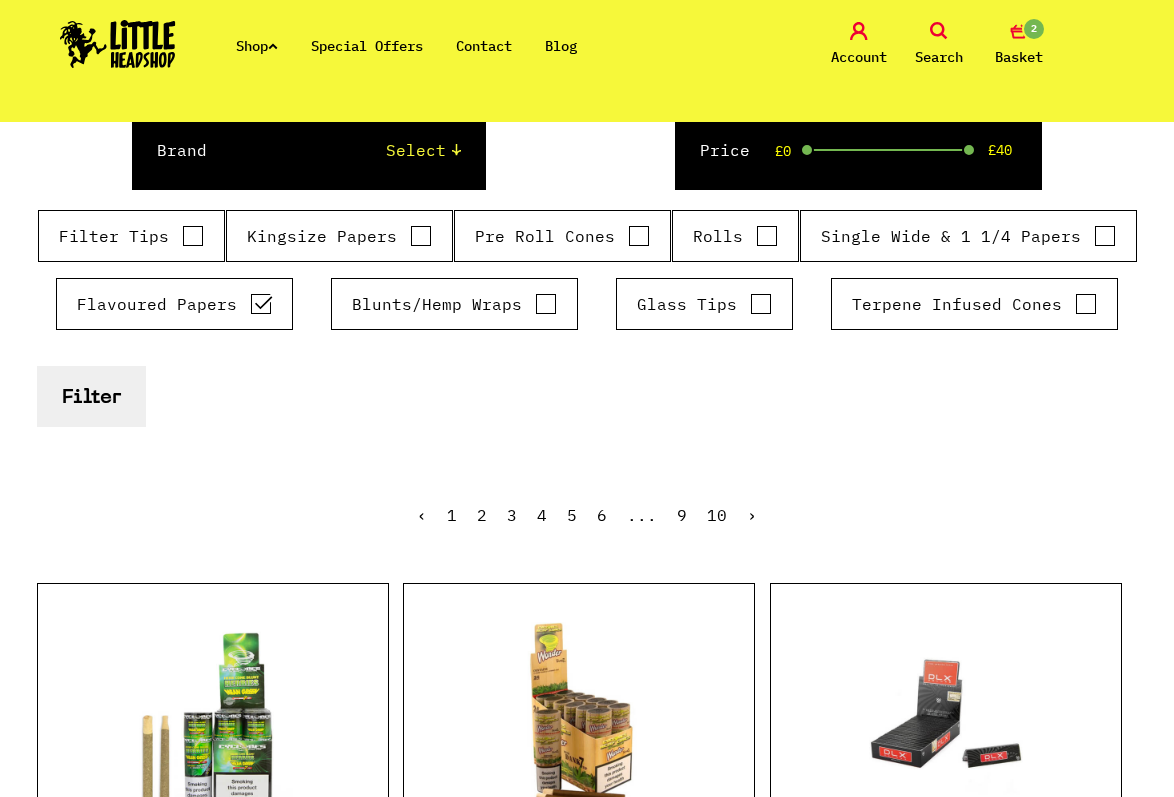 scroll, scrollTop: 400, scrollLeft: 0, axis: vertical 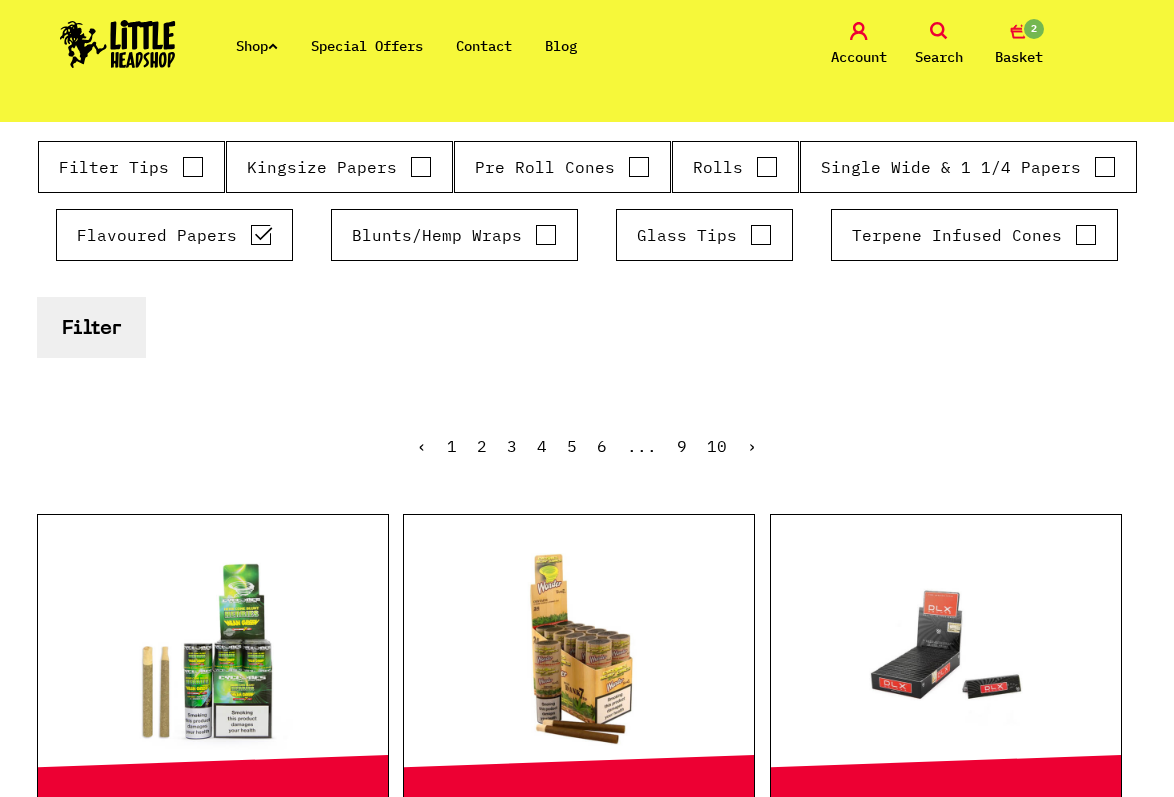 click on "Filter" at bounding box center (91, 327) 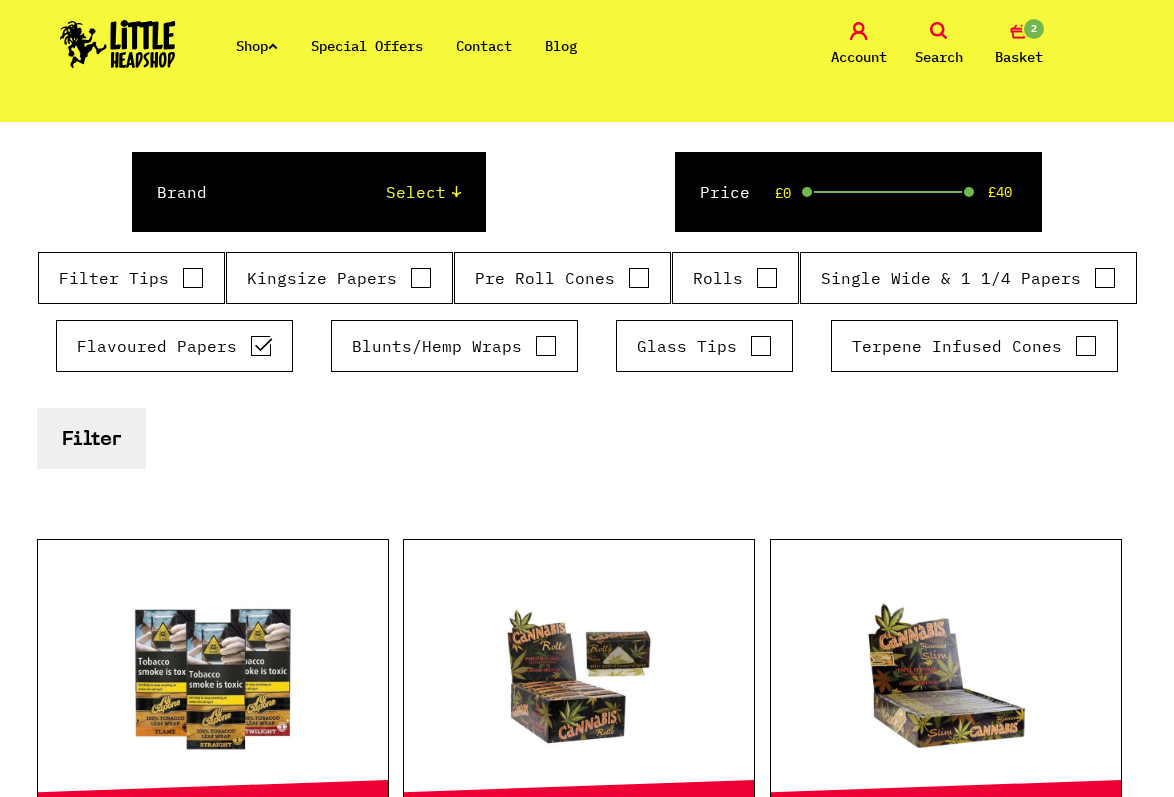 scroll, scrollTop: 100, scrollLeft: 0, axis: vertical 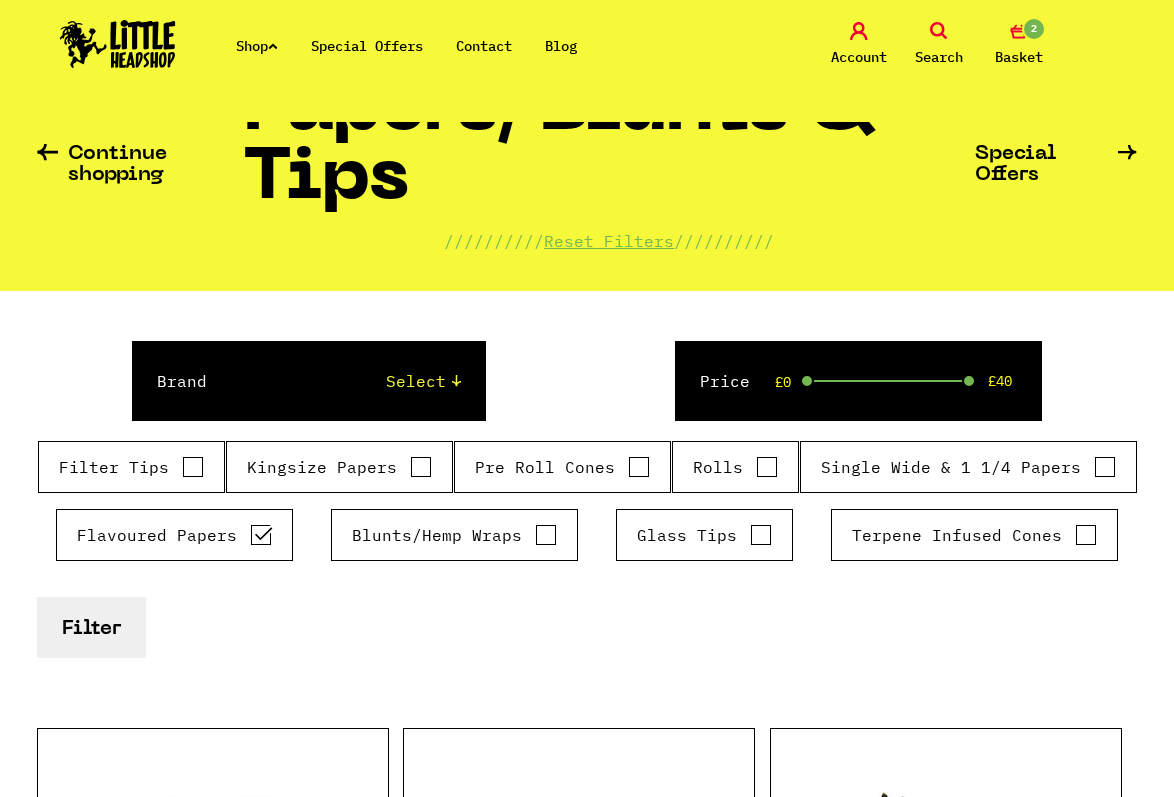 click on "Kingsize Papers" at bounding box center [421, 467] 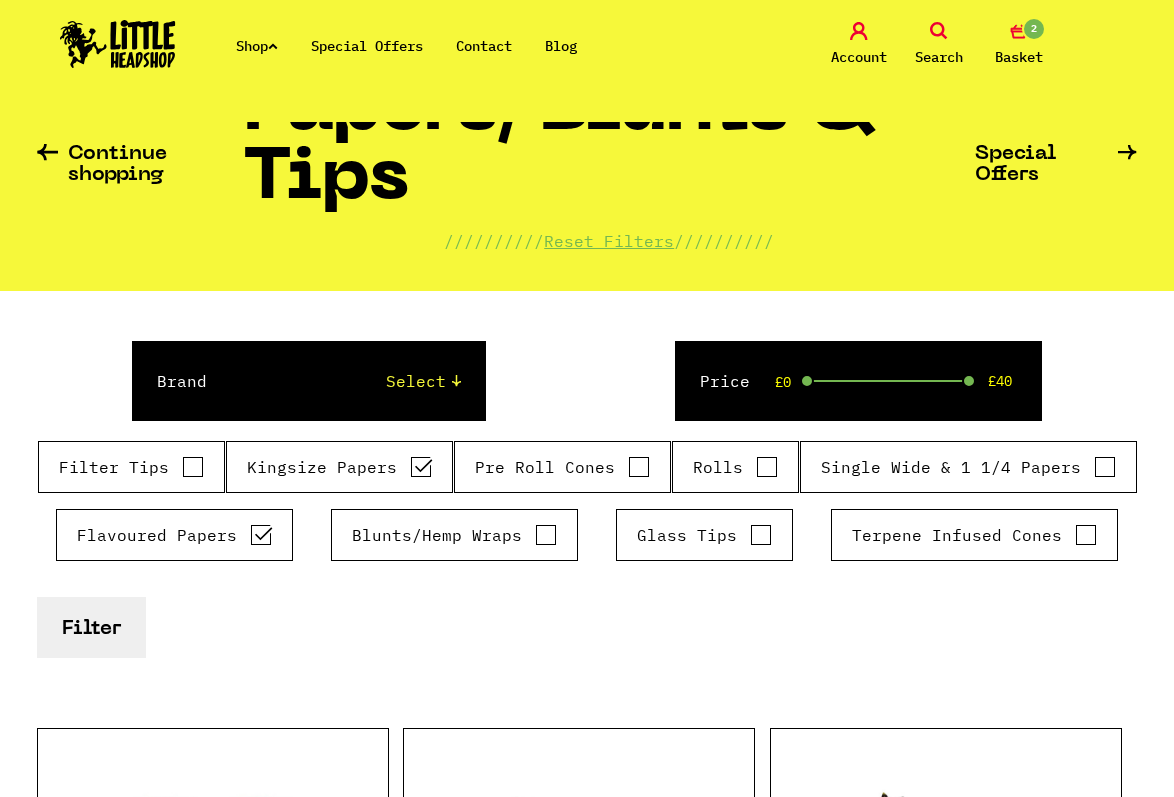 click on "Select
Rizla
Raw
OCB
Elements
Shine 24k
Cyclones
Phuncky Feel Tips
Smoking Papers
Mountain High
The Bulldog
High Hemp
Juicy Jays
Vibes
King Palm" at bounding box center (354, 381) 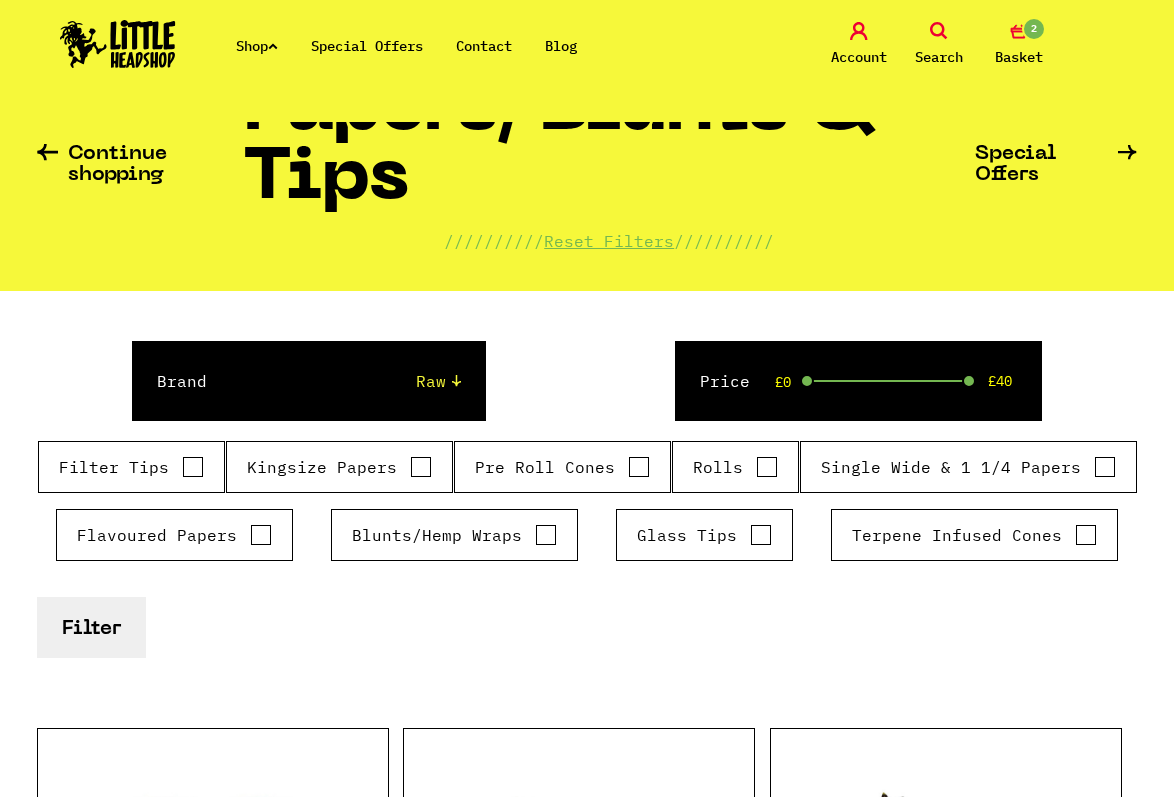 click on "Select
Rizla
Raw
OCB
Elements
Shine 24k
Cyclones
Phuncky Feel Tips
Smoking Papers
Mountain High
The Bulldog
High Hemp
Juicy Jays
Vibes
King Palm" at bounding box center (354, 381) 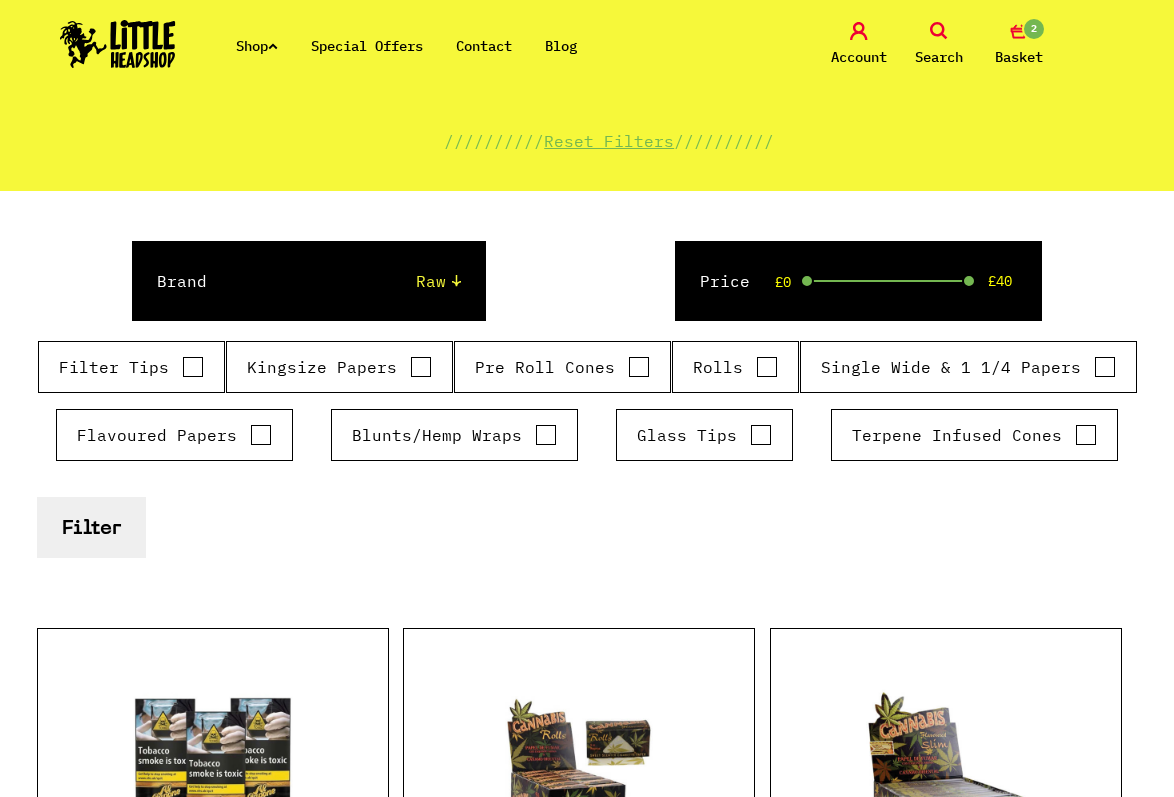 scroll, scrollTop: 300, scrollLeft: 0, axis: vertical 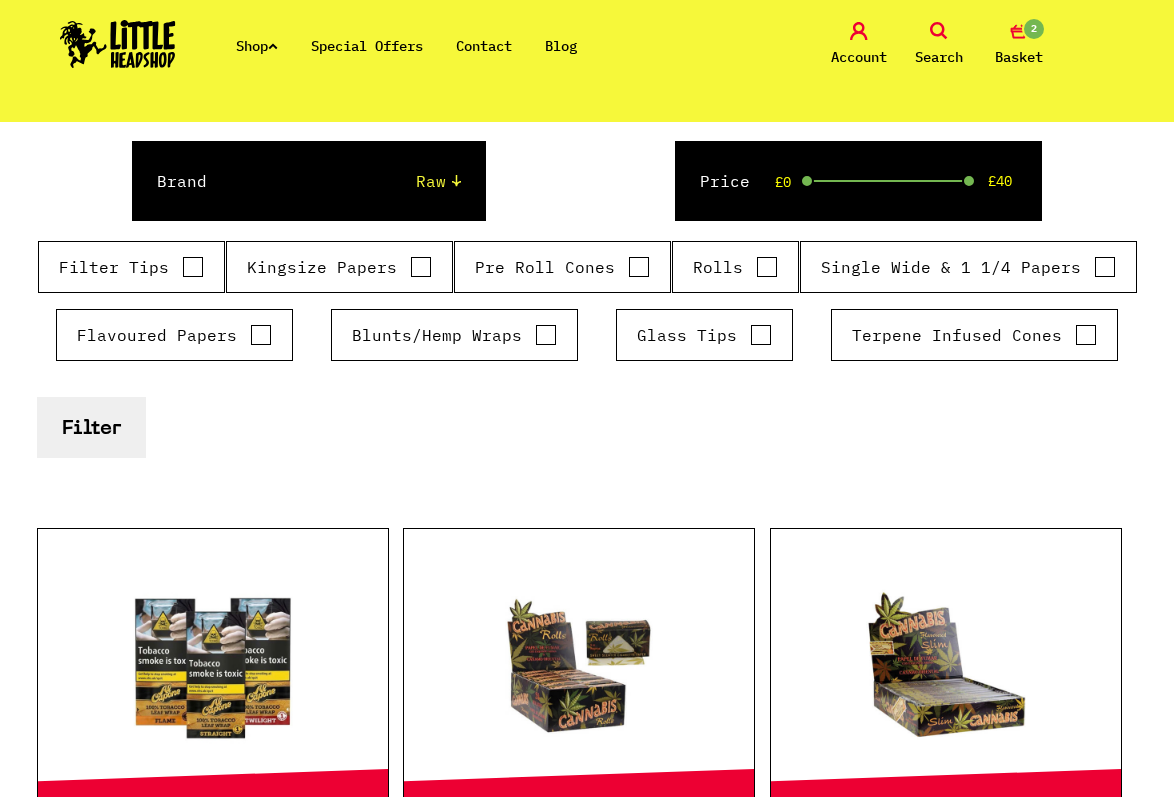 click on "Filter" at bounding box center (91, 427) 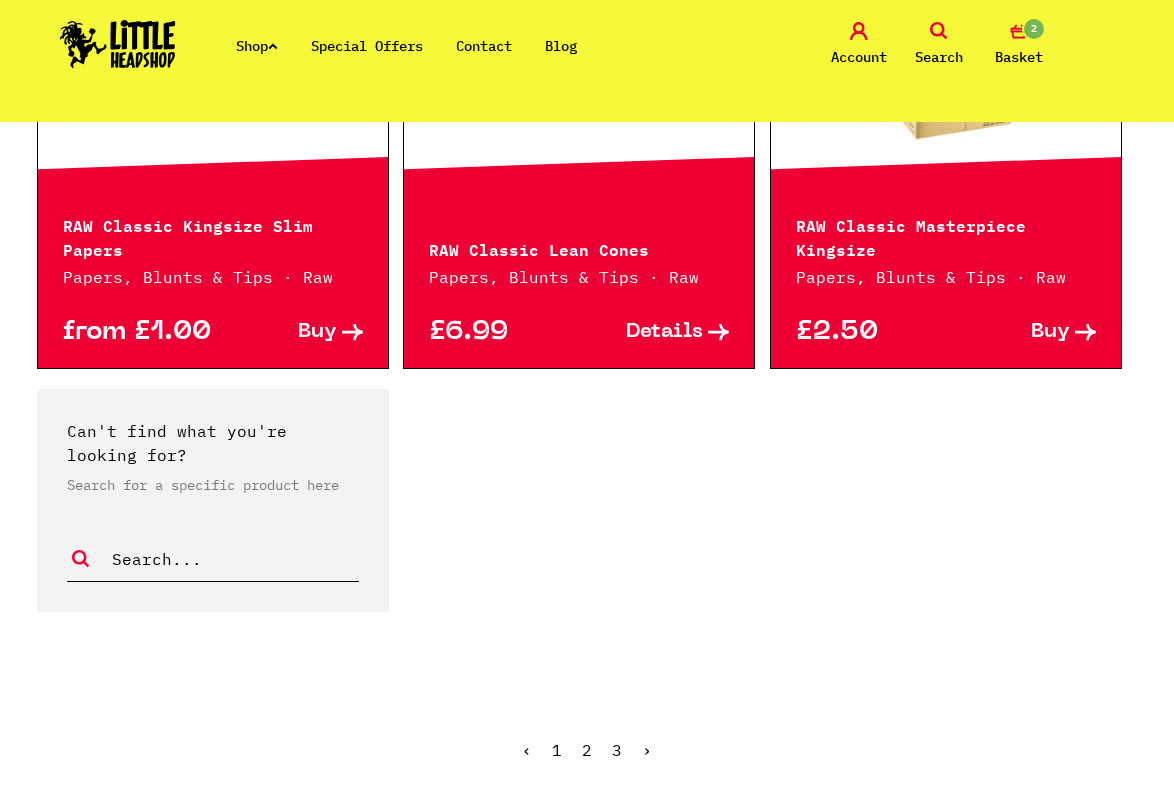 scroll, scrollTop: 4000, scrollLeft: 0, axis: vertical 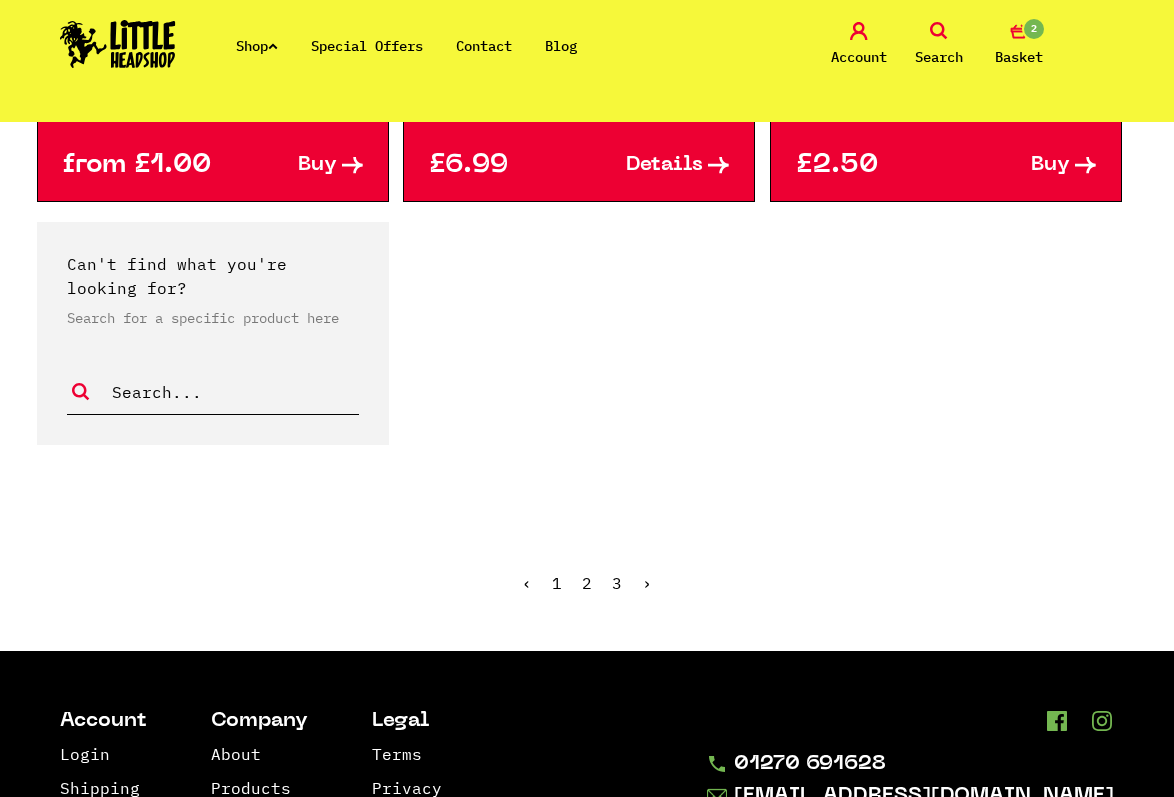 click on "2" at bounding box center [587, 583] 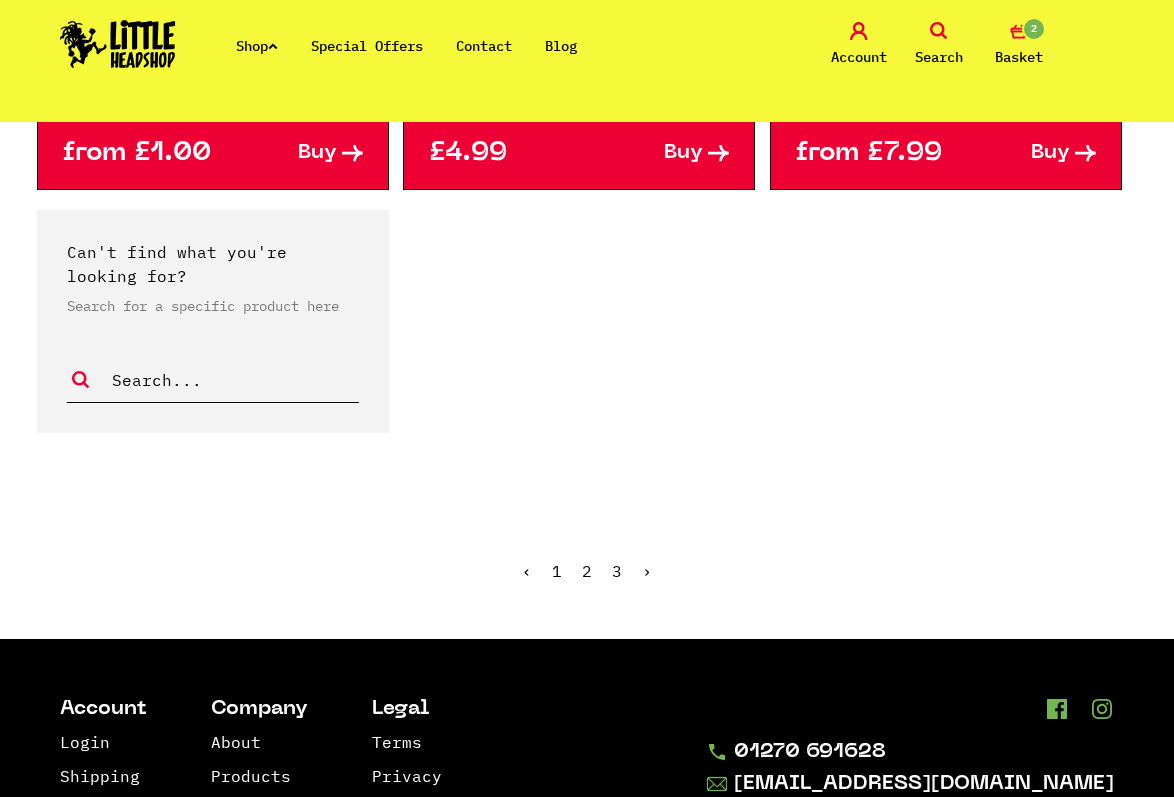 scroll, scrollTop: 4000, scrollLeft: 0, axis: vertical 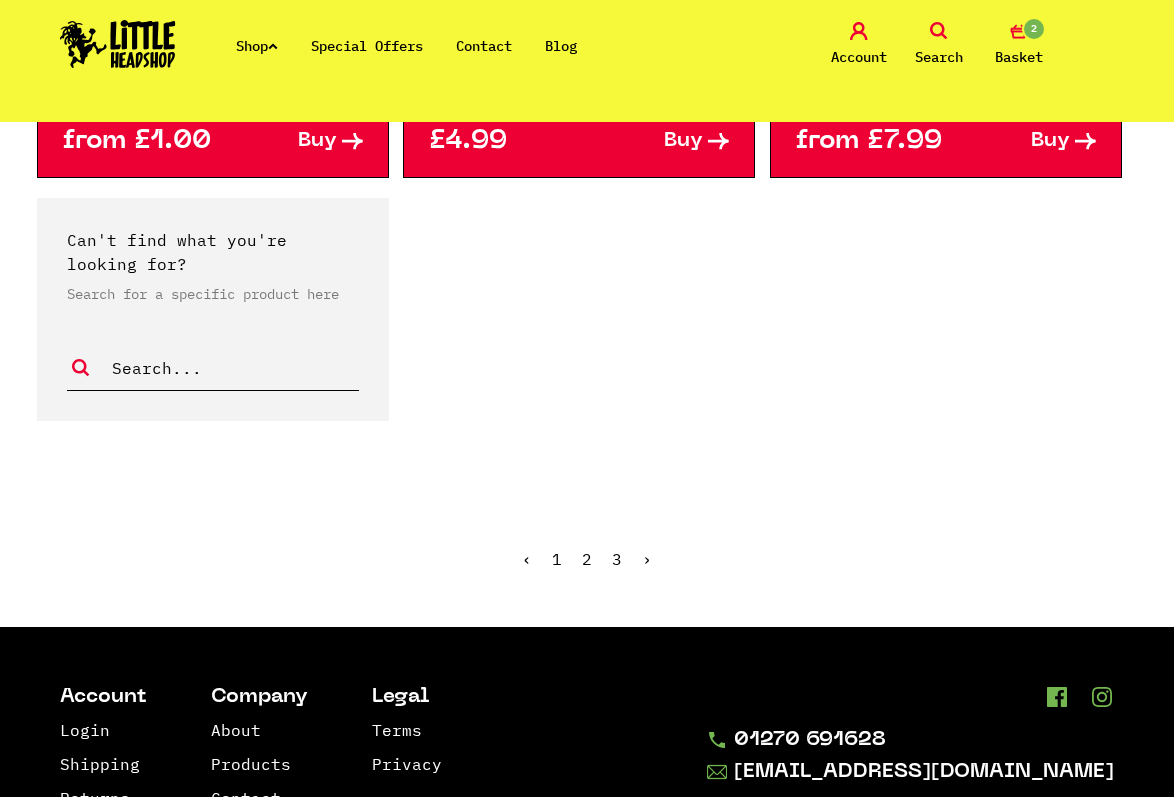 click on "3" at bounding box center (617, 559) 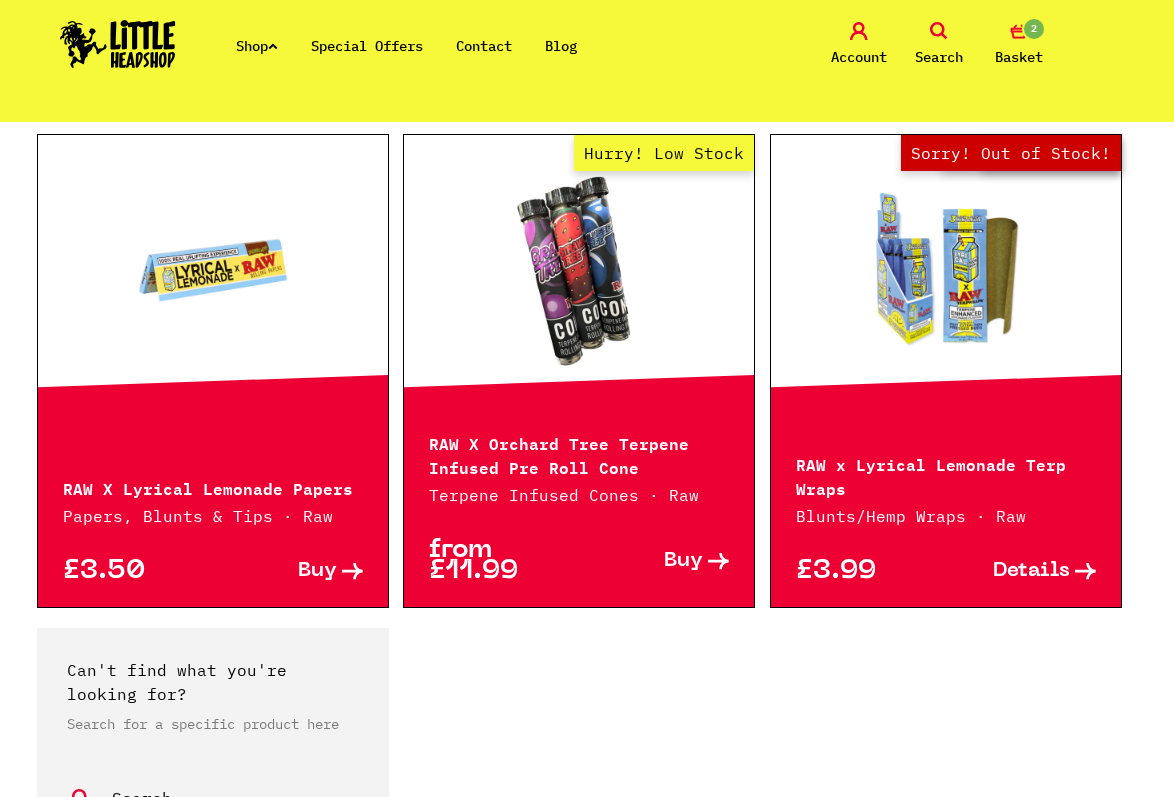 scroll, scrollTop: 2200, scrollLeft: 0, axis: vertical 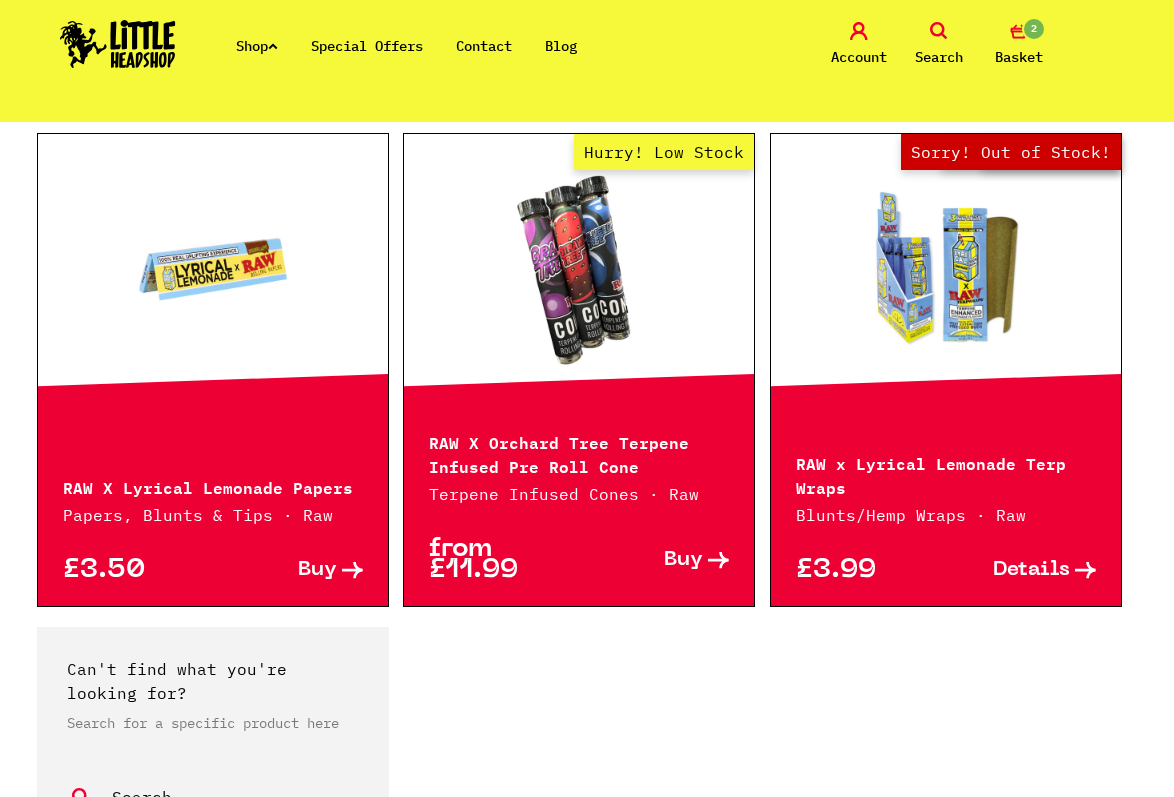 click on "Buy" at bounding box center [317, 570] 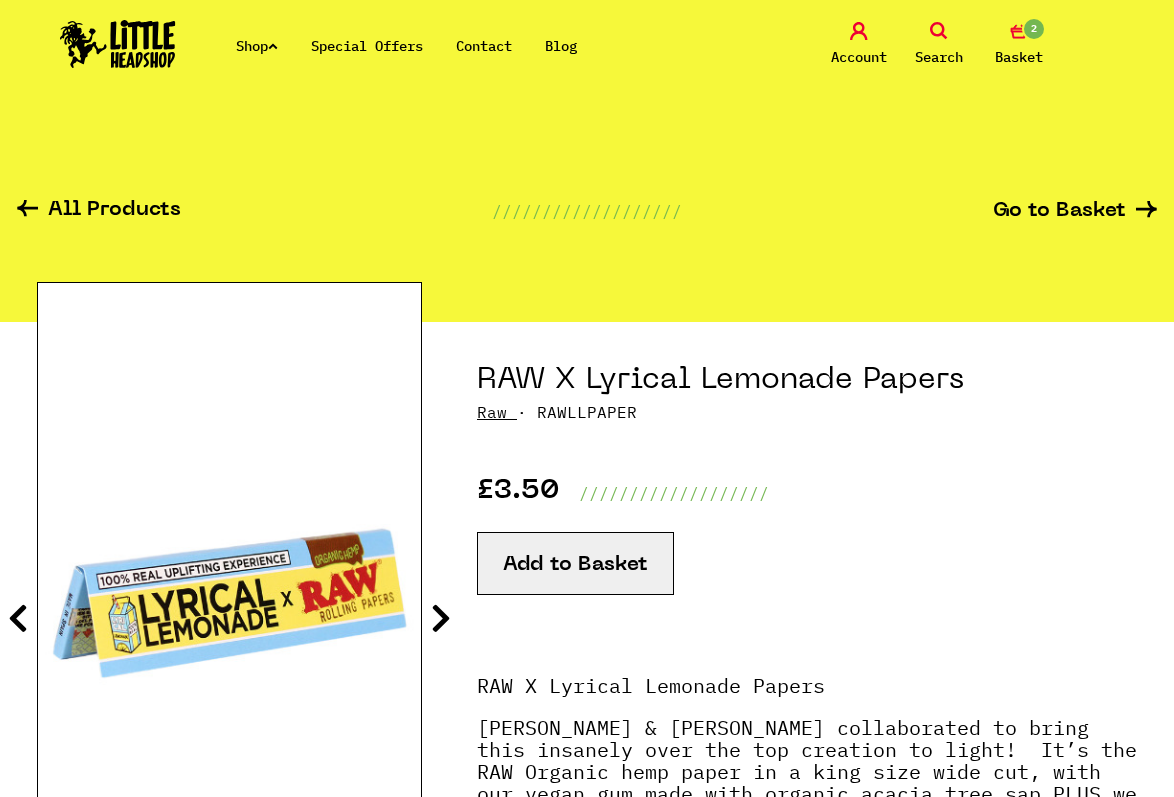 scroll, scrollTop: 0, scrollLeft: 0, axis: both 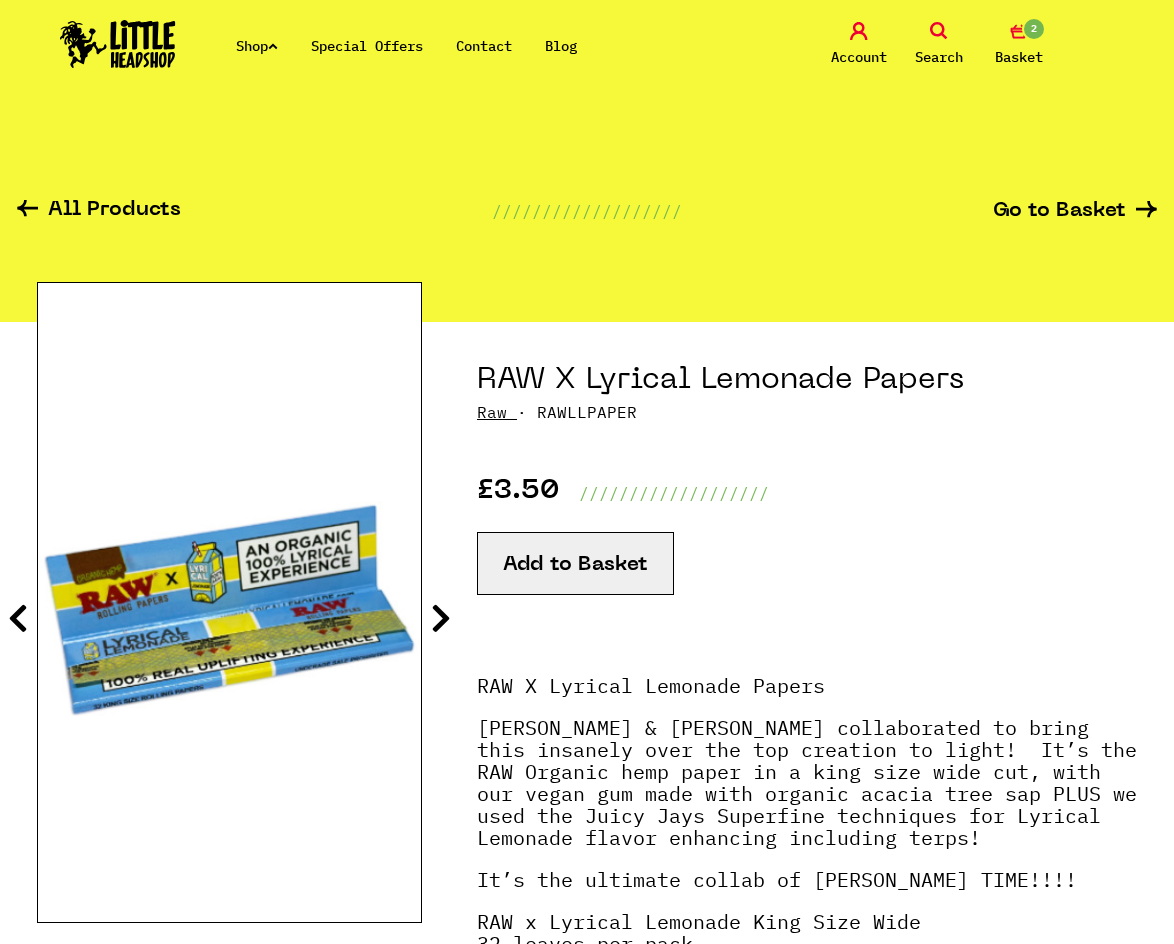 click on "Add to Basket" at bounding box center [575, 563] 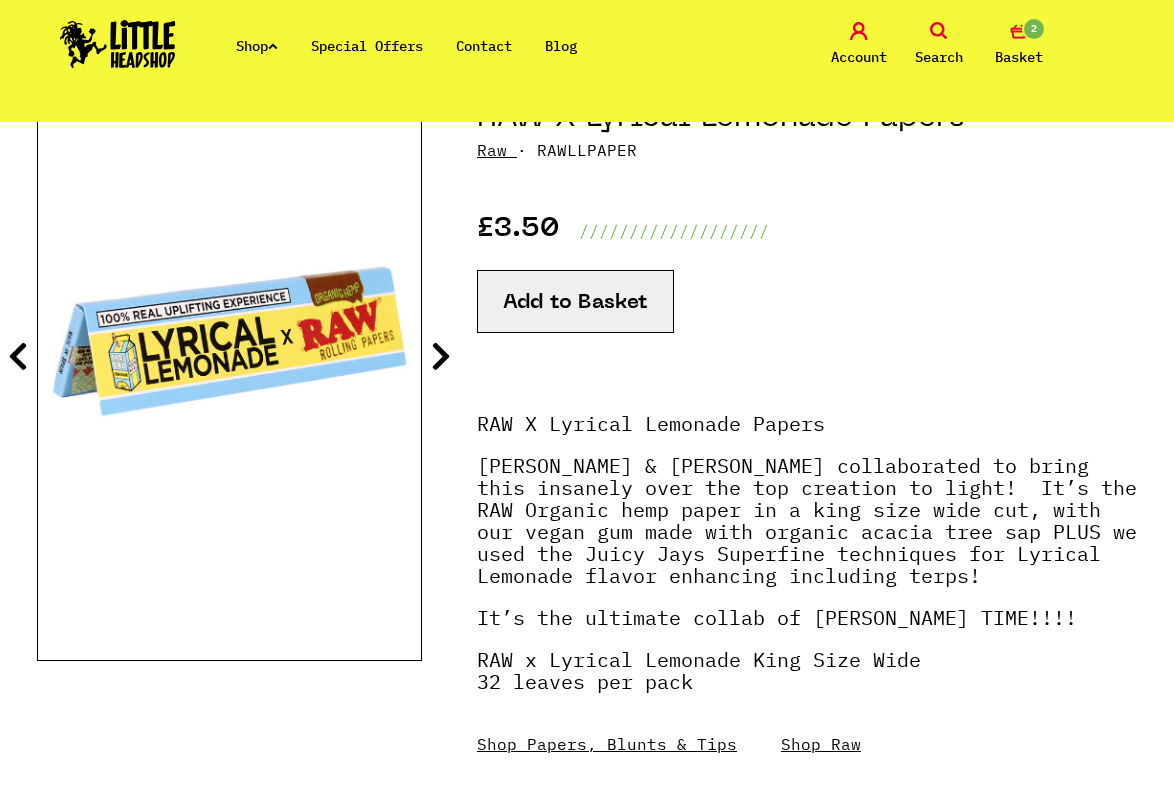 scroll, scrollTop: 300, scrollLeft: 0, axis: vertical 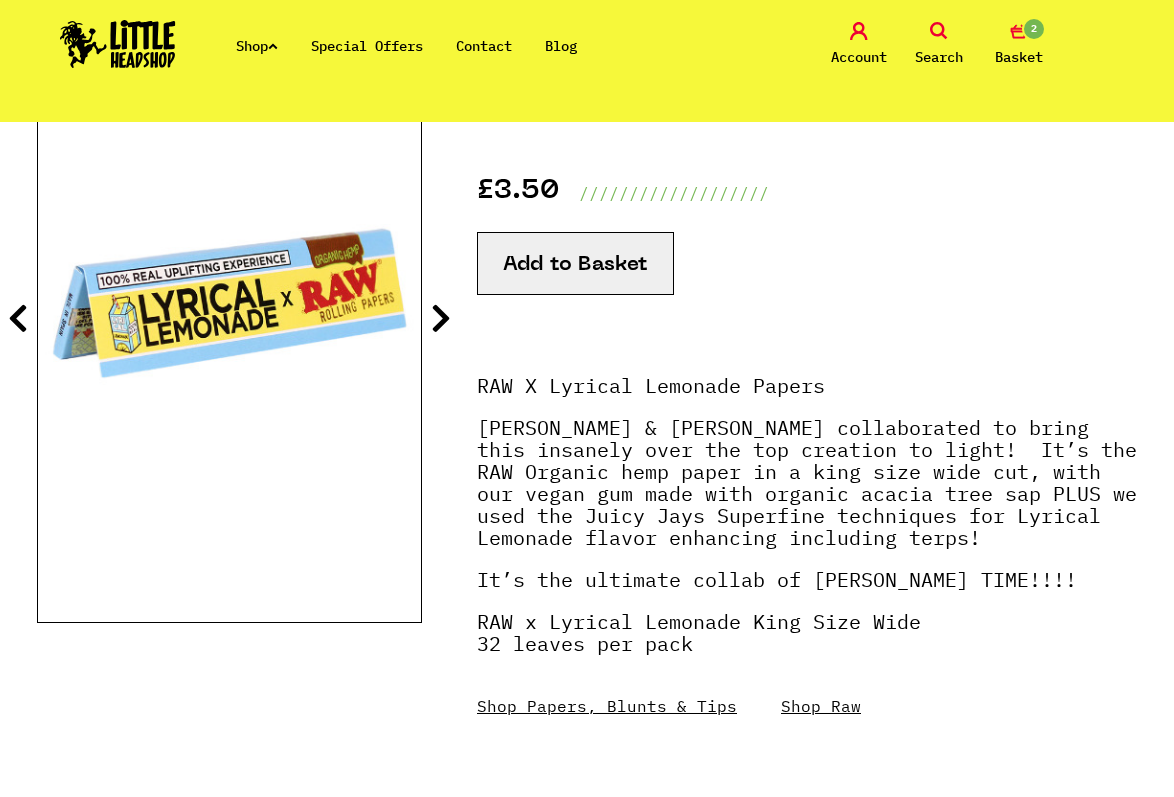 click on "2" at bounding box center (1019, 31) 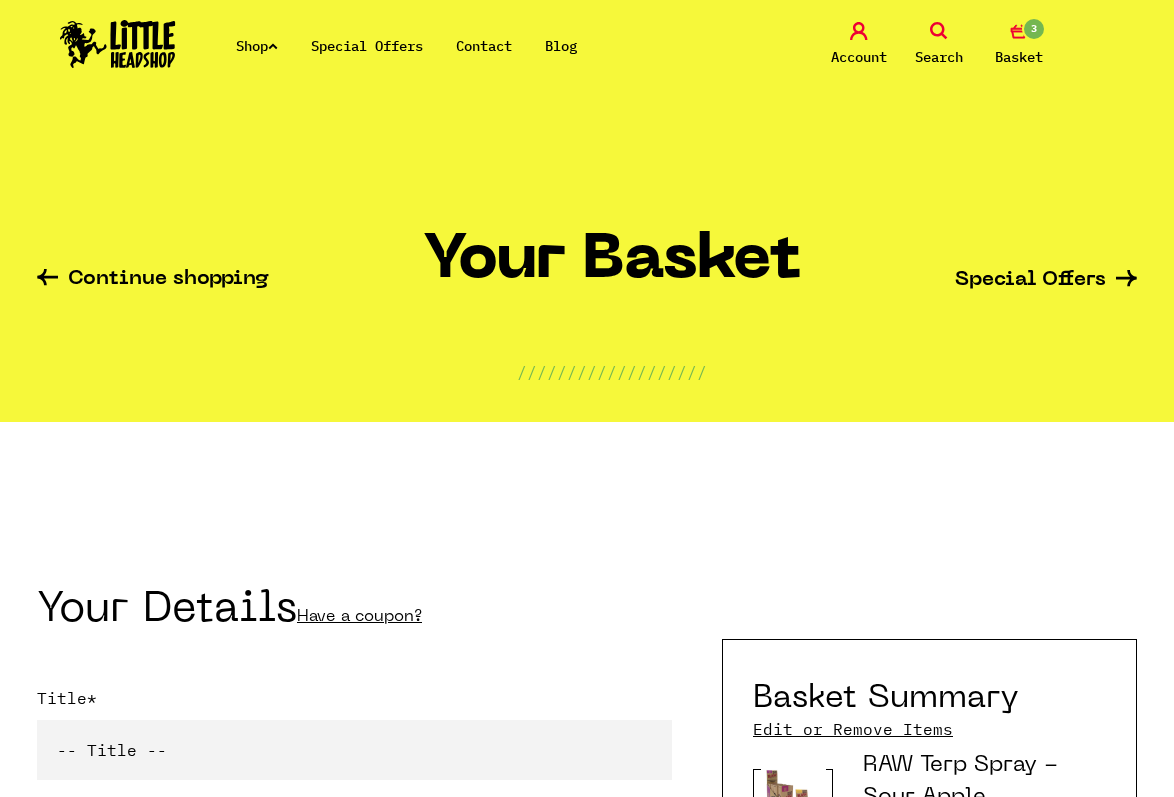 scroll, scrollTop: 0, scrollLeft: 0, axis: both 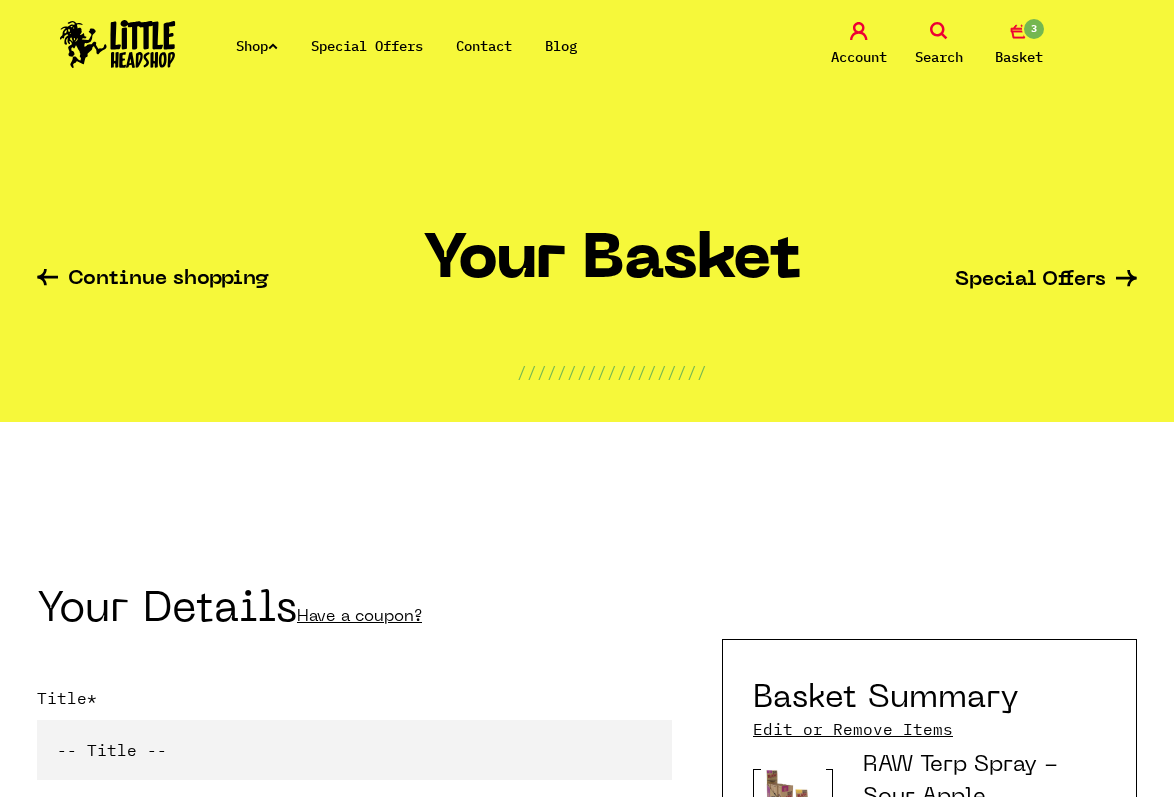click on "3" at bounding box center (1019, 31) 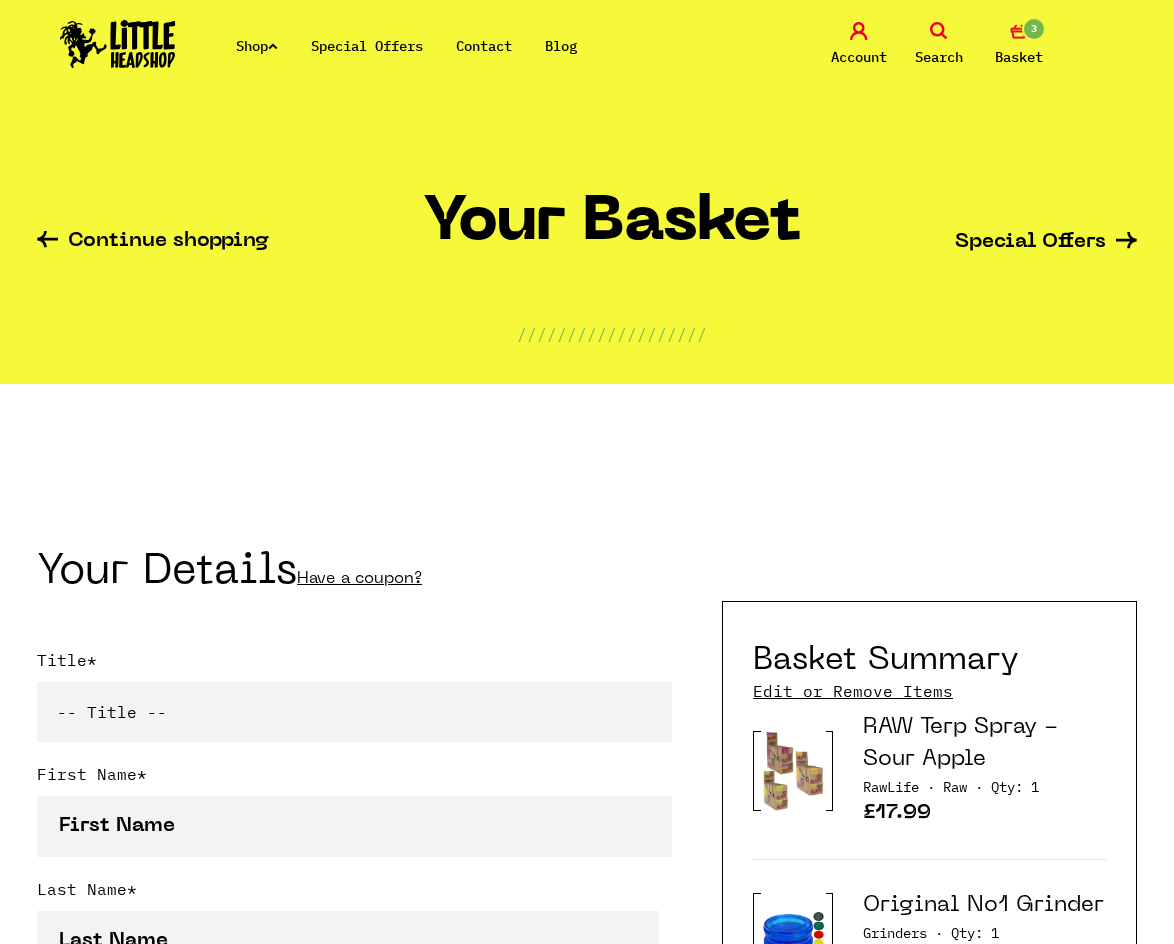 scroll, scrollTop: 0, scrollLeft: 0, axis: both 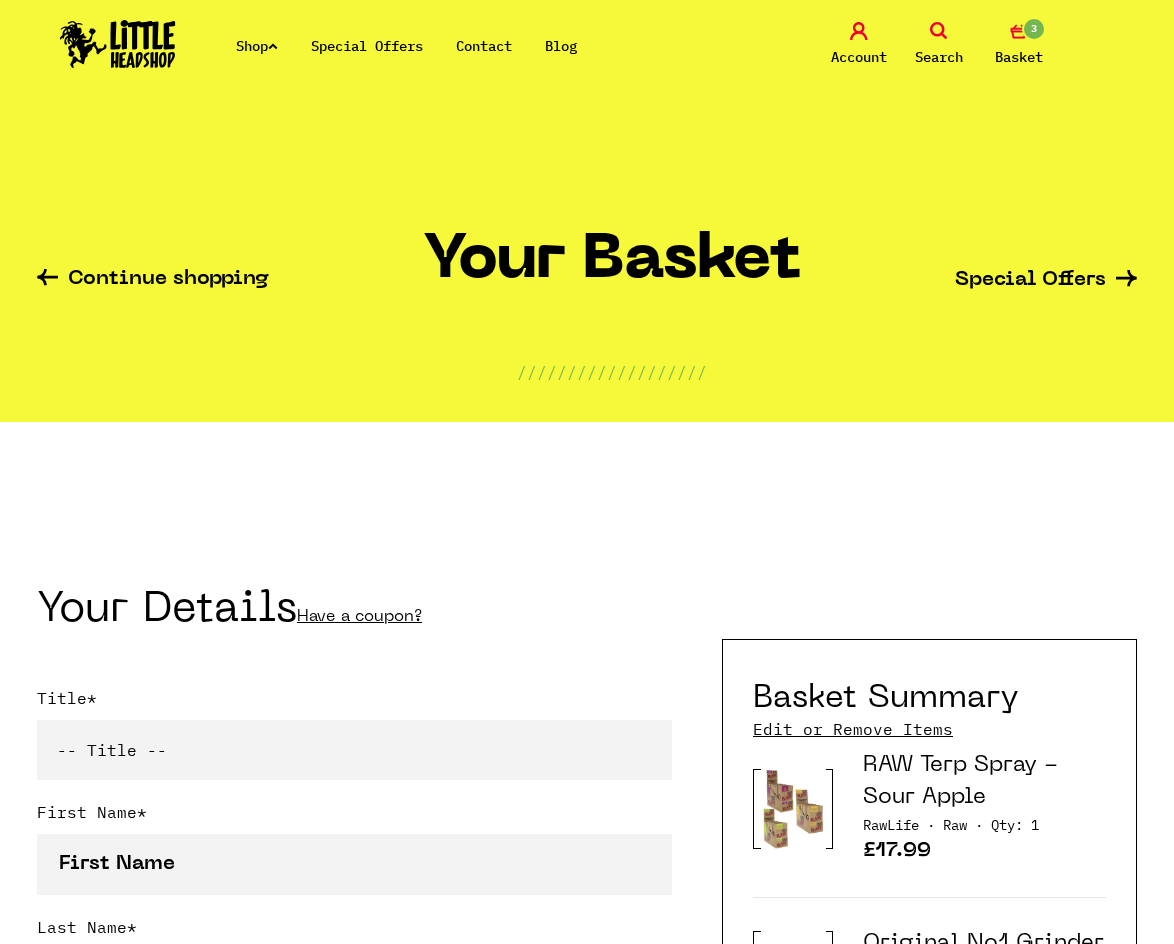 click on "Special Offers" at bounding box center (367, 46) 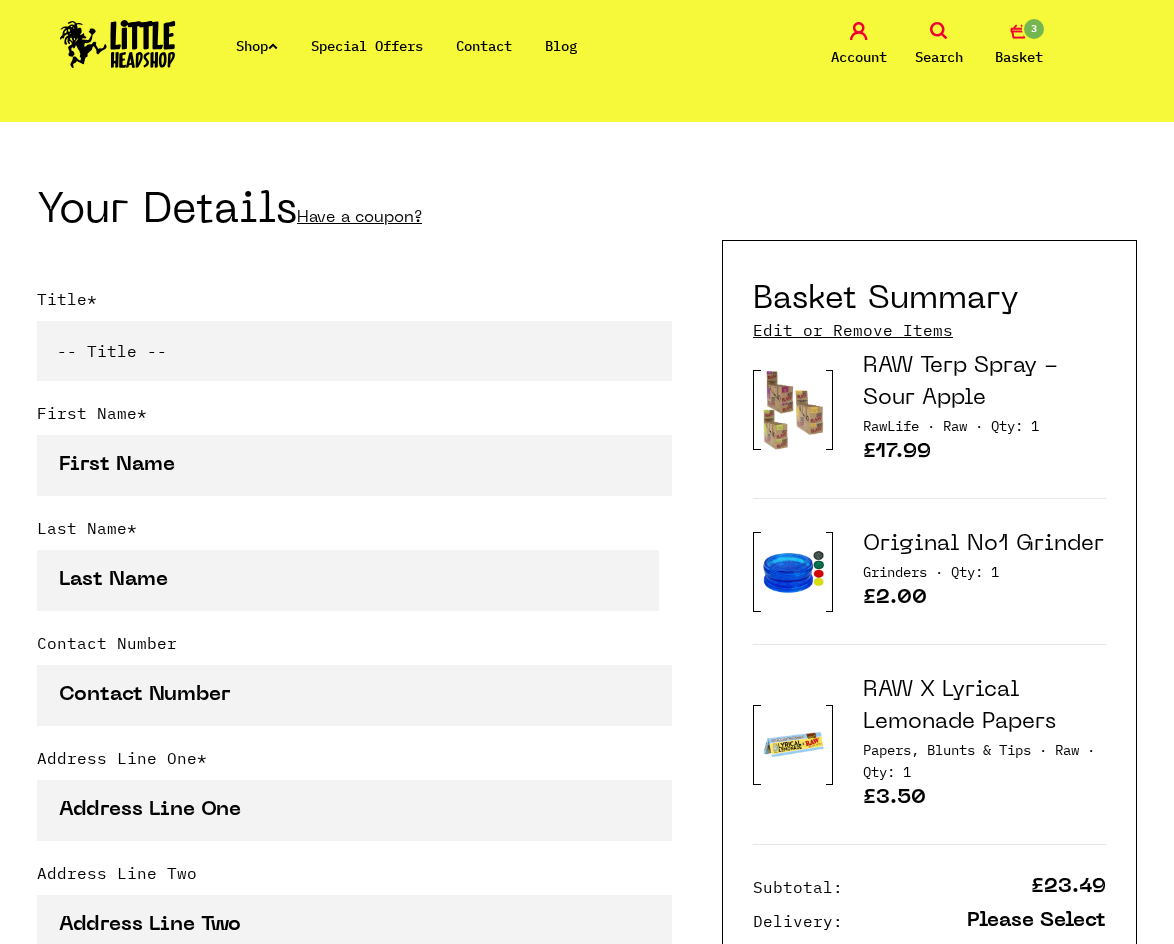 scroll, scrollTop: 400, scrollLeft: 0, axis: vertical 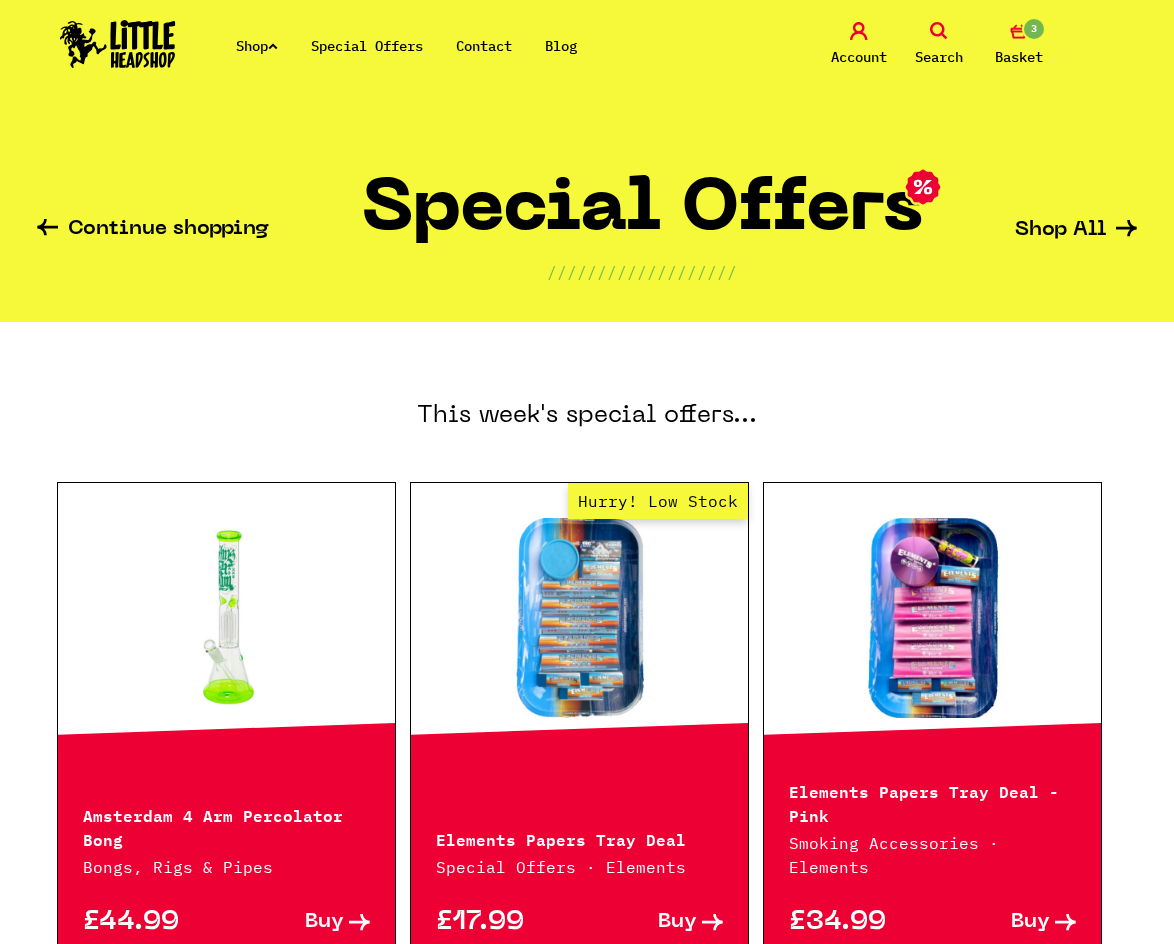 click on "Shop" at bounding box center (257, 46) 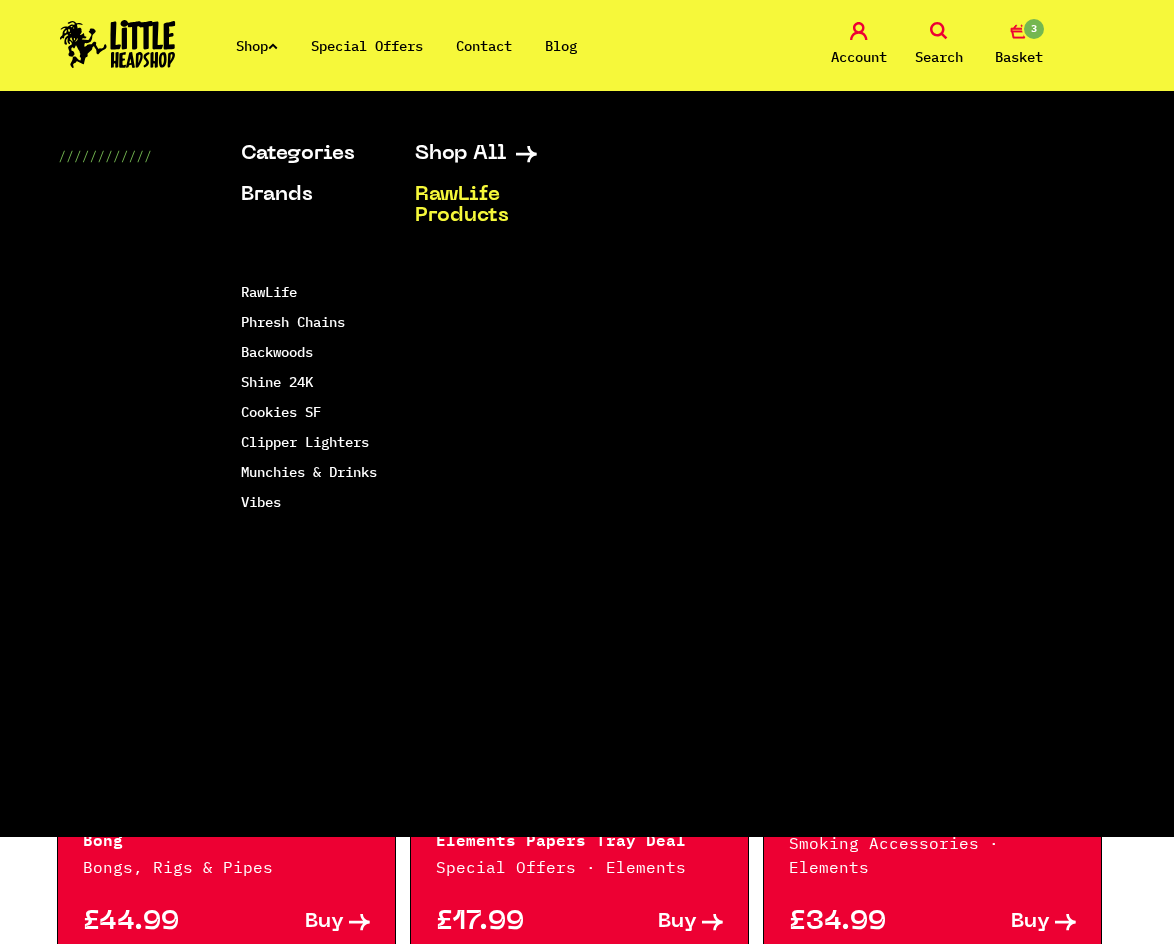 click on "RawLife Products" at bounding box center [487, 206] 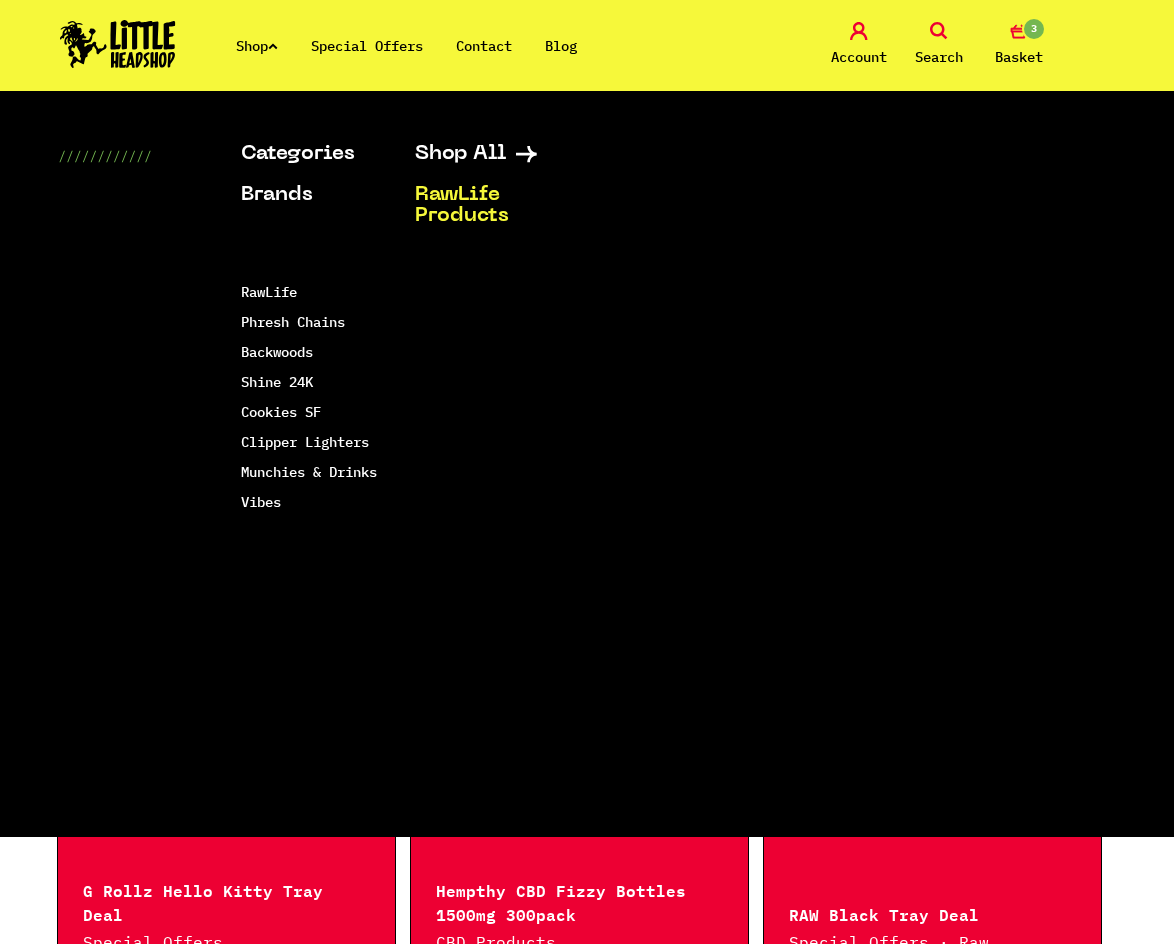 scroll, scrollTop: 400, scrollLeft: 0, axis: vertical 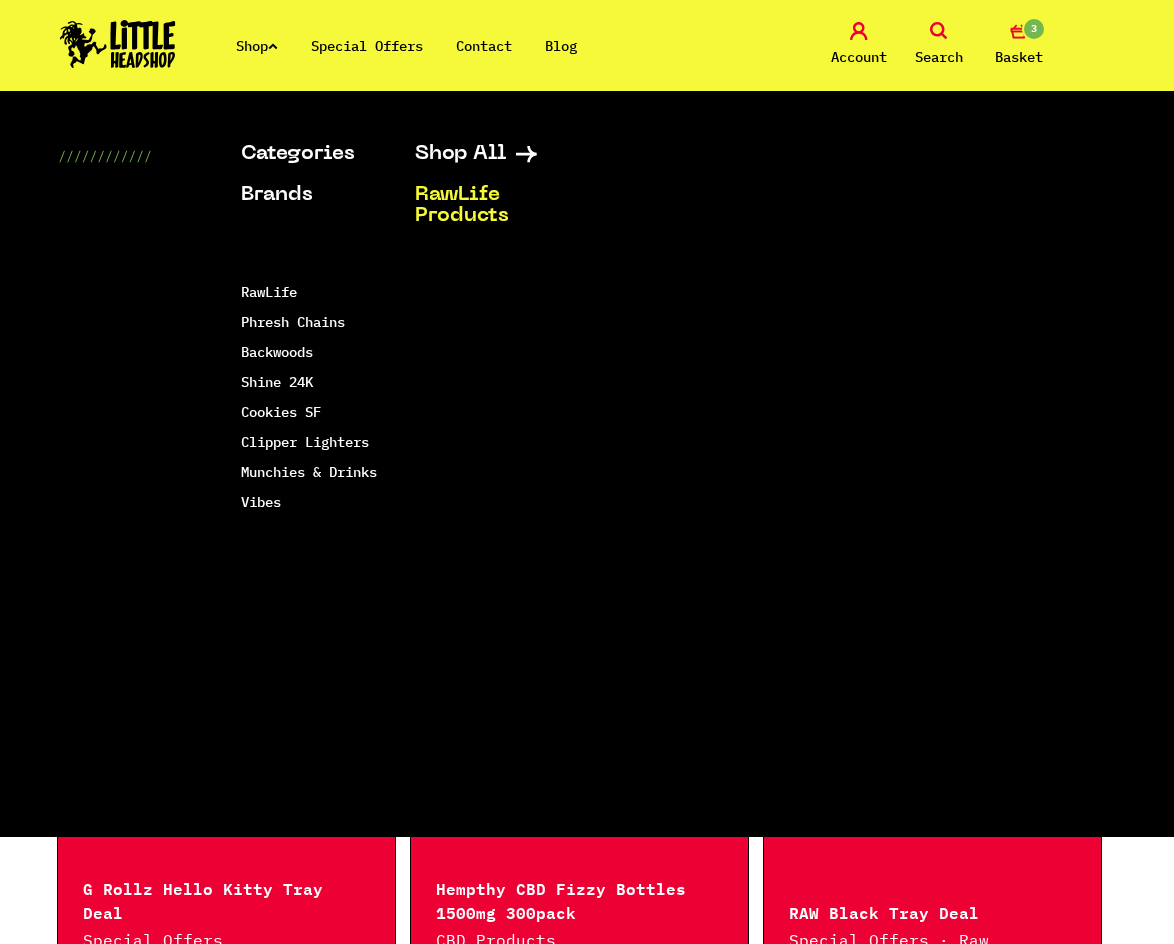 click on "Amsterdam 4 Arm Percolator Bong
Bongs, Rigs & Pipes
£44.99
Buy
Hurry! Low Stock
Elements Papers Tray Deal
Special Offers  · Elements
£17.99
Buy" at bounding box center (587, 1016) 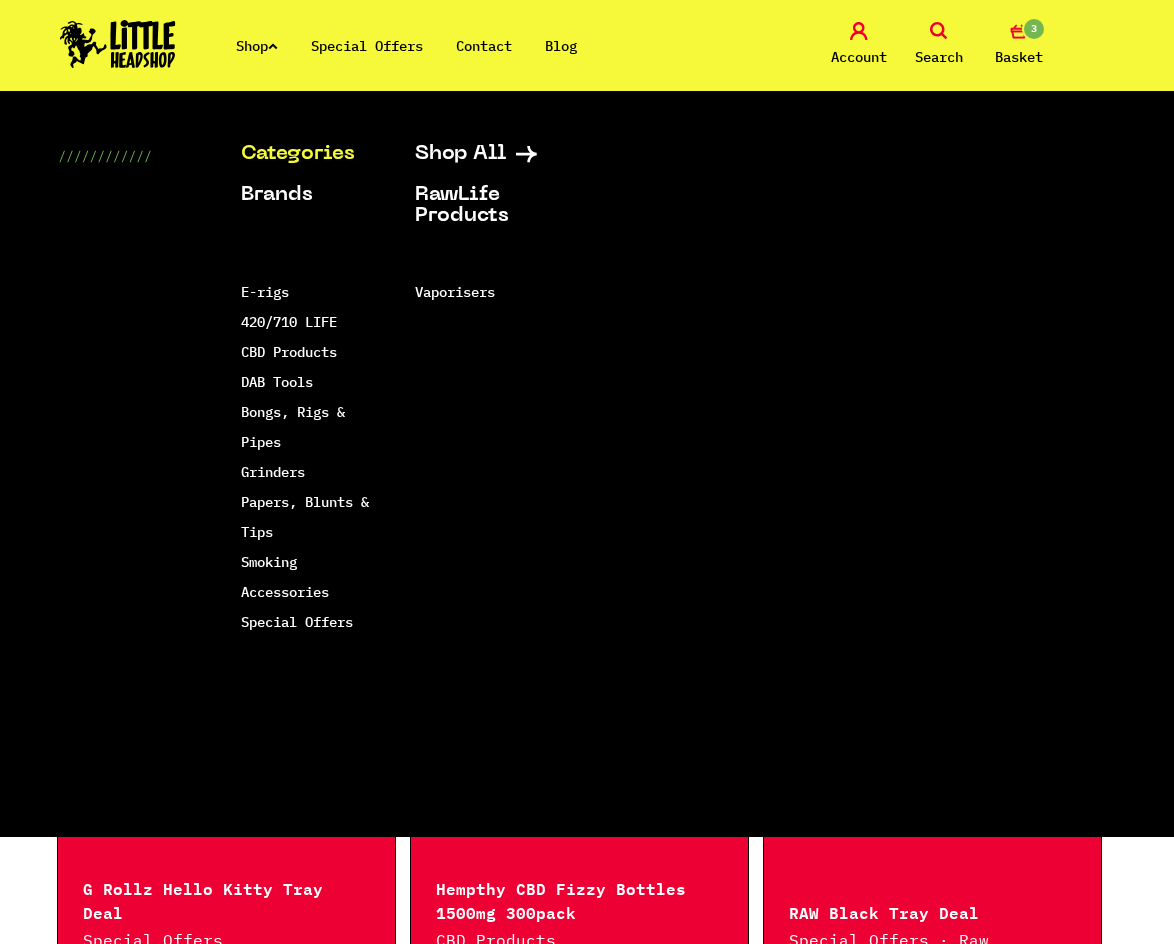 click at bounding box center [273, 46] 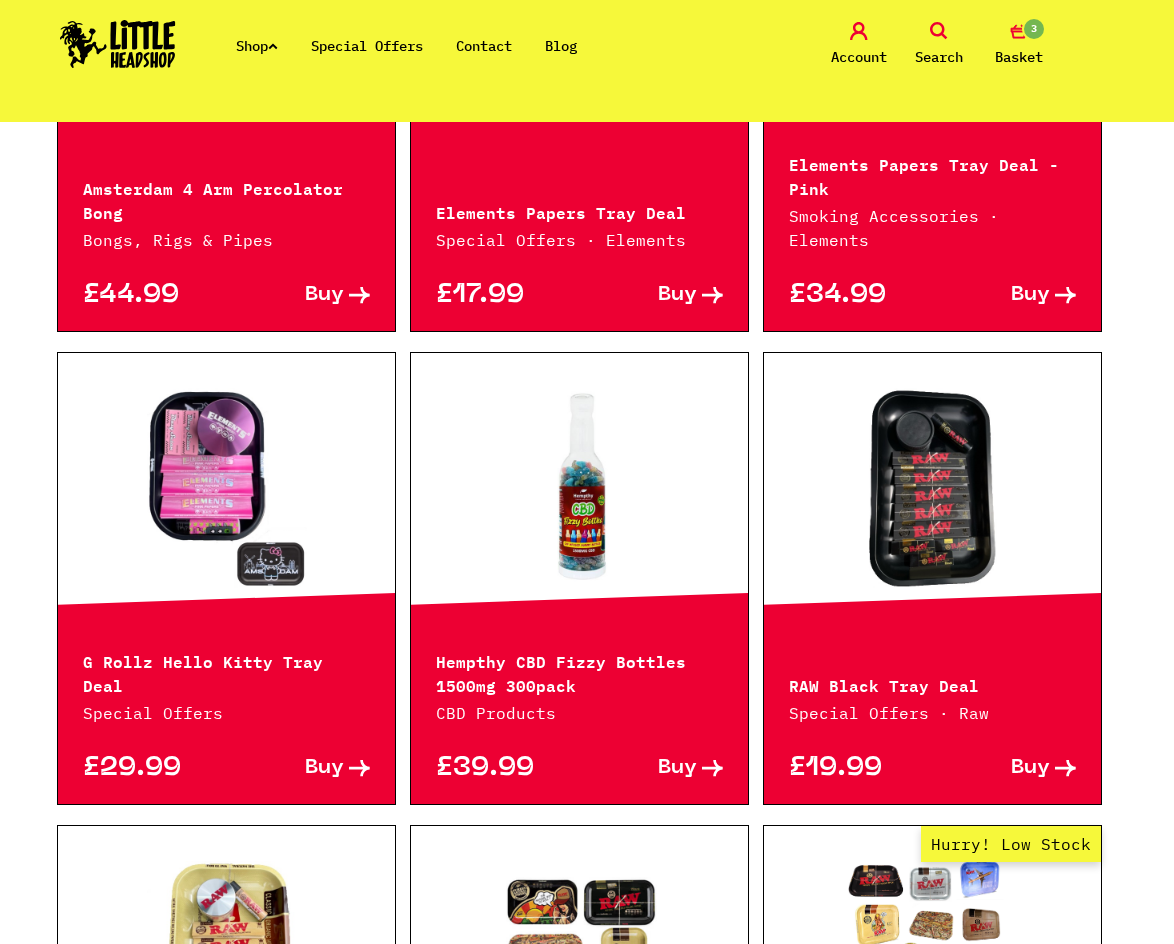 scroll, scrollTop: 700, scrollLeft: 0, axis: vertical 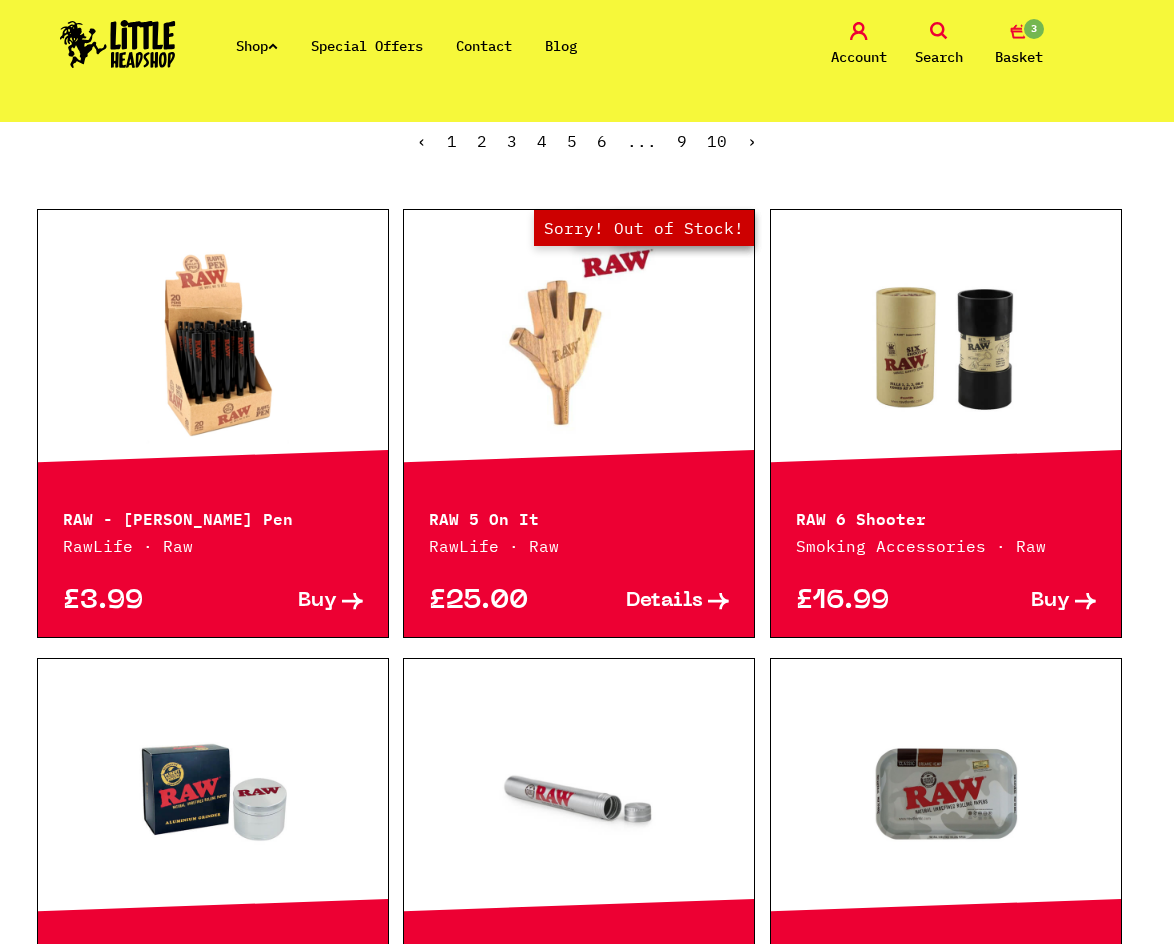 click on "Search" at bounding box center [939, 57] 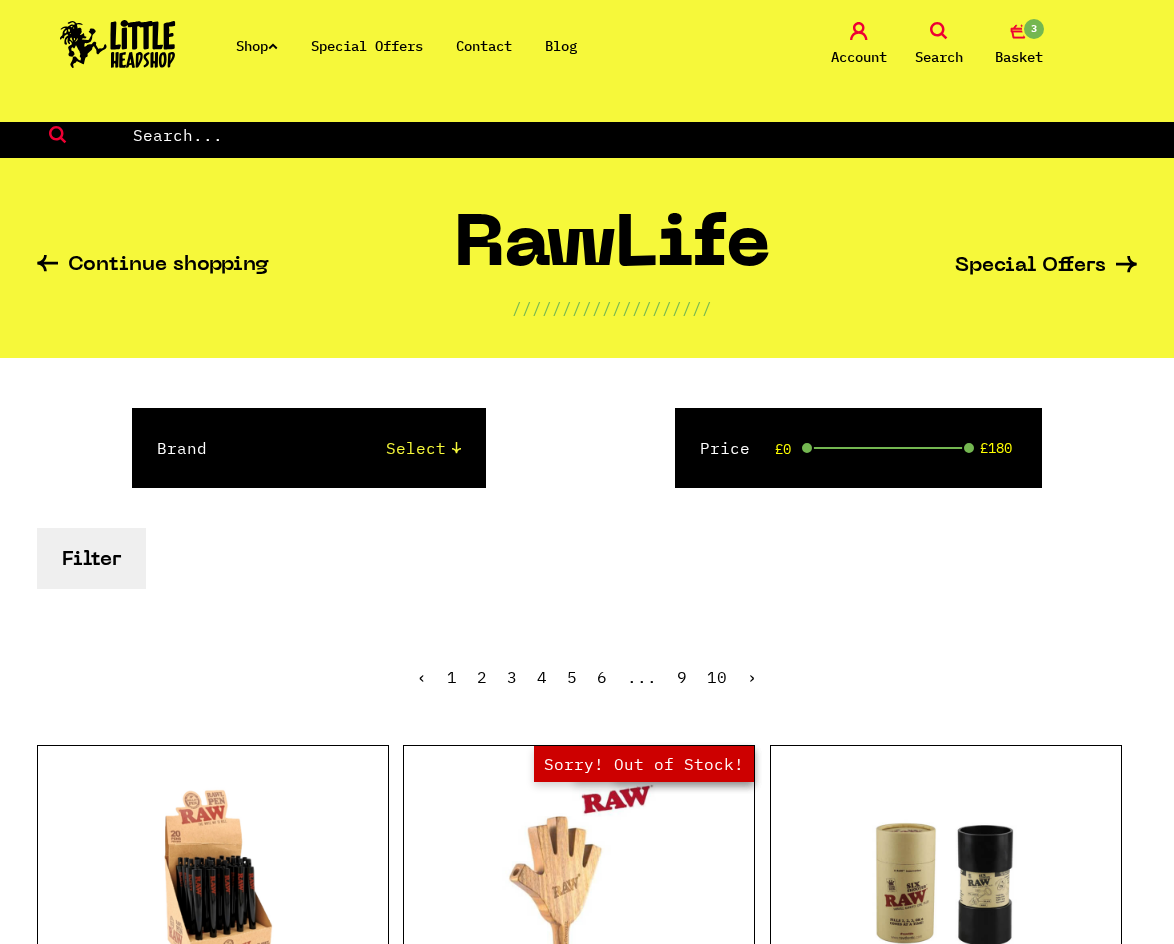 scroll, scrollTop: 0, scrollLeft: 0, axis: both 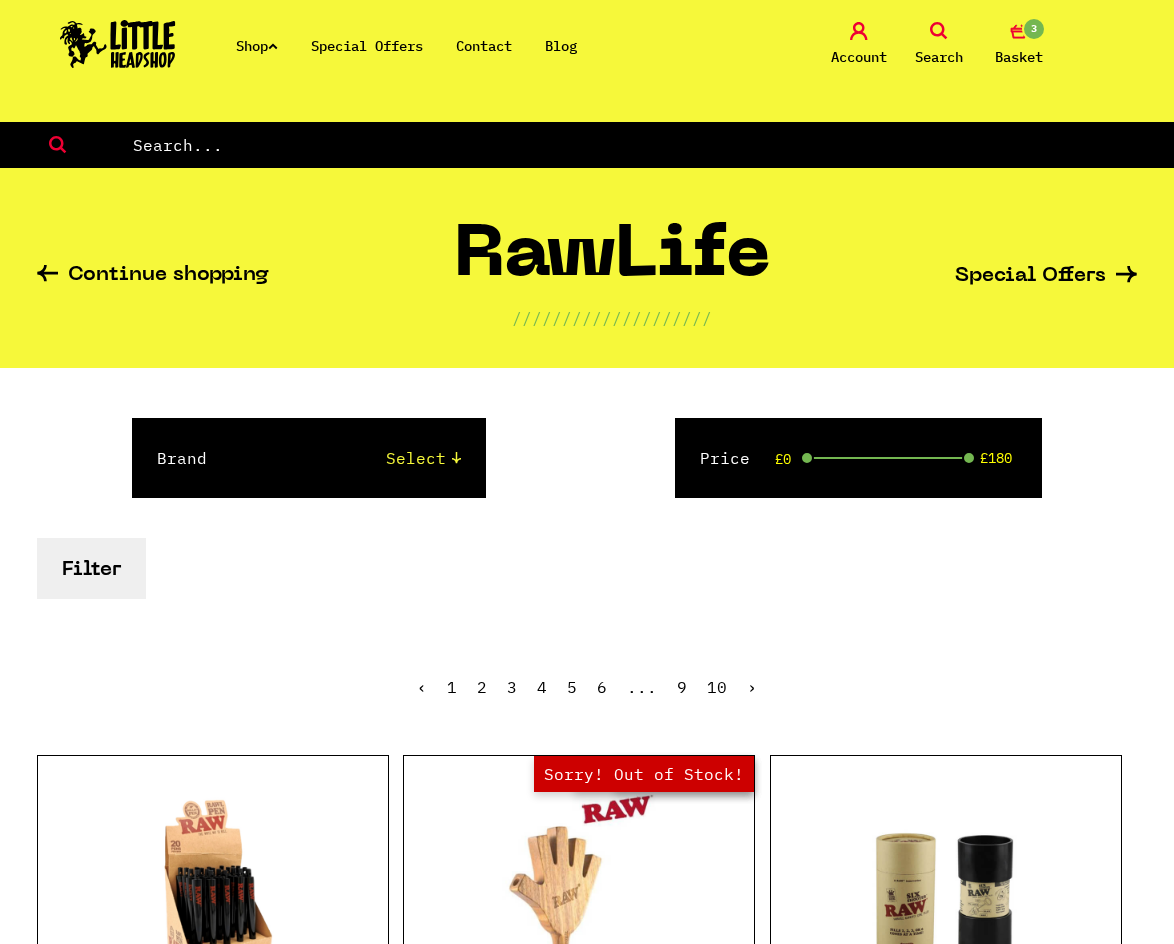 click at bounding box center [652, 145] 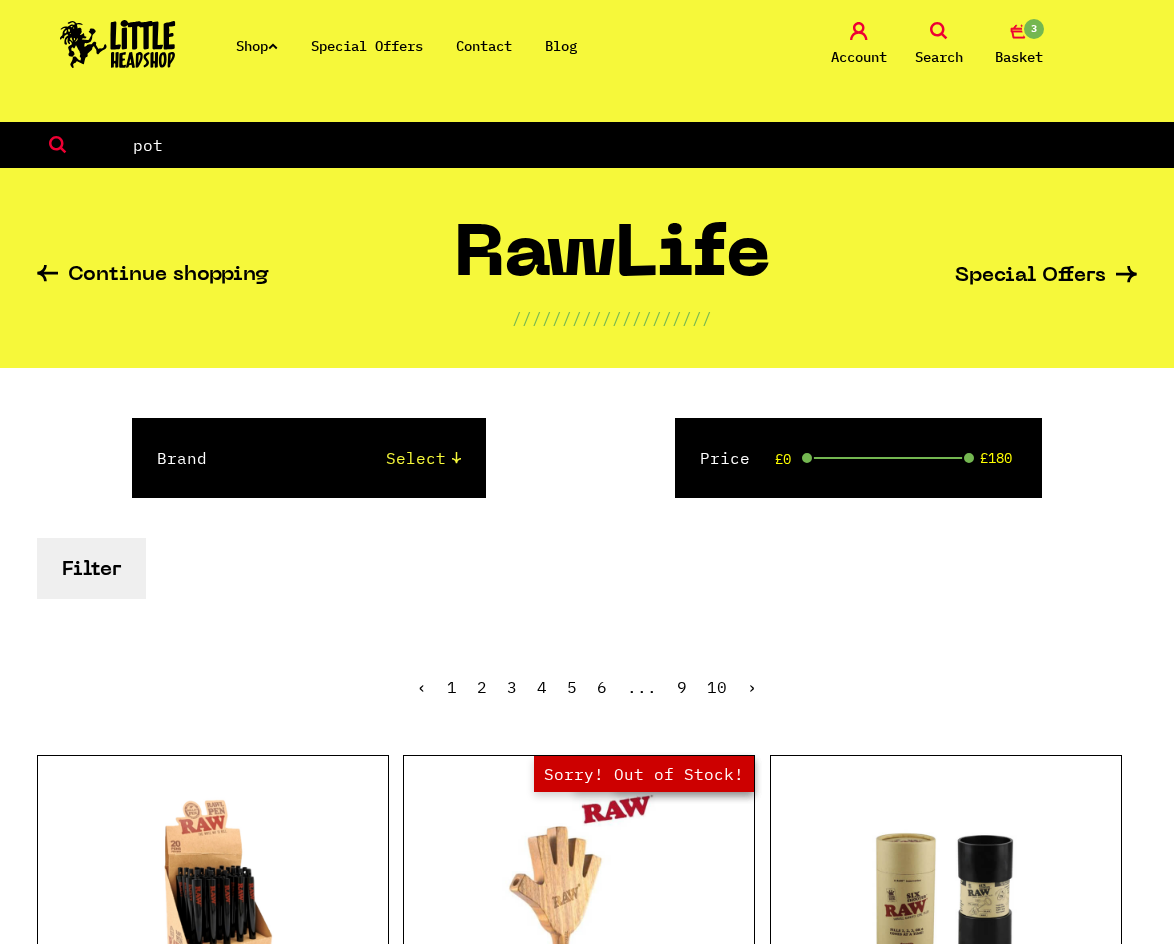 type on "pot" 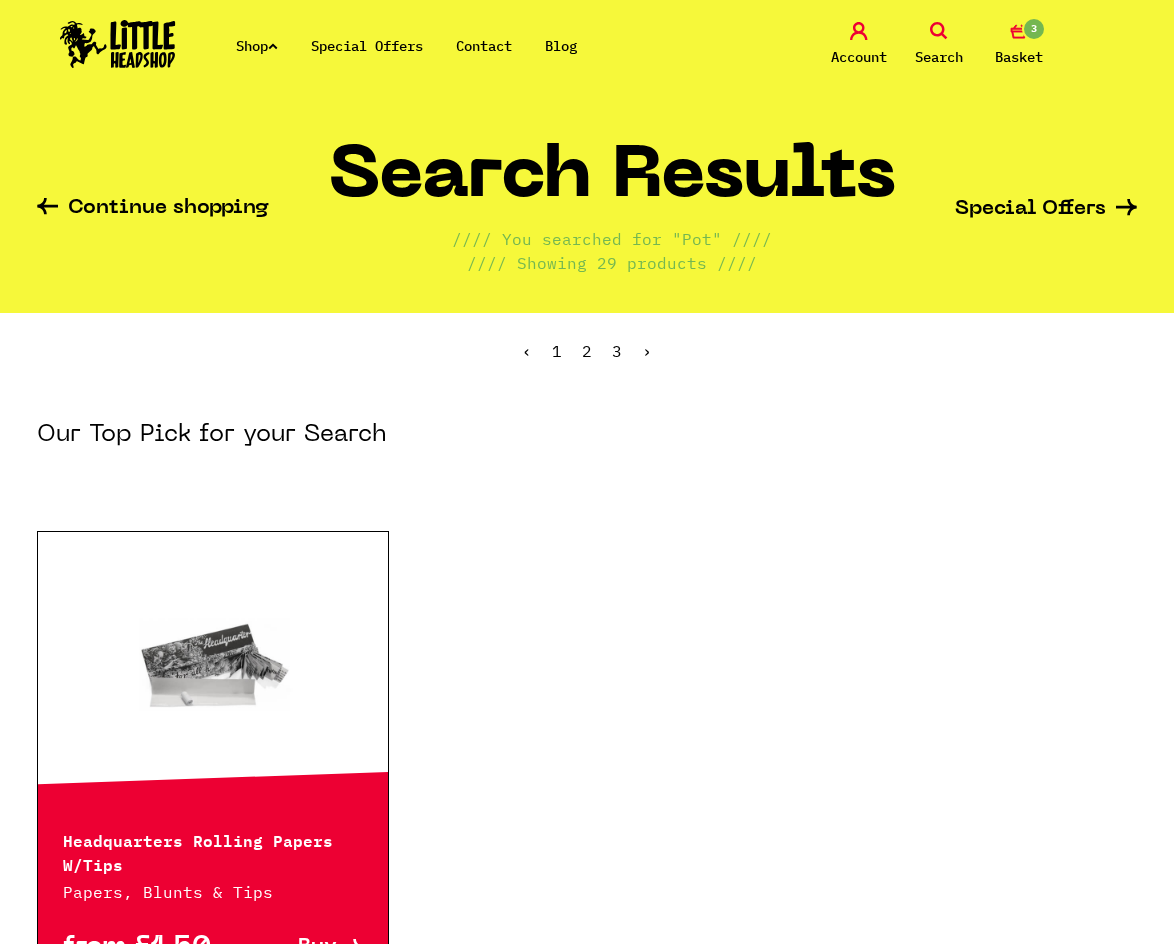scroll, scrollTop: 0, scrollLeft: 0, axis: both 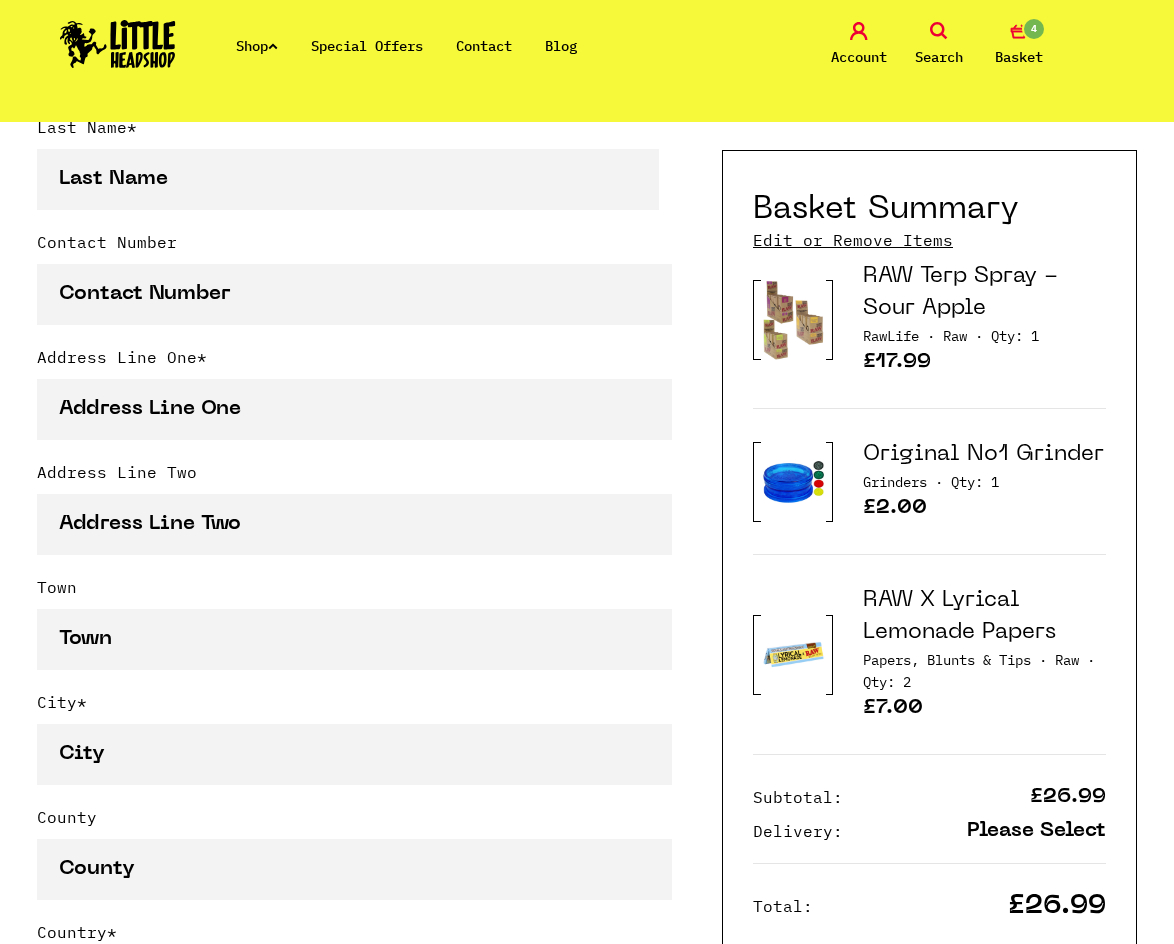 click on "Basket" at bounding box center (1019, 57) 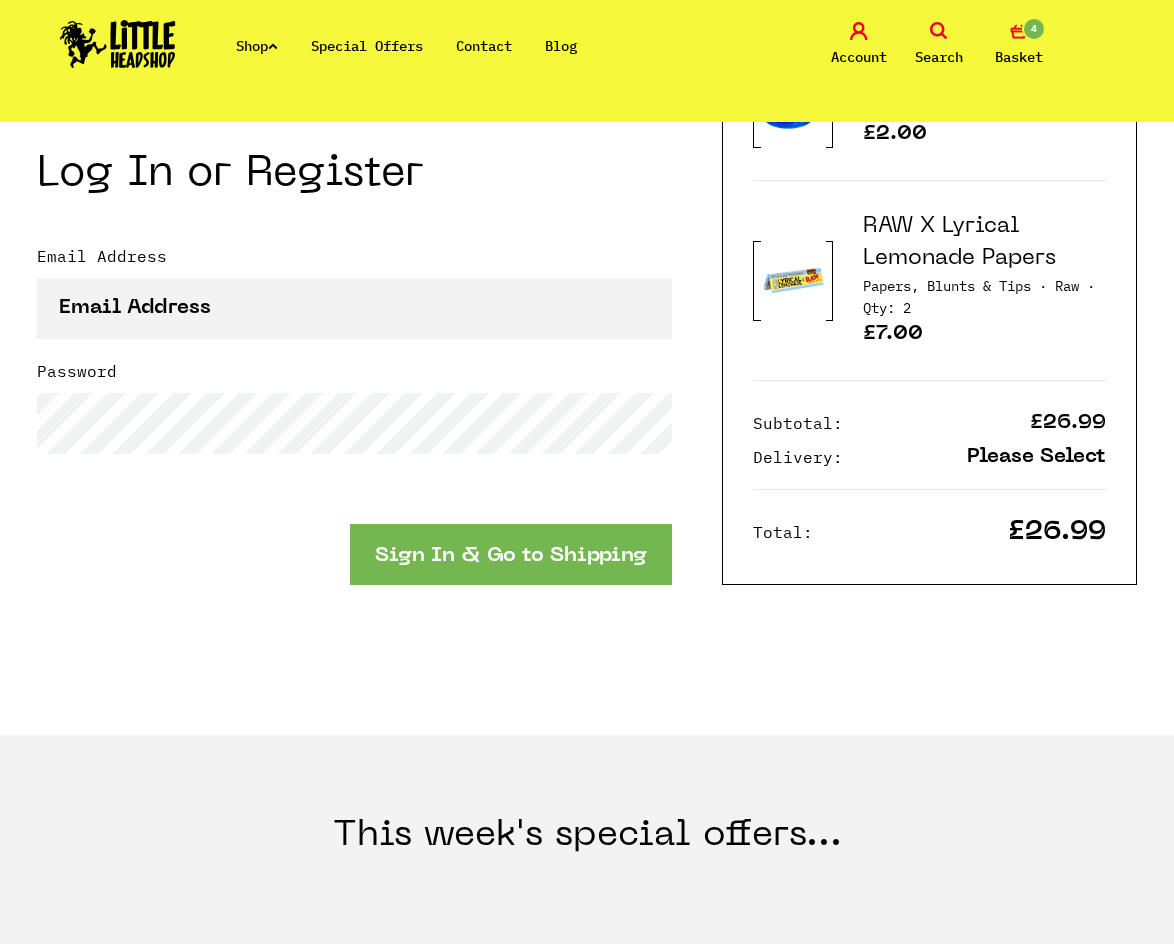 scroll, scrollTop: 2400, scrollLeft: 0, axis: vertical 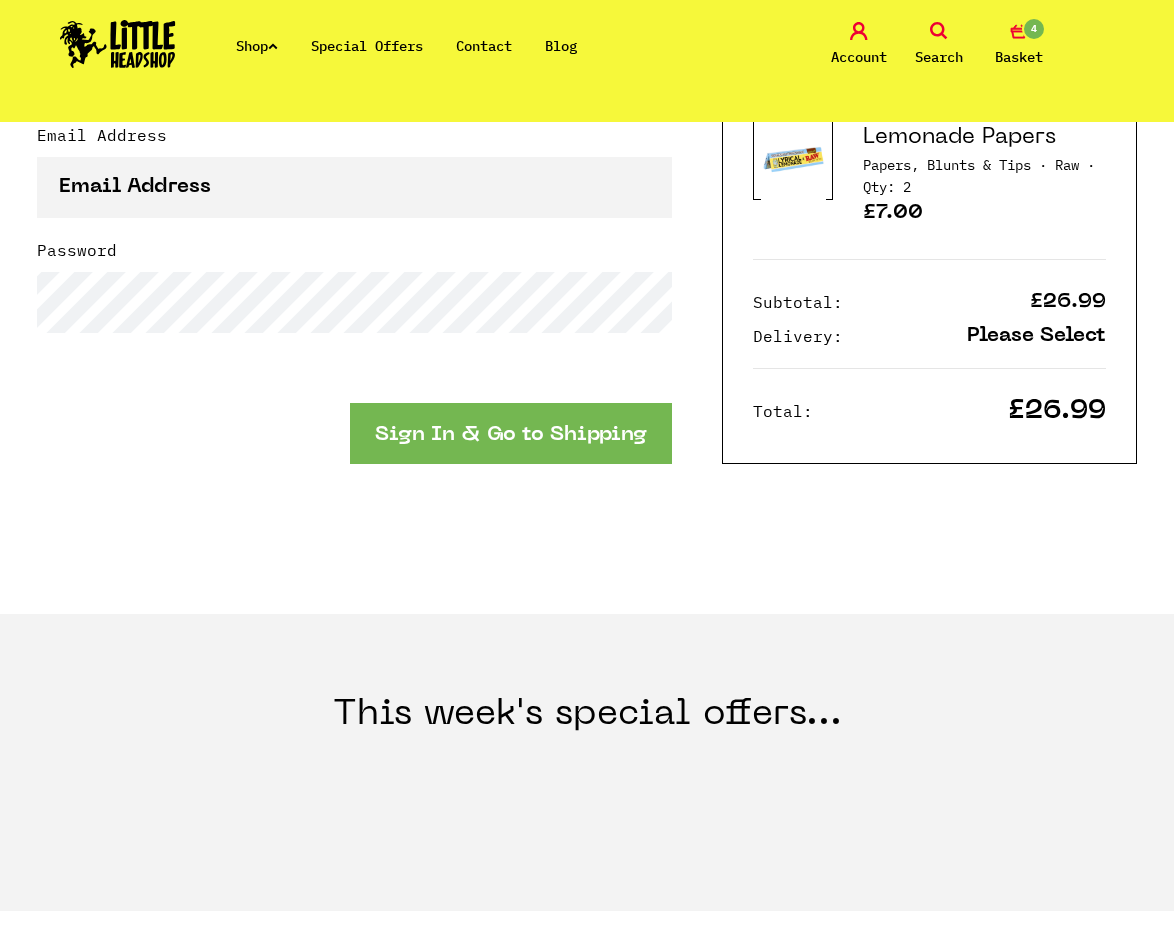 click on "Please Select" at bounding box center [1036, 336] 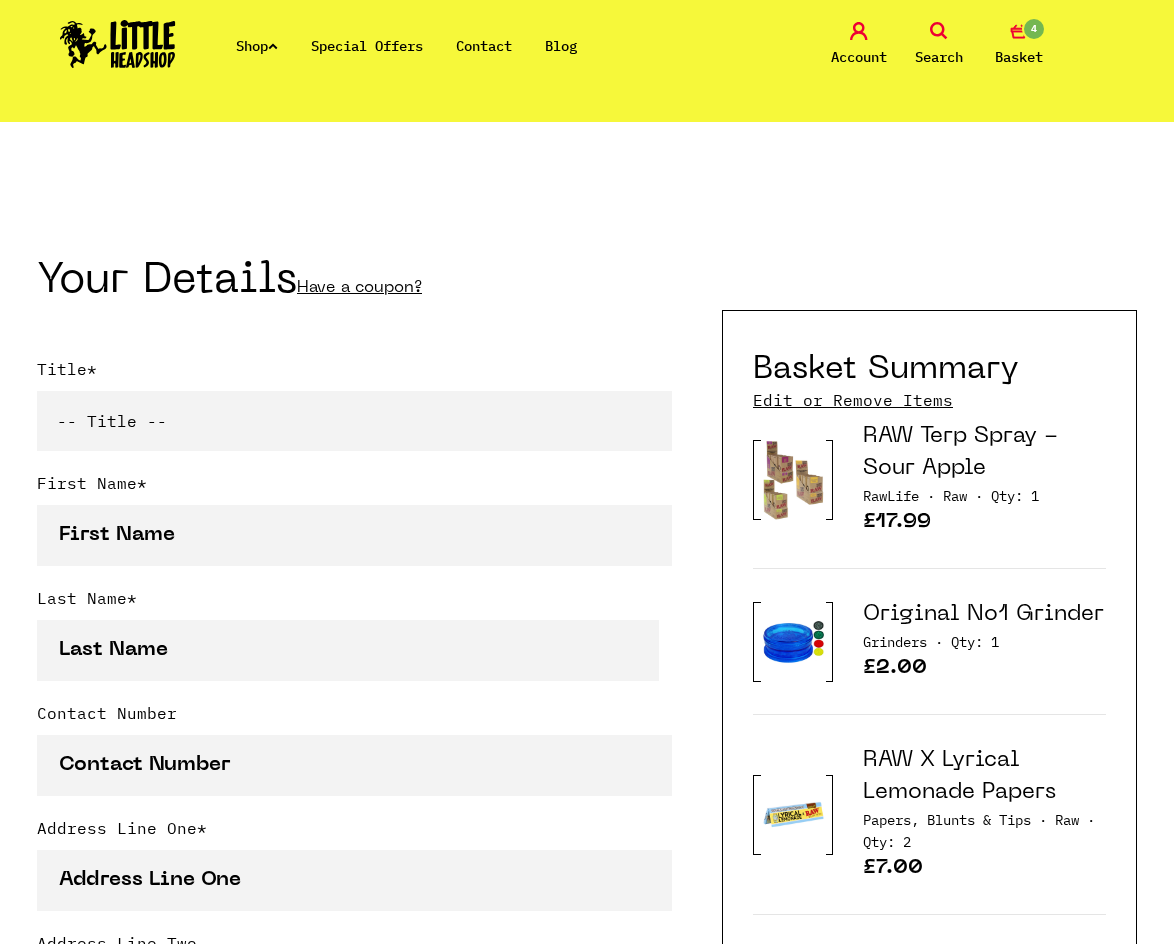 scroll, scrollTop: 300, scrollLeft: 0, axis: vertical 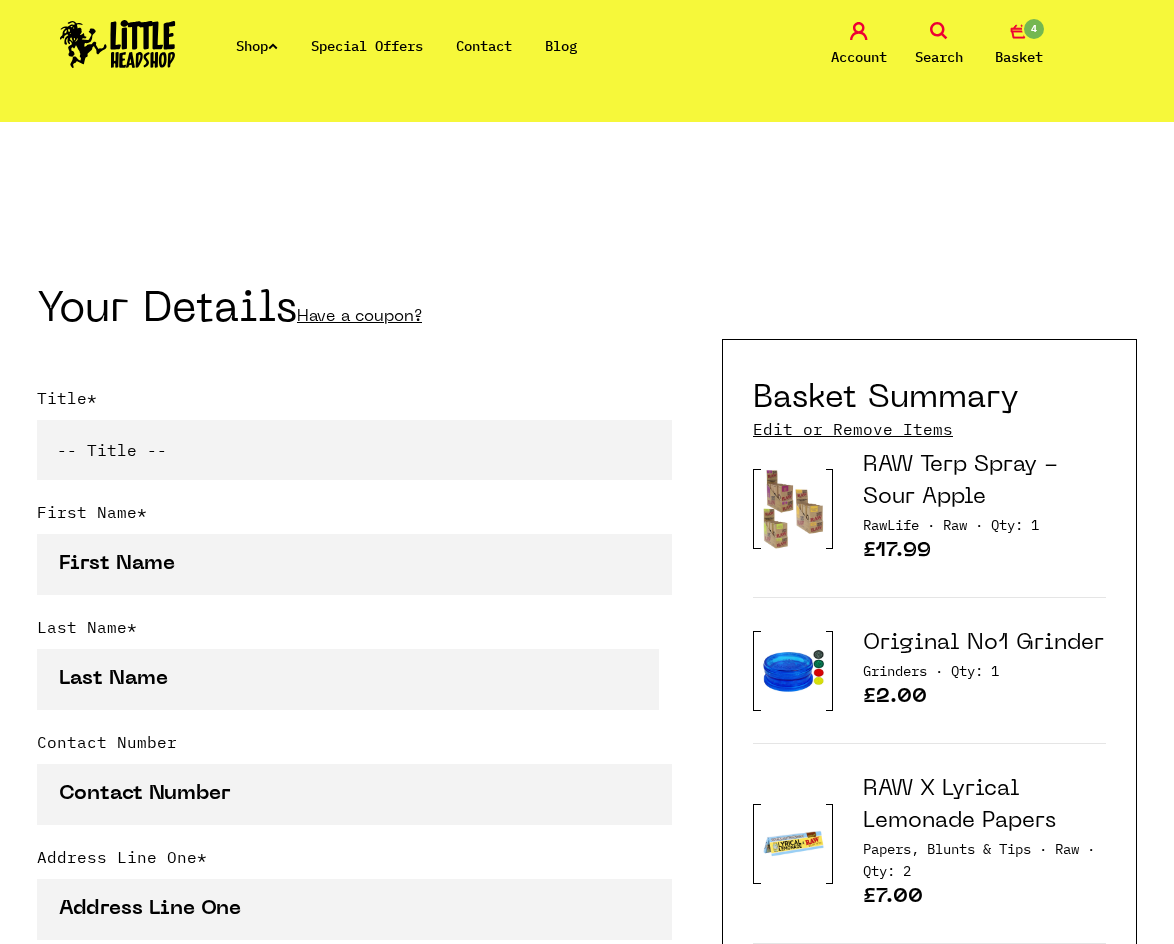 click on "-- Title --
Mr
Mrs
Ms
Miss
Dr
Prof" at bounding box center [354, 450] 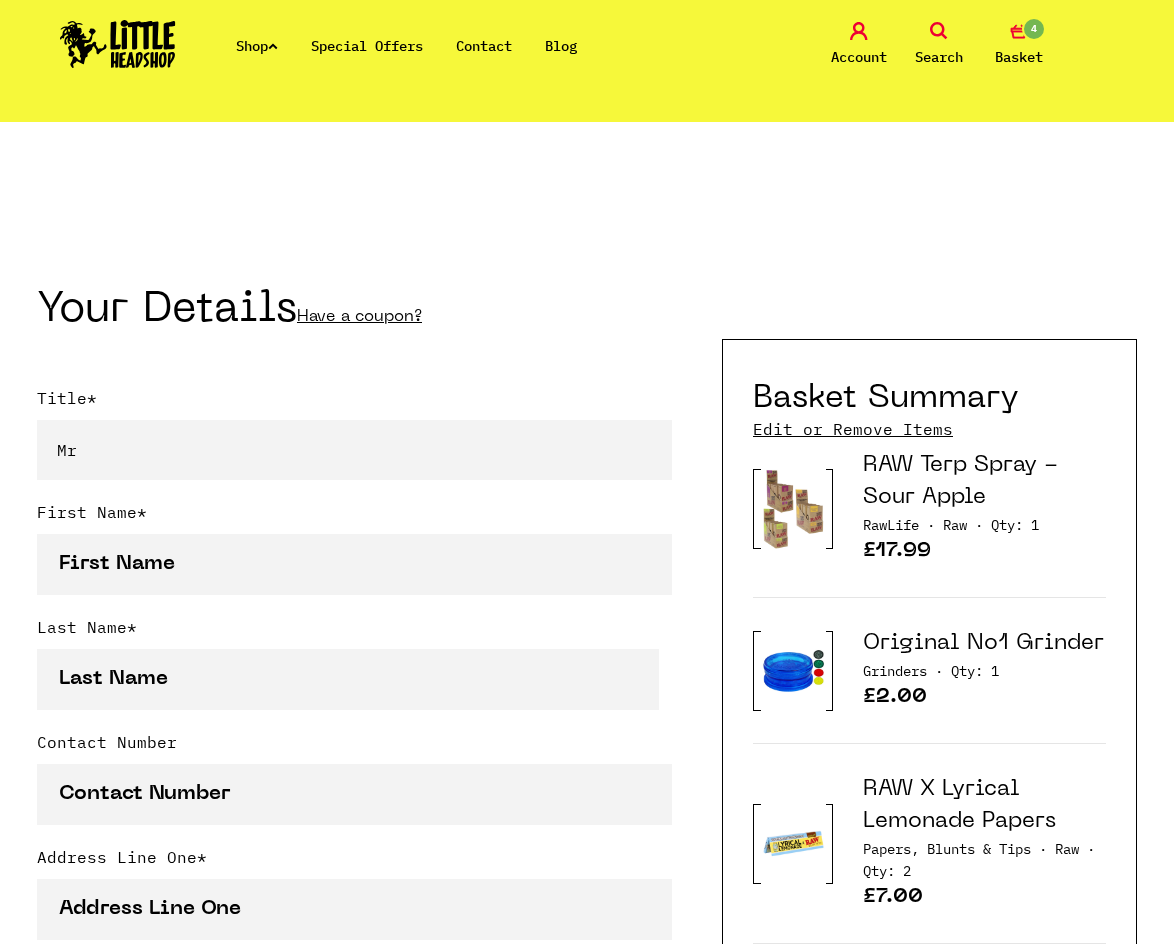 click on "-- Title --
Mr
Mrs
Ms
Miss
Dr
Prof" at bounding box center (354, 450) 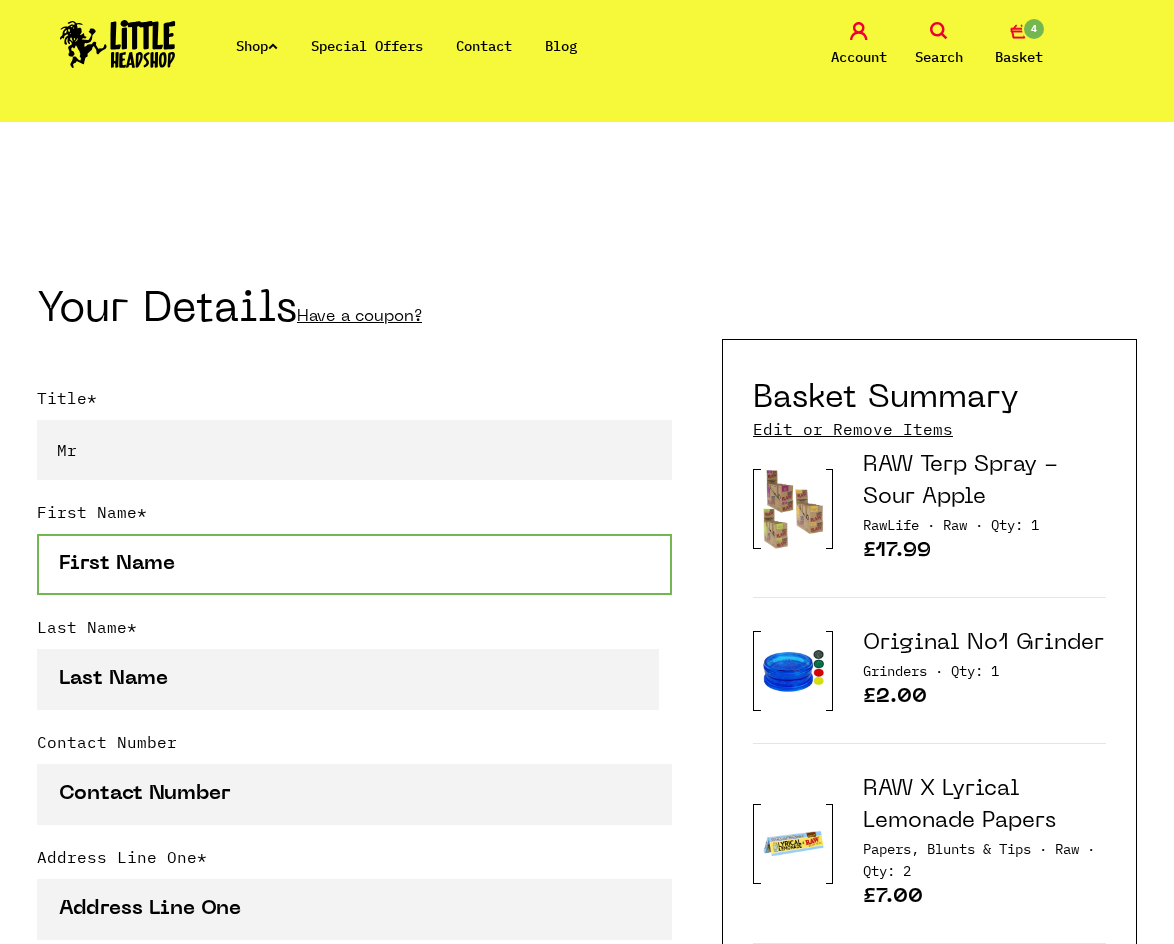 click on "First Name  *" at bounding box center [354, 564] 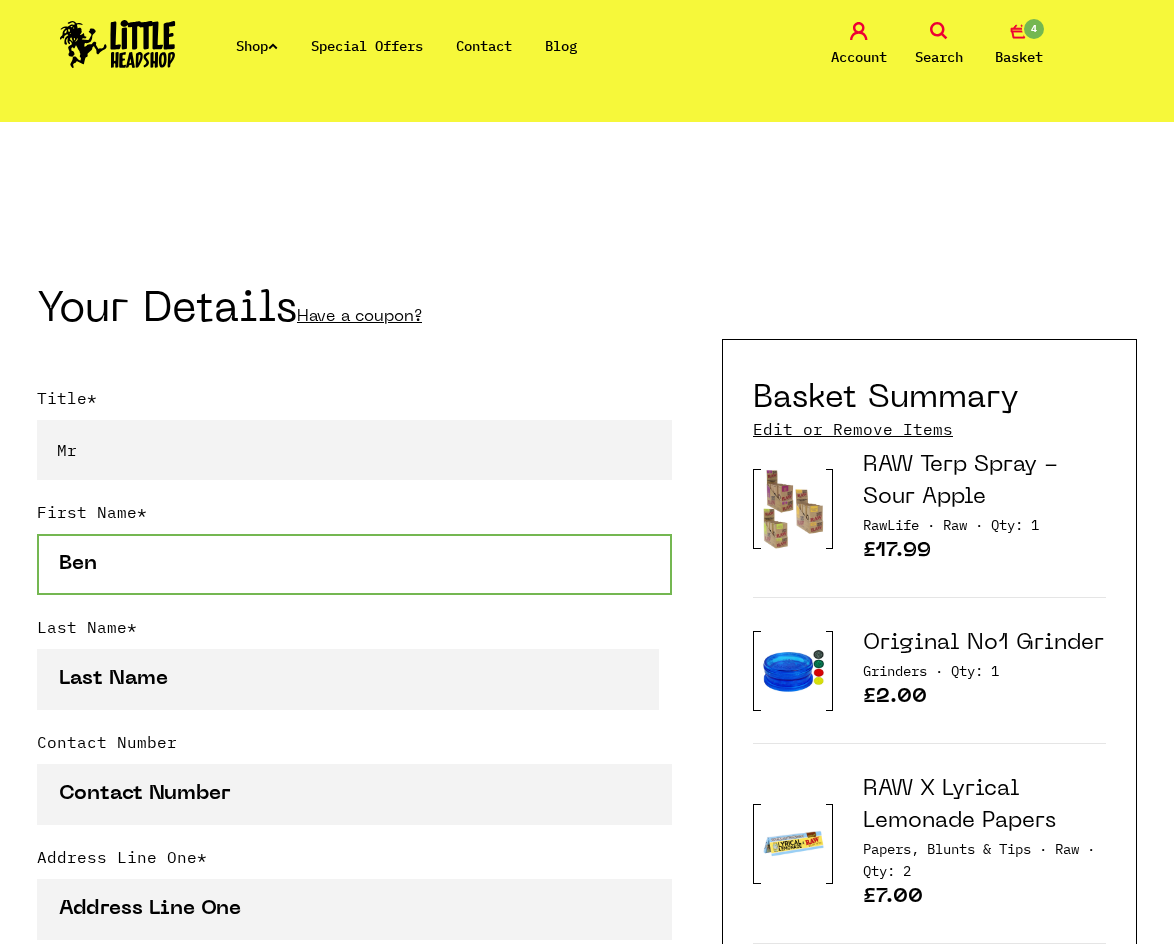 type on "Ben" 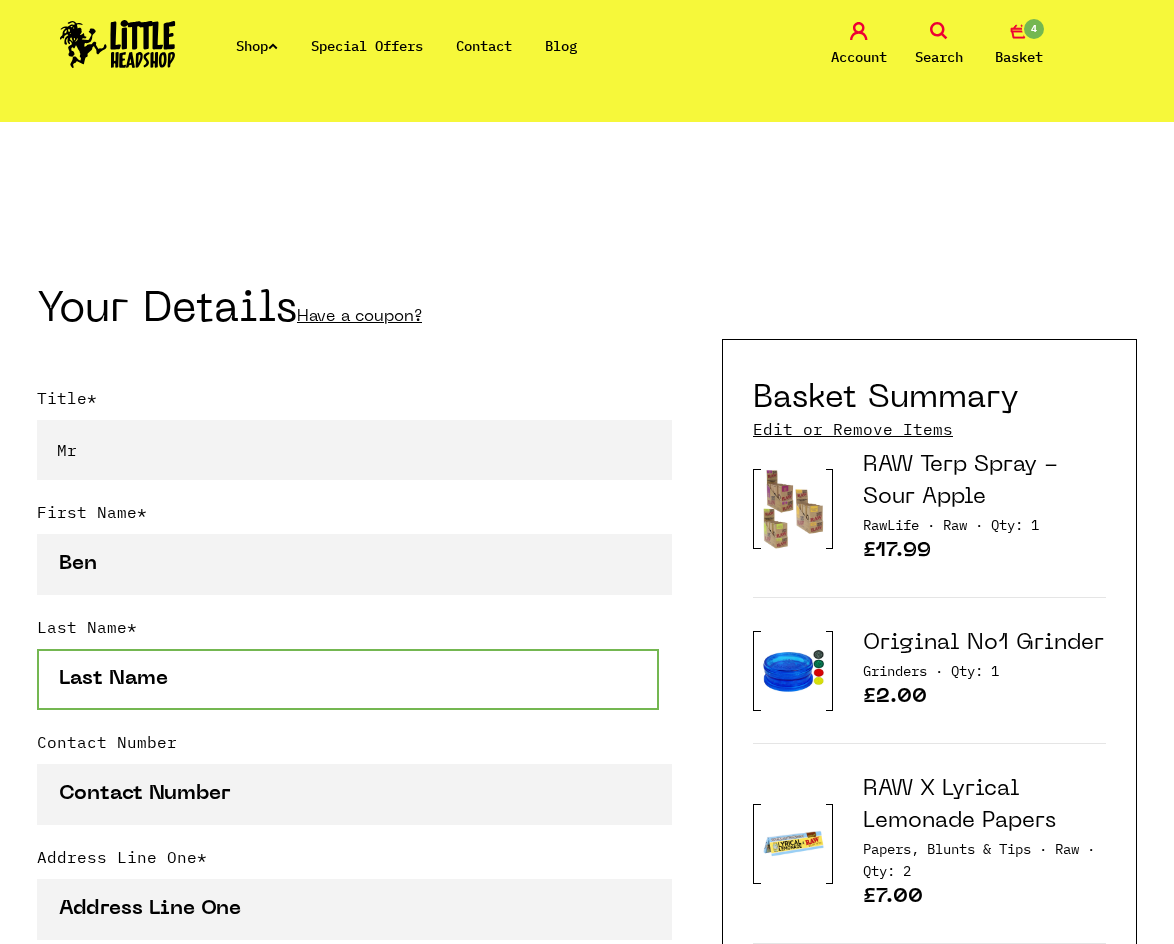 click on "Last Name  *" at bounding box center [348, 679] 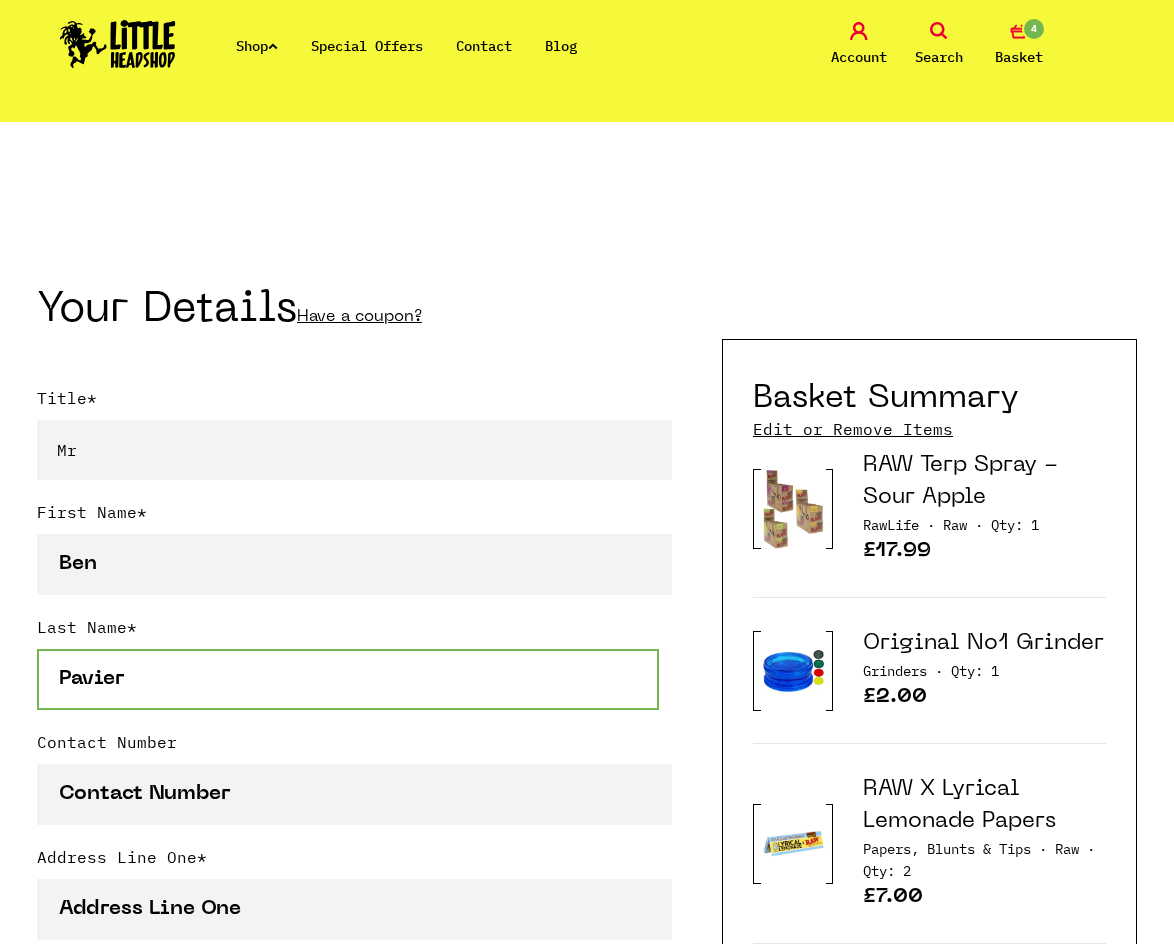 type on "Pavier" 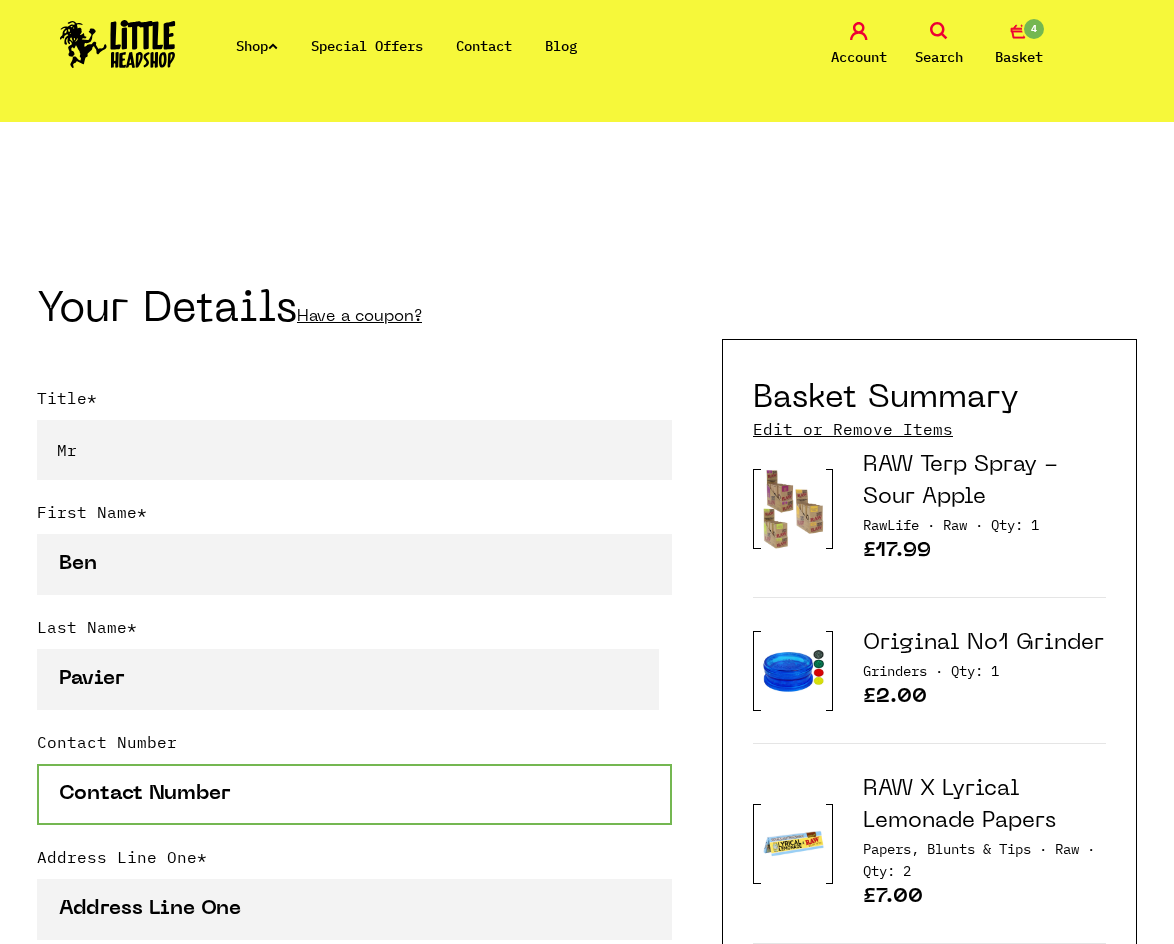 click on "Contact Number" at bounding box center [354, 794] 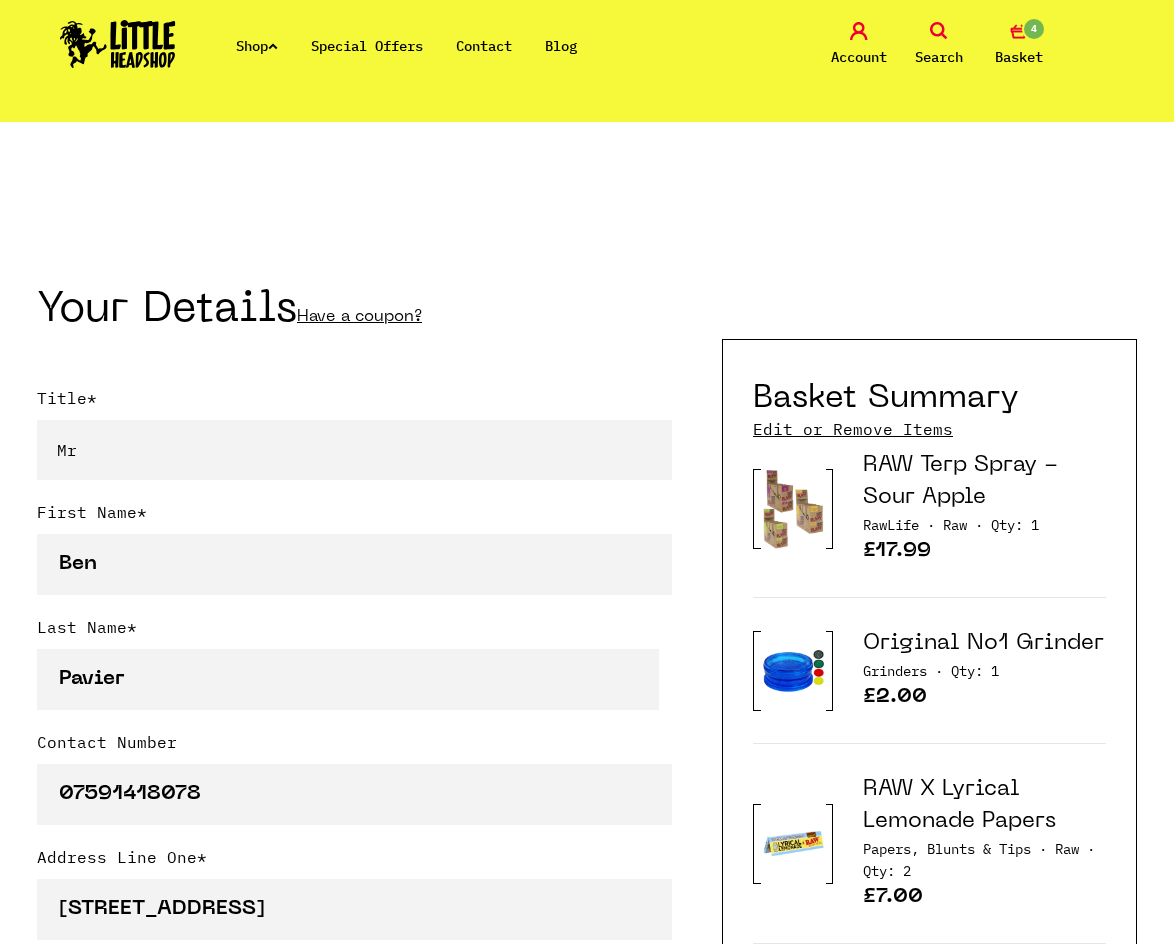 select on "826" 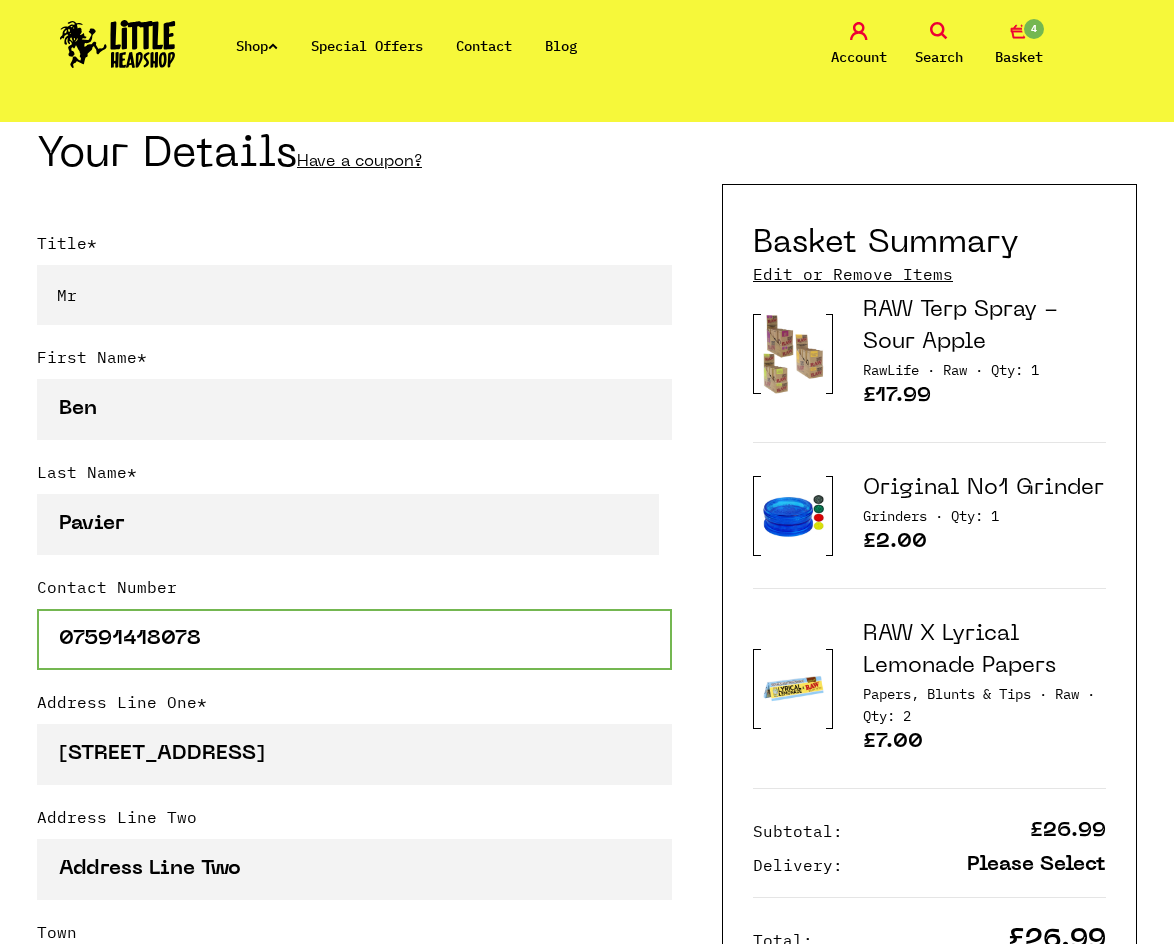 scroll, scrollTop: 500, scrollLeft: 0, axis: vertical 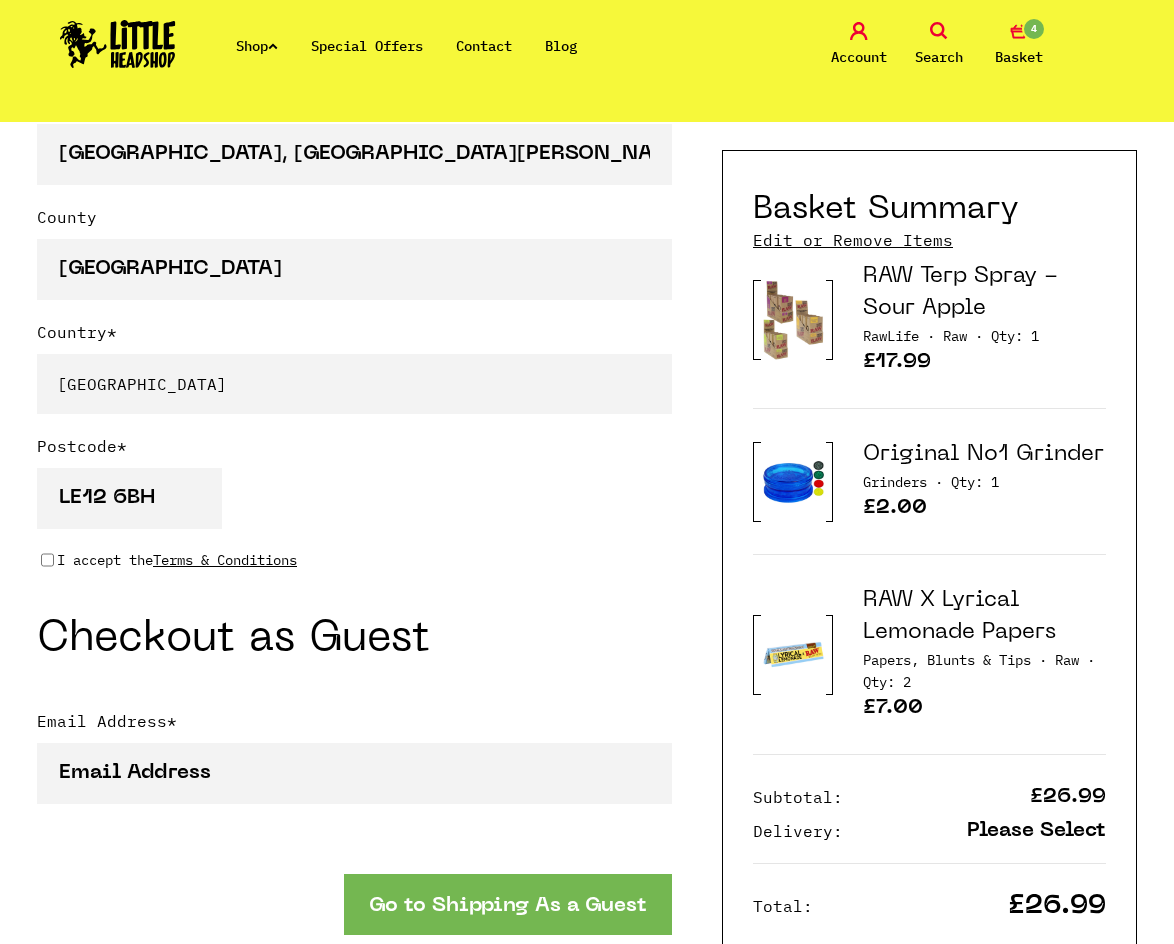click on "I accept the  Terms & Conditions" at bounding box center (47, 560) 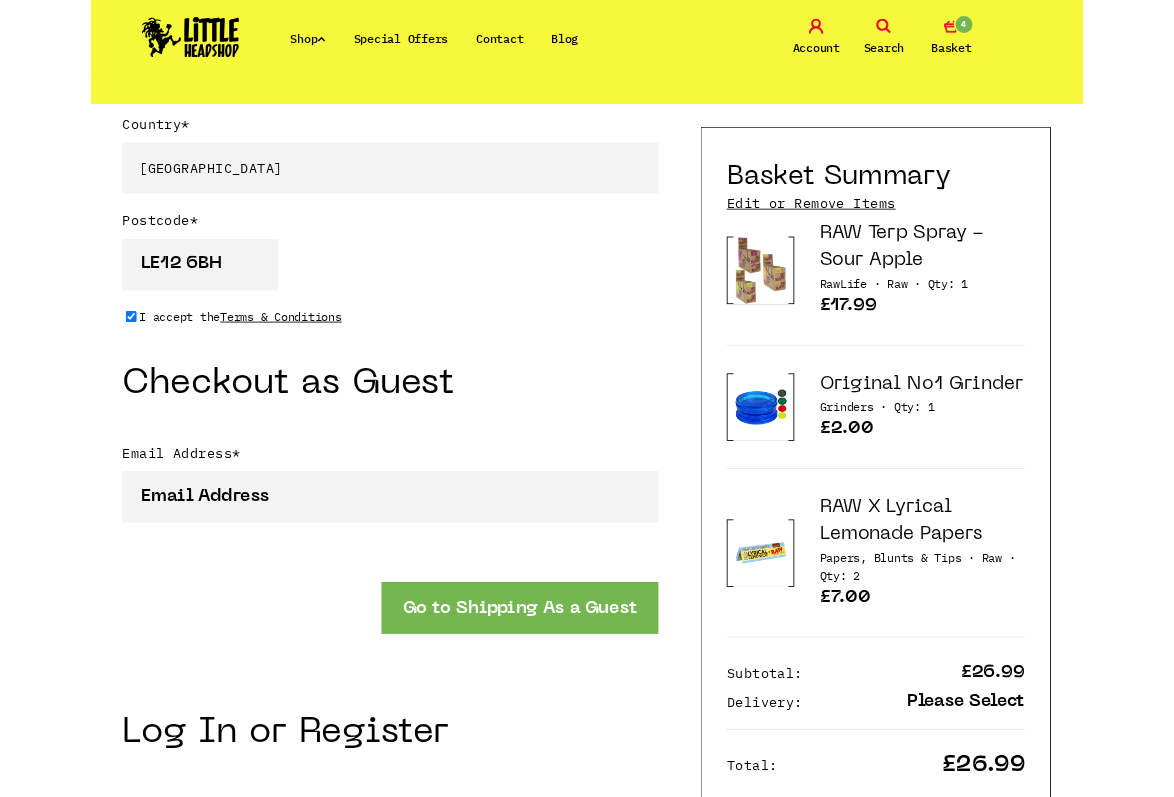 scroll, scrollTop: 1600, scrollLeft: 0, axis: vertical 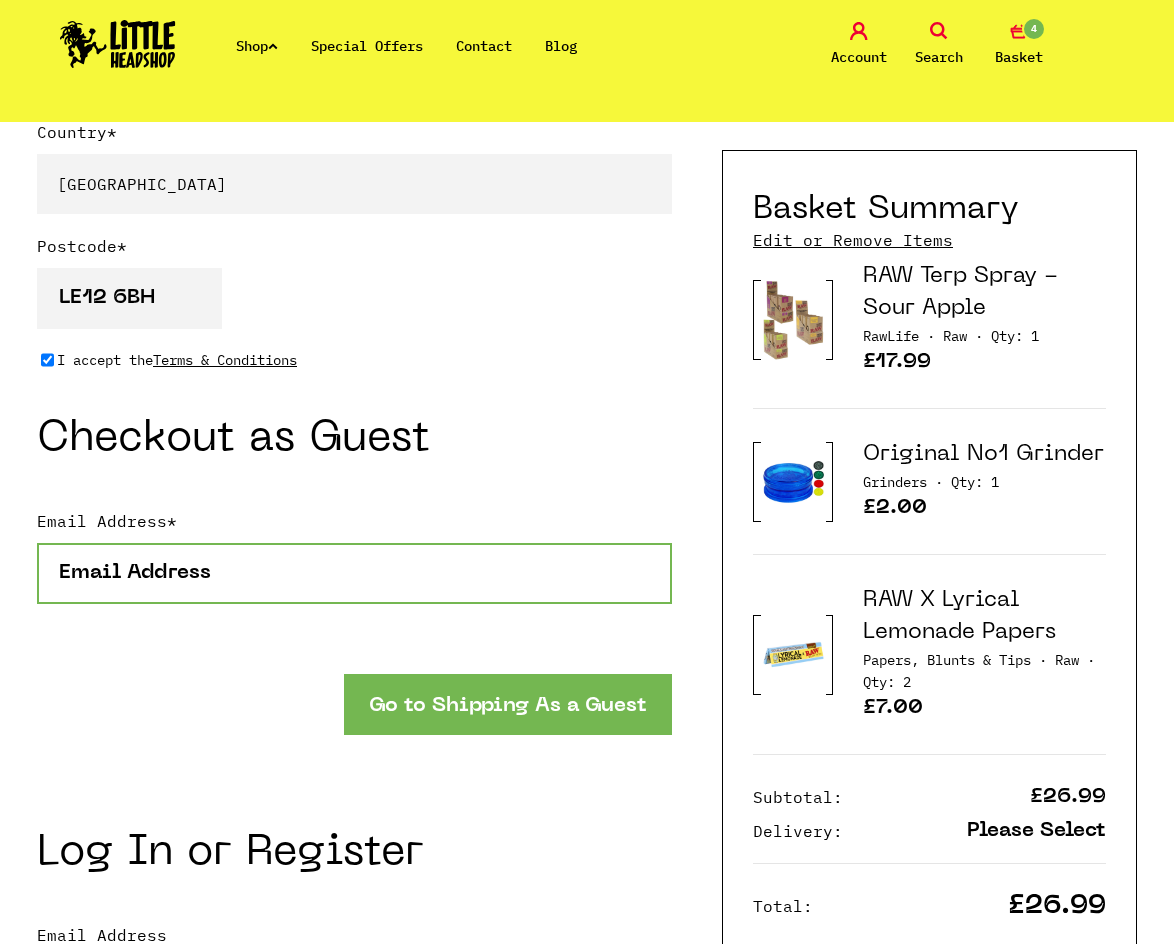 click on "Email Address  *" at bounding box center (354, 573) 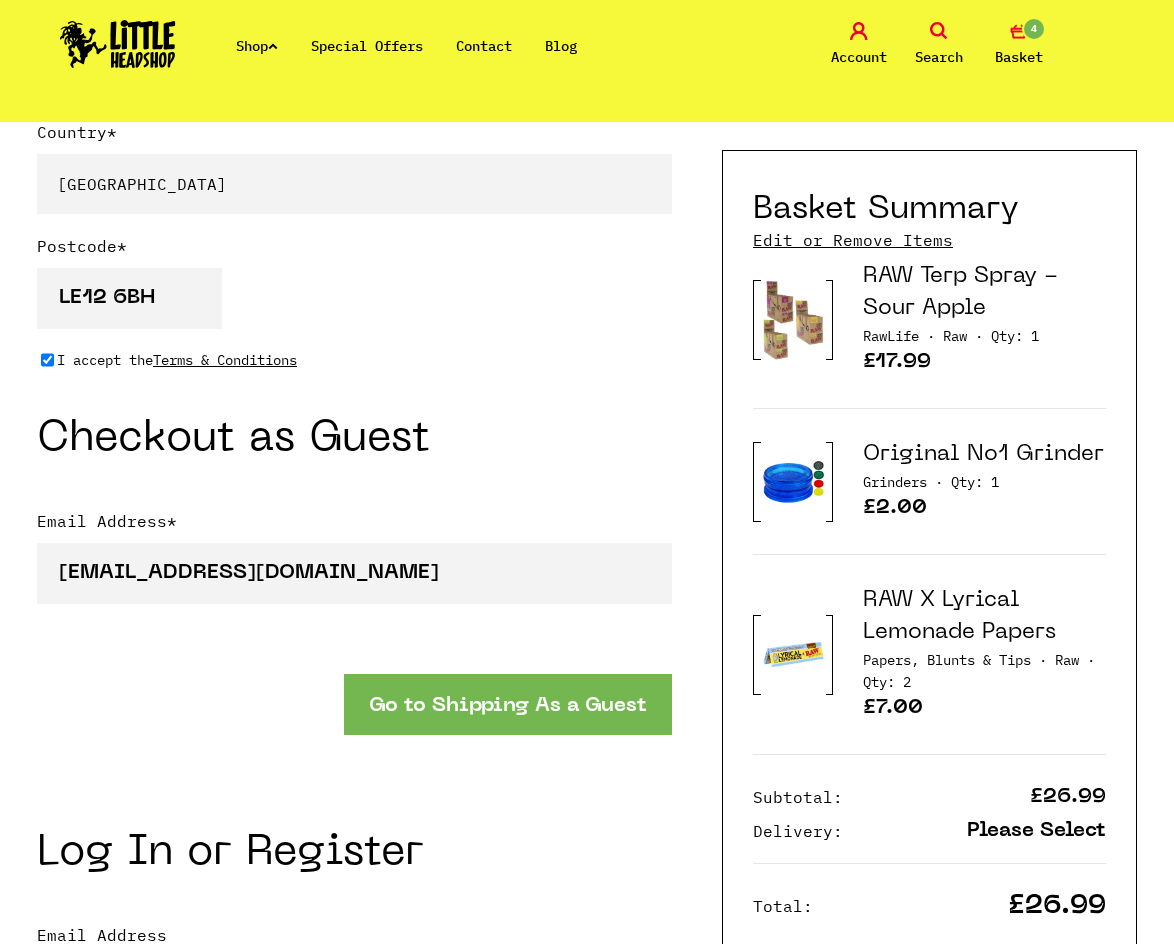 click on "Go to Shipping As a Guest" at bounding box center [508, 704] 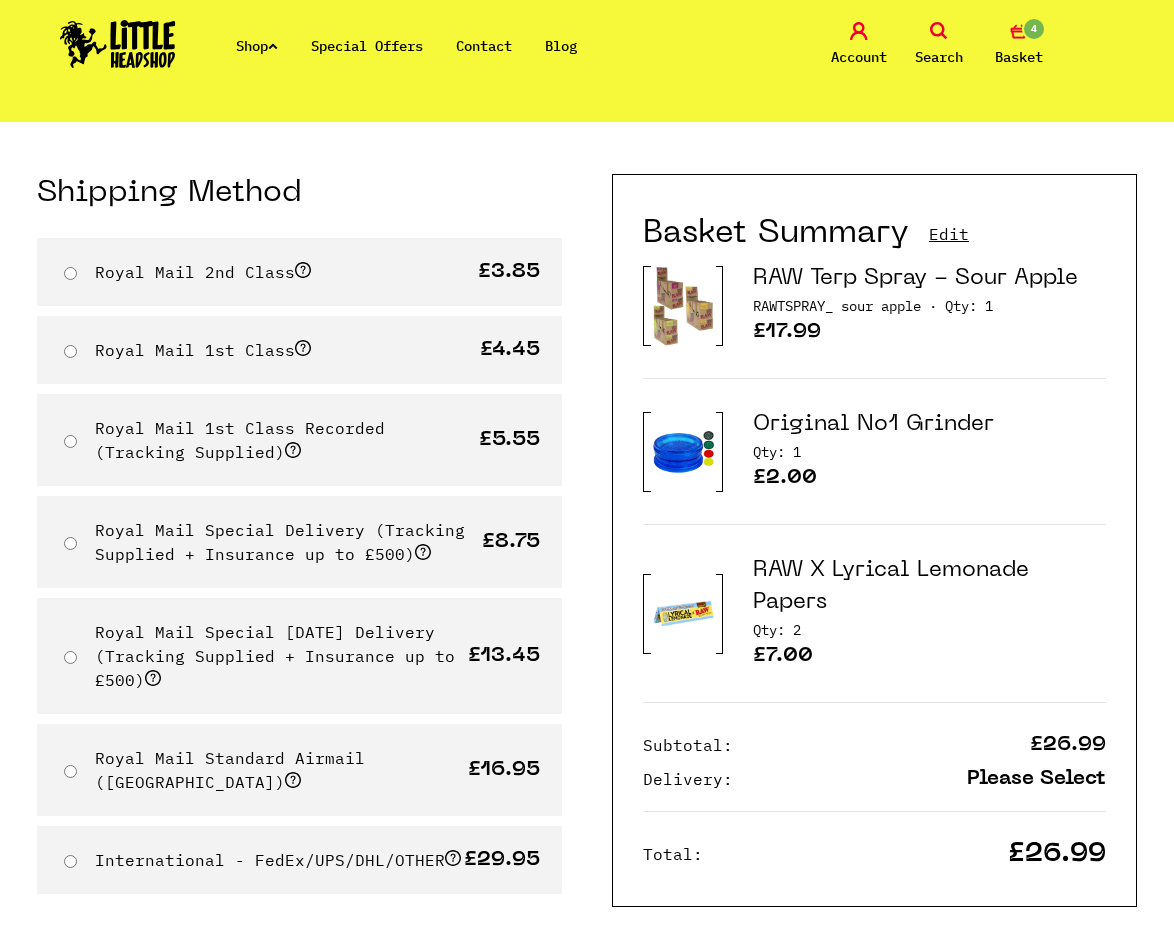 scroll, scrollTop: 100, scrollLeft: 0, axis: vertical 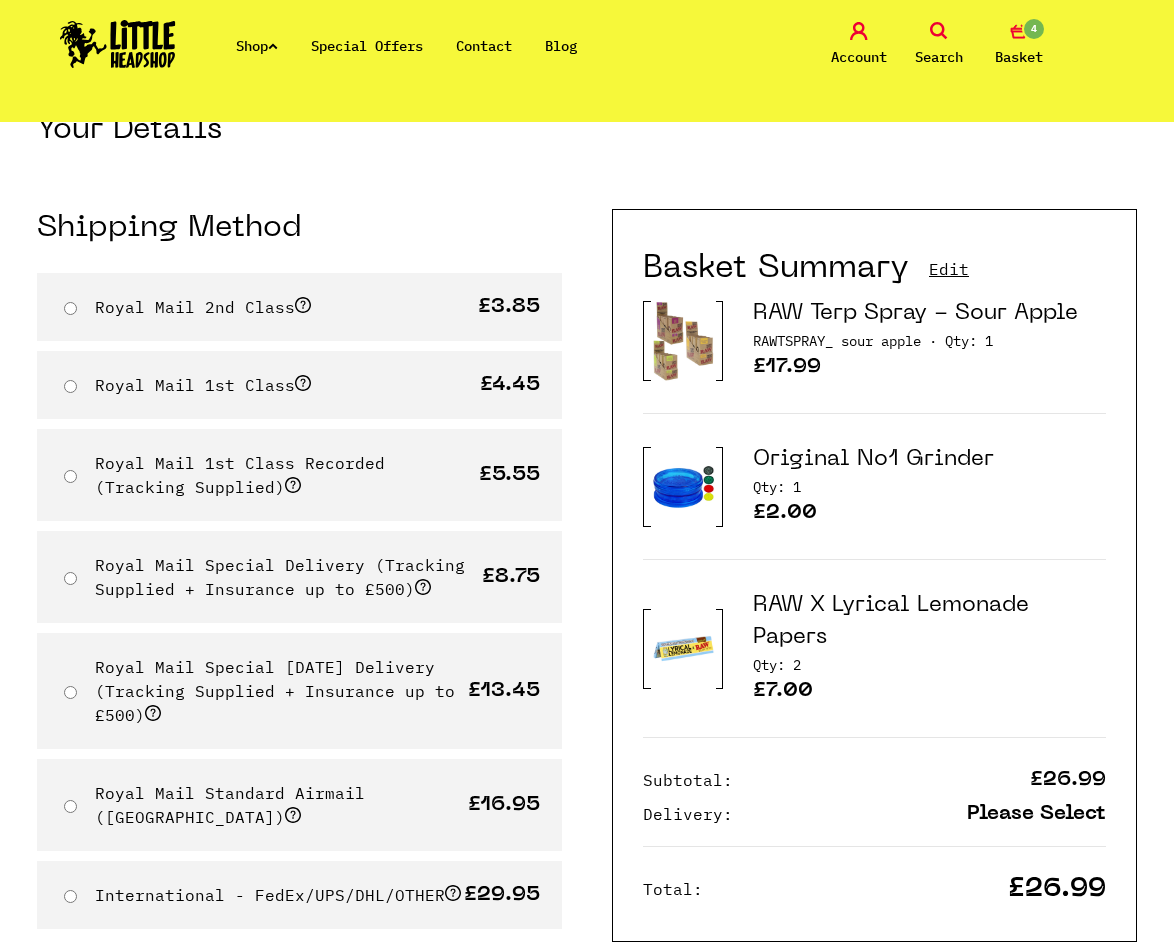 click on "Royal Mail 2nd Class
£3.85" at bounding box center [299, 307] 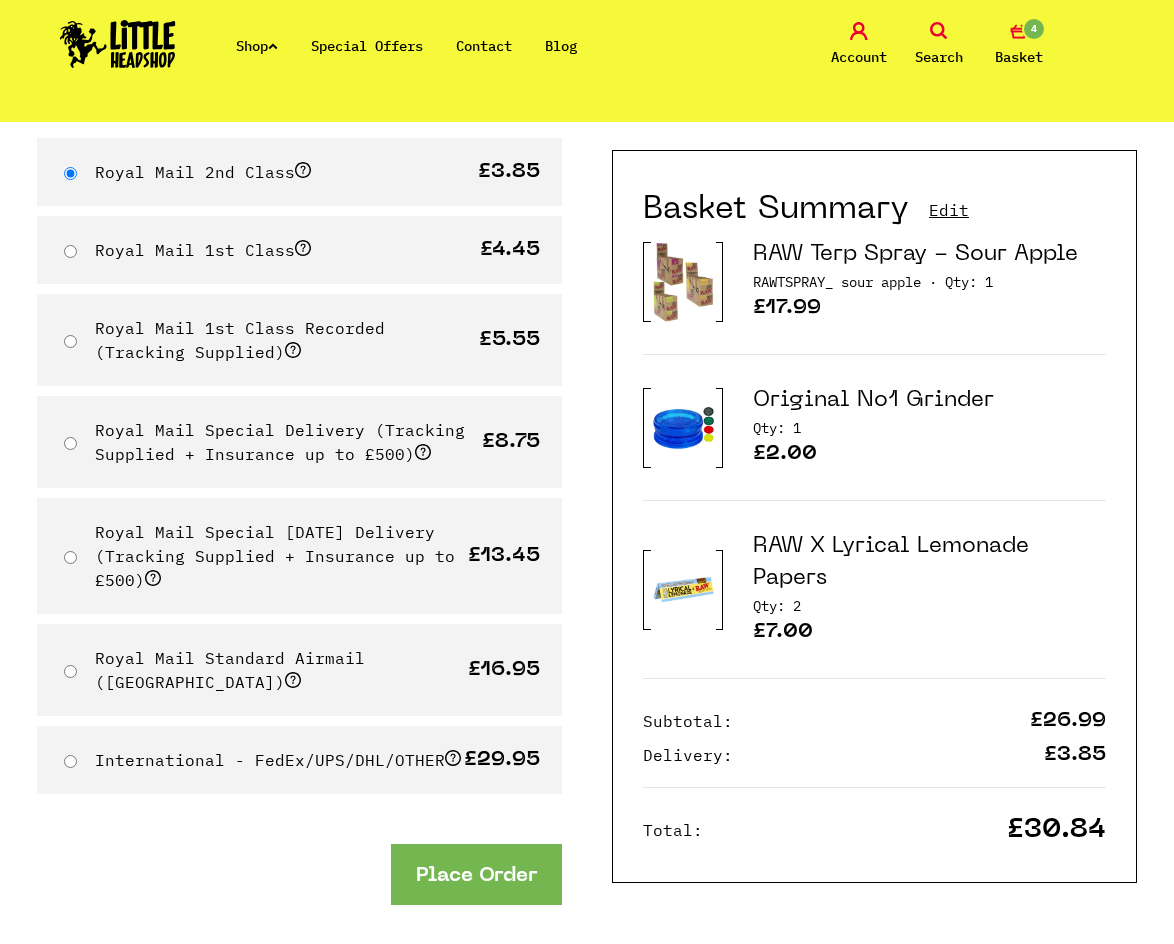 scroll, scrollTop: 200, scrollLeft: 0, axis: vertical 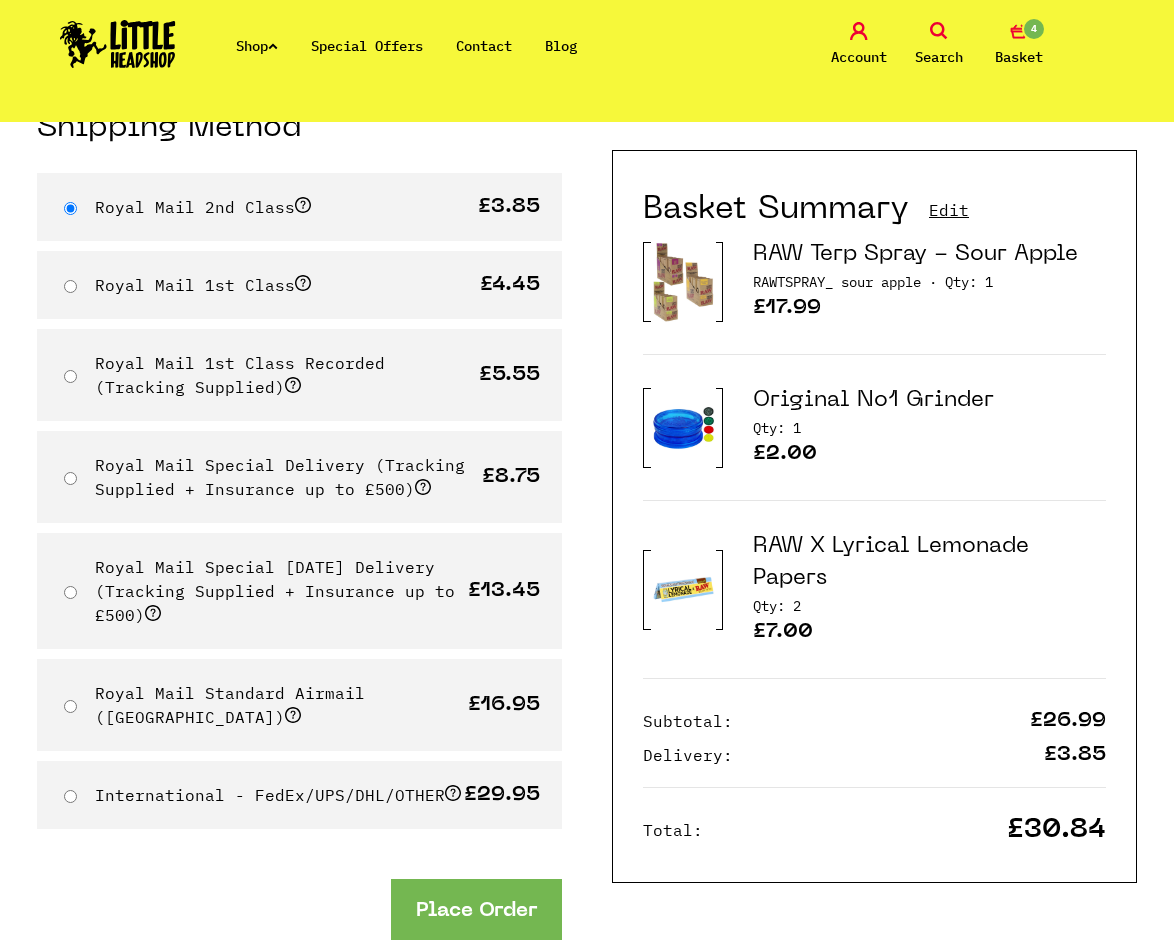 click on "Place Order" at bounding box center (476, 909) 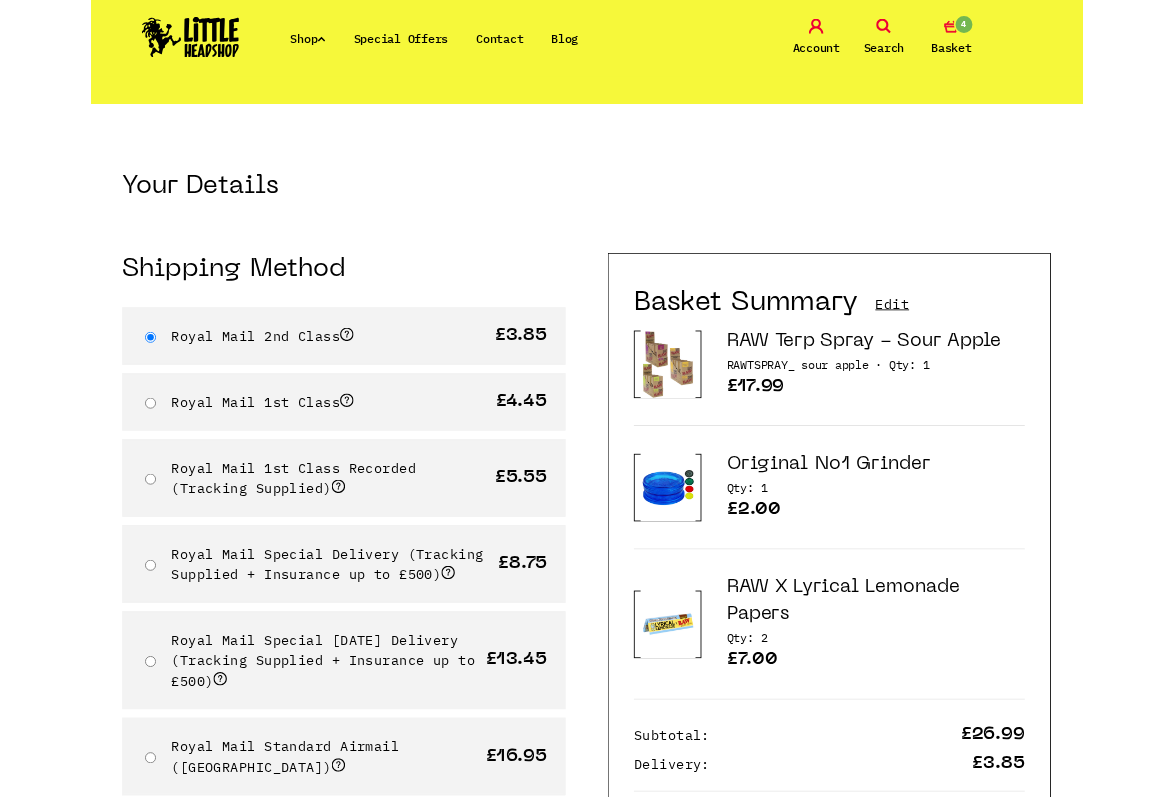 scroll, scrollTop: 0, scrollLeft: 0, axis: both 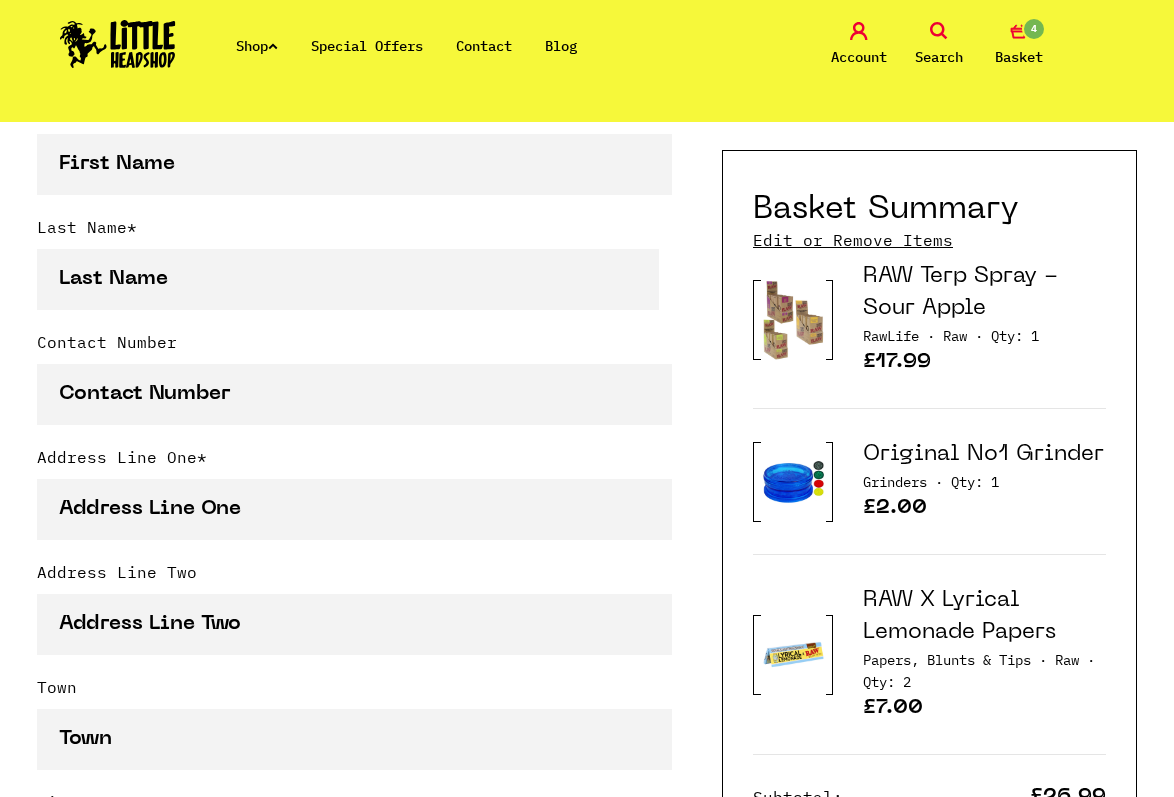 click on "RAW X Lyrical Lemonade Papers" at bounding box center [984, 617] 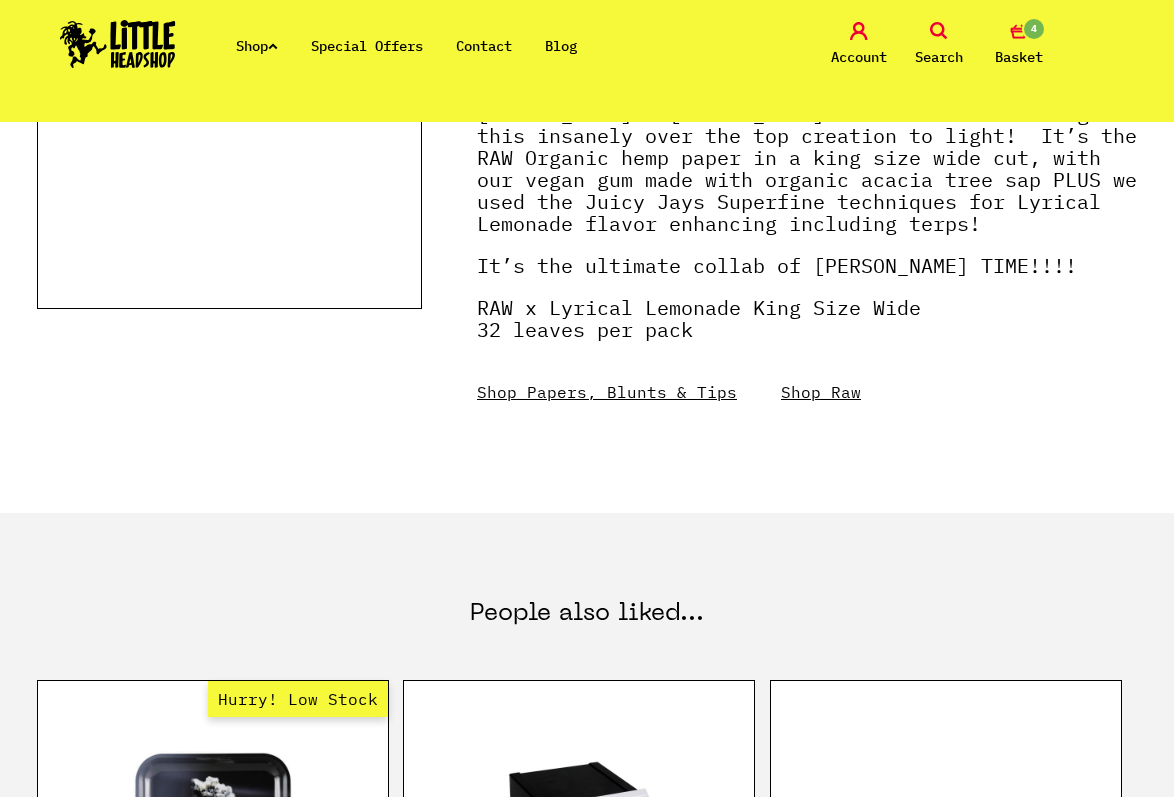 scroll, scrollTop: 600, scrollLeft: 0, axis: vertical 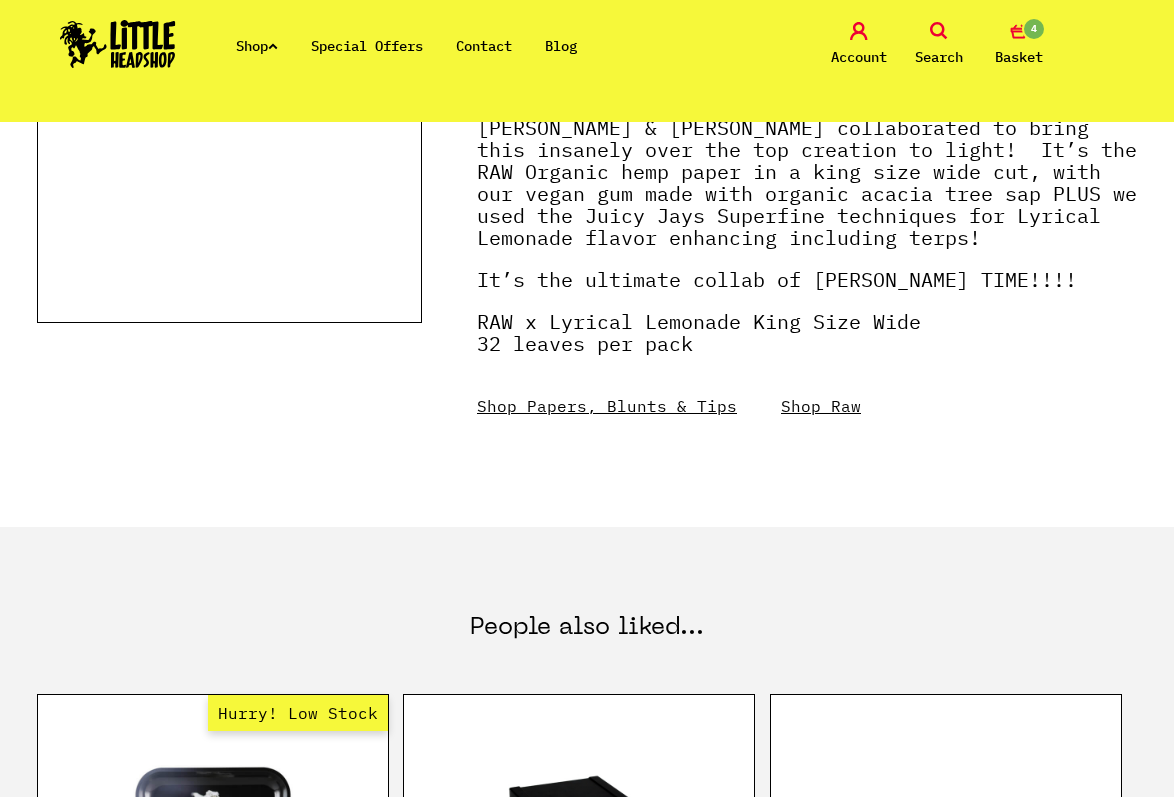 click on "4
Basket" at bounding box center [1019, 45] 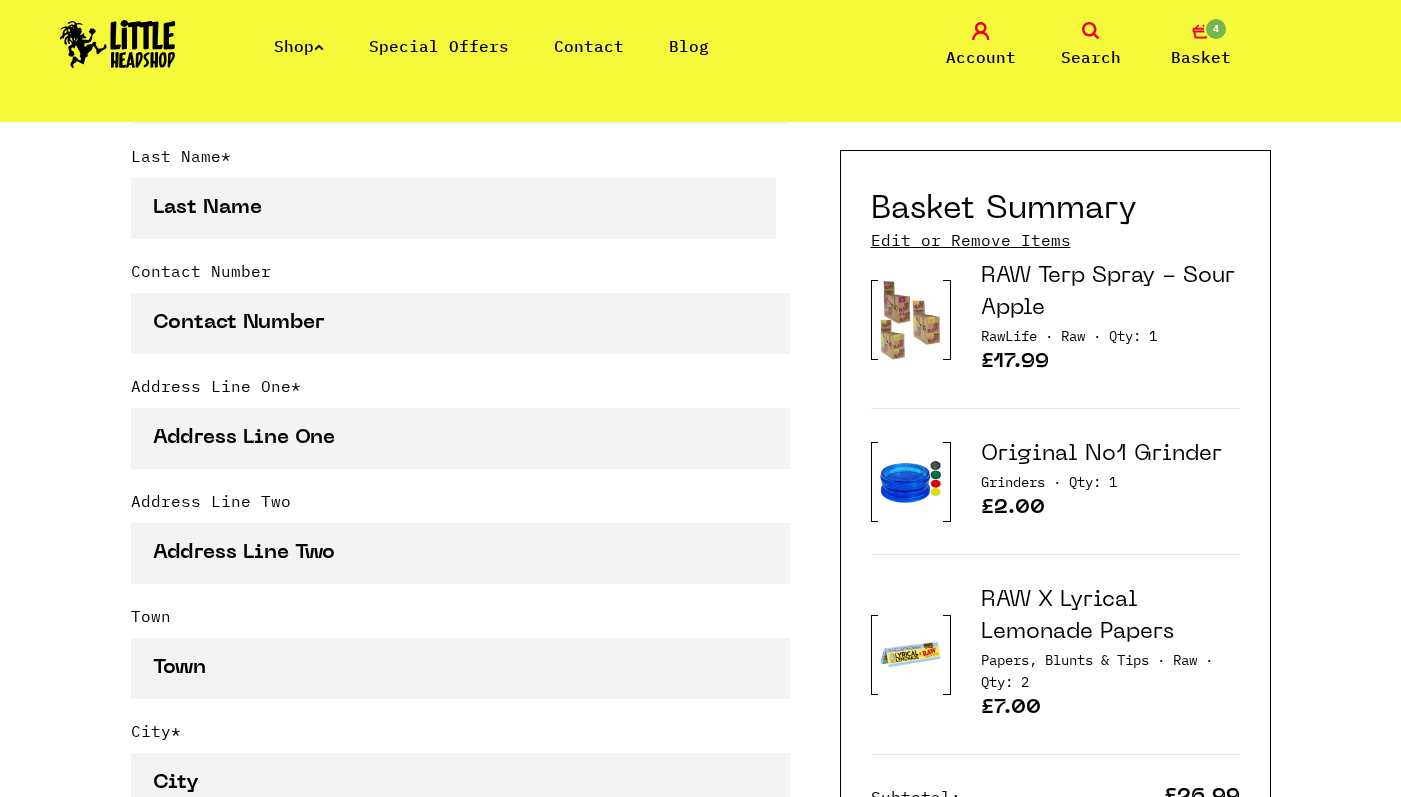 scroll, scrollTop: 800, scrollLeft: 0, axis: vertical 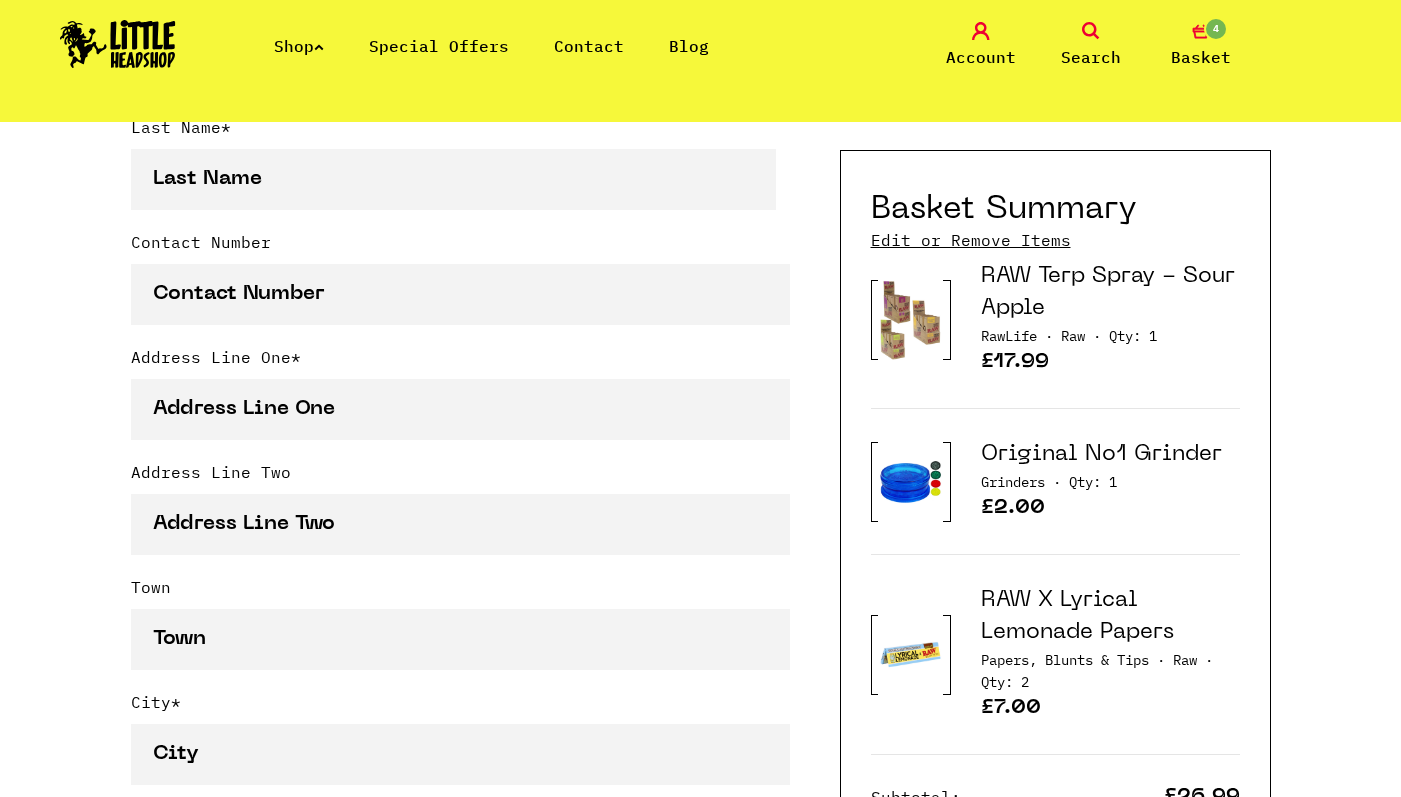 click on "Edit or Remove Items" at bounding box center [971, 240] 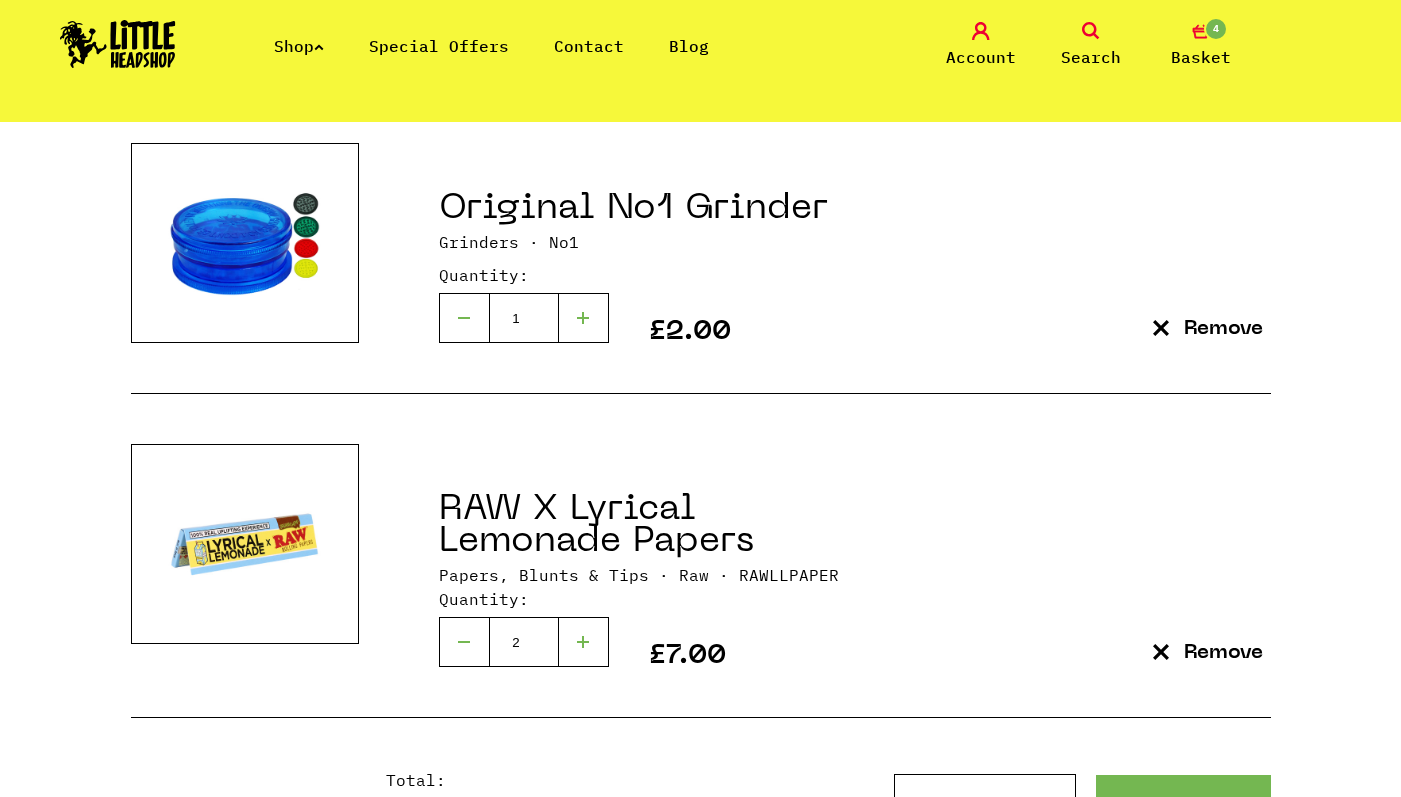 scroll, scrollTop: 700, scrollLeft: 0, axis: vertical 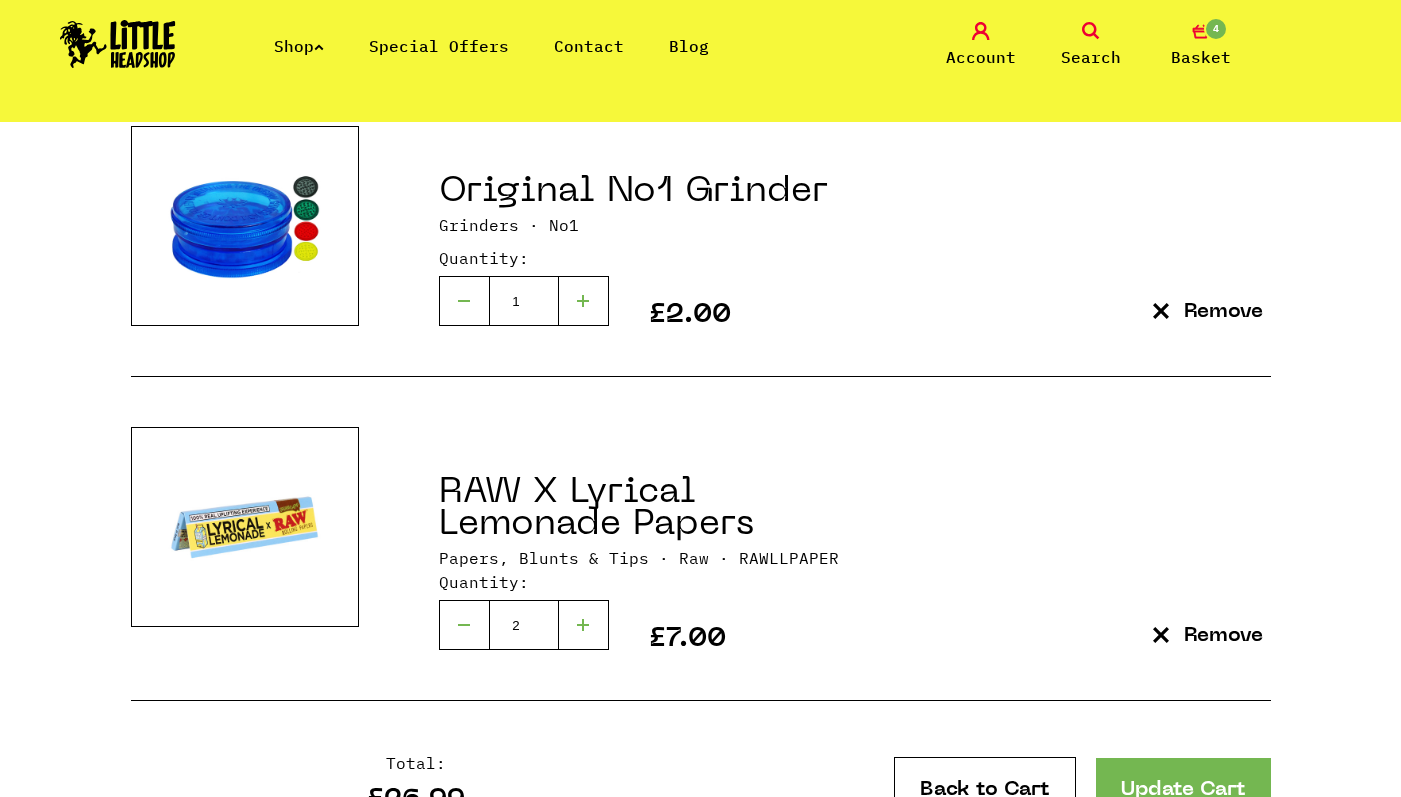 click at bounding box center (464, 625) 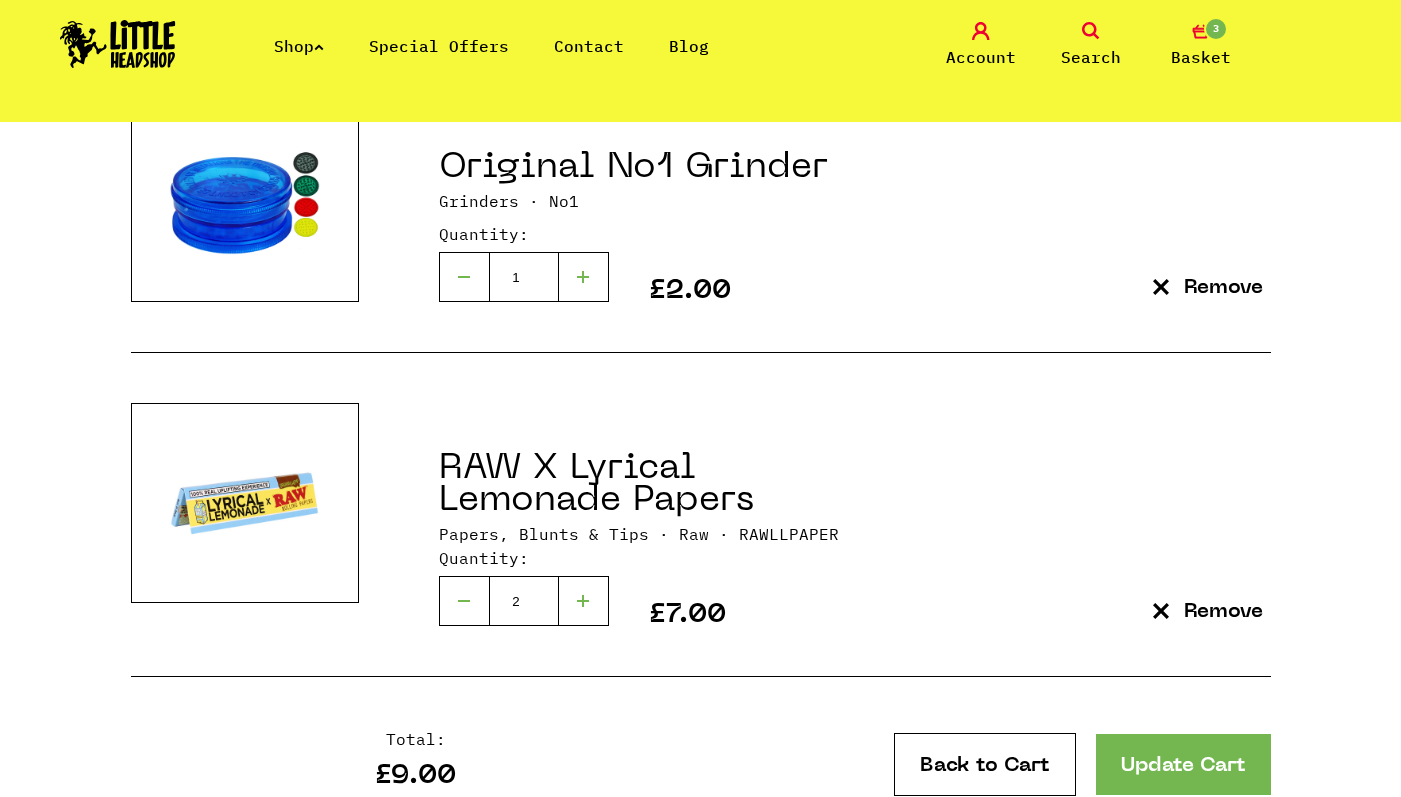 scroll, scrollTop: 500, scrollLeft: 0, axis: vertical 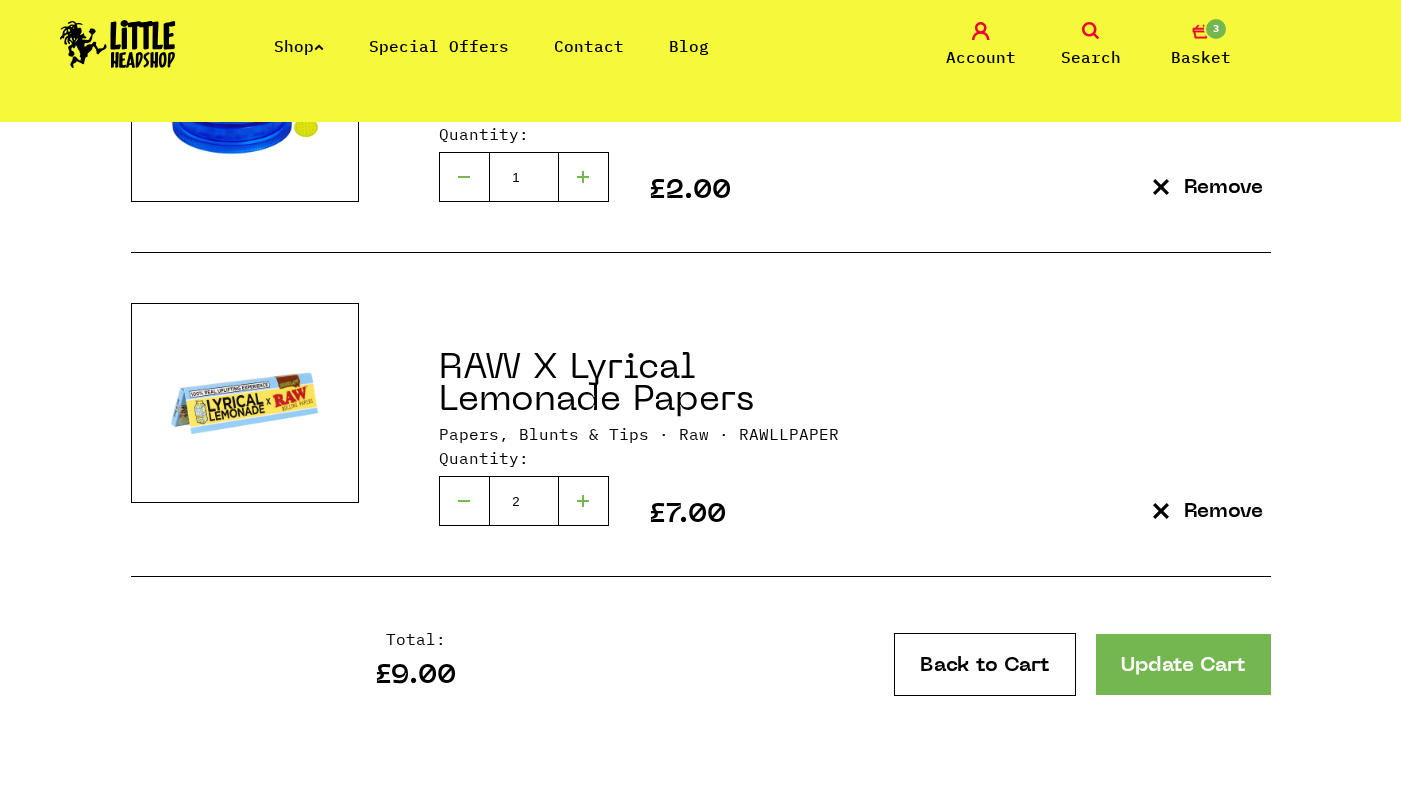 click at bounding box center [464, 501] 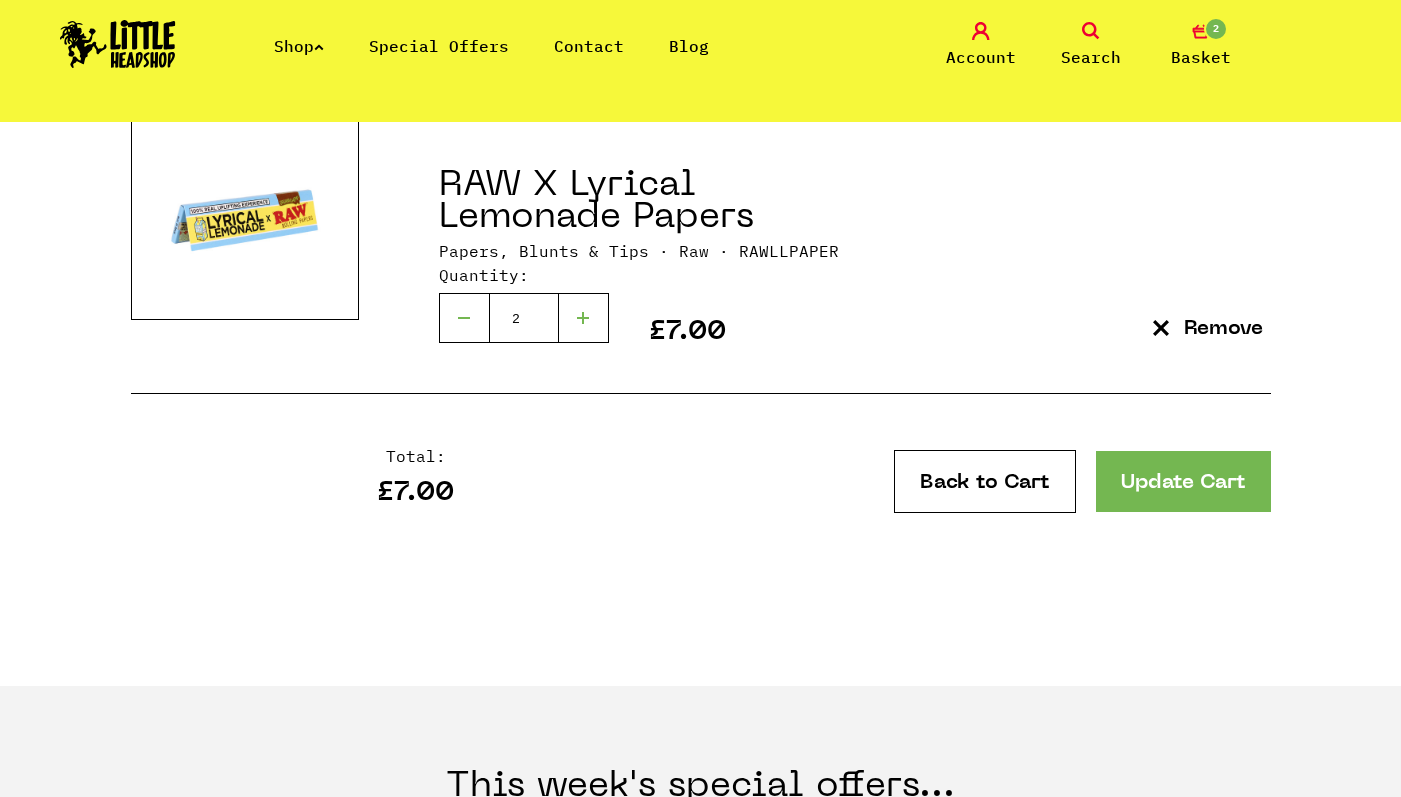 scroll, scrollTop: 400, scrollLeft: 0, axis: vertical 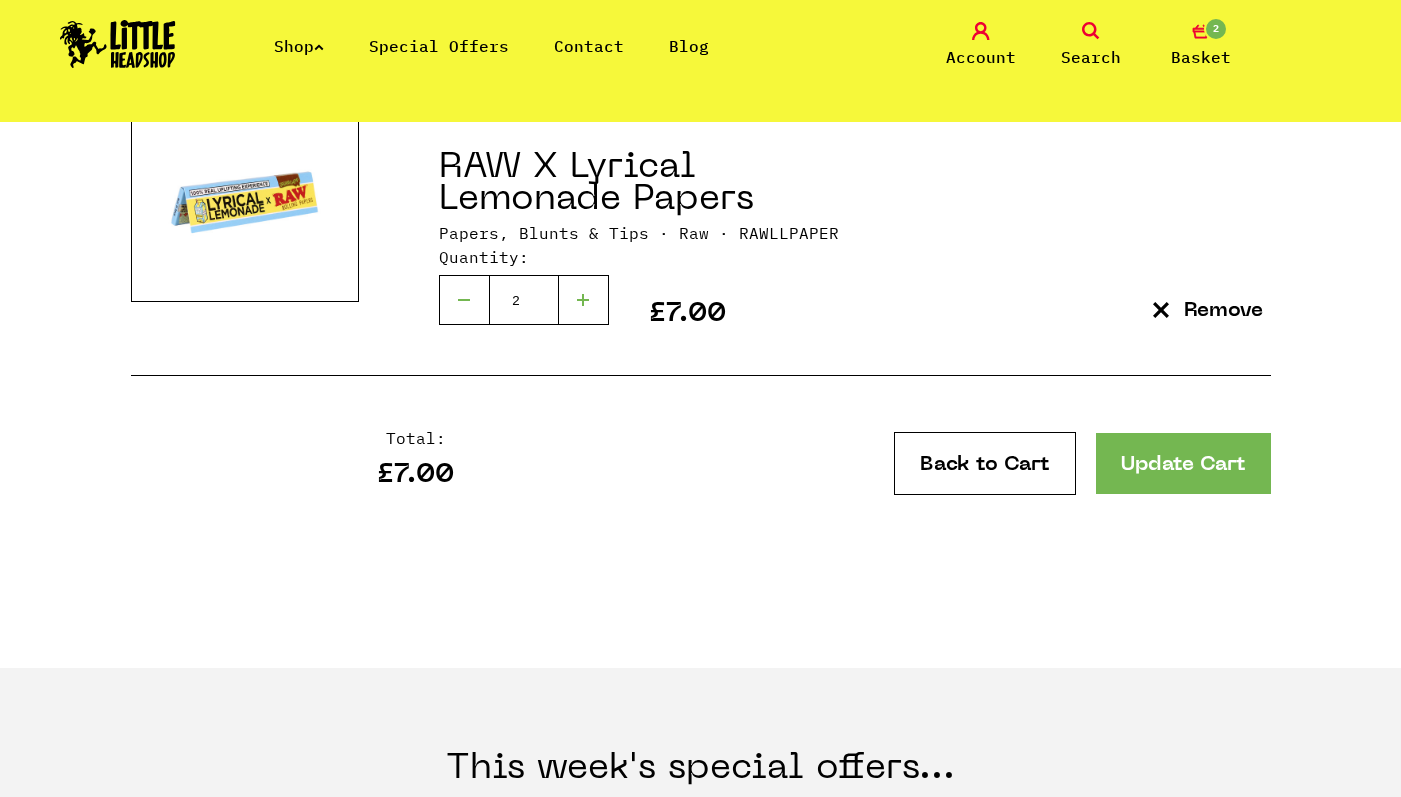 click at bounding box center [464, 300] 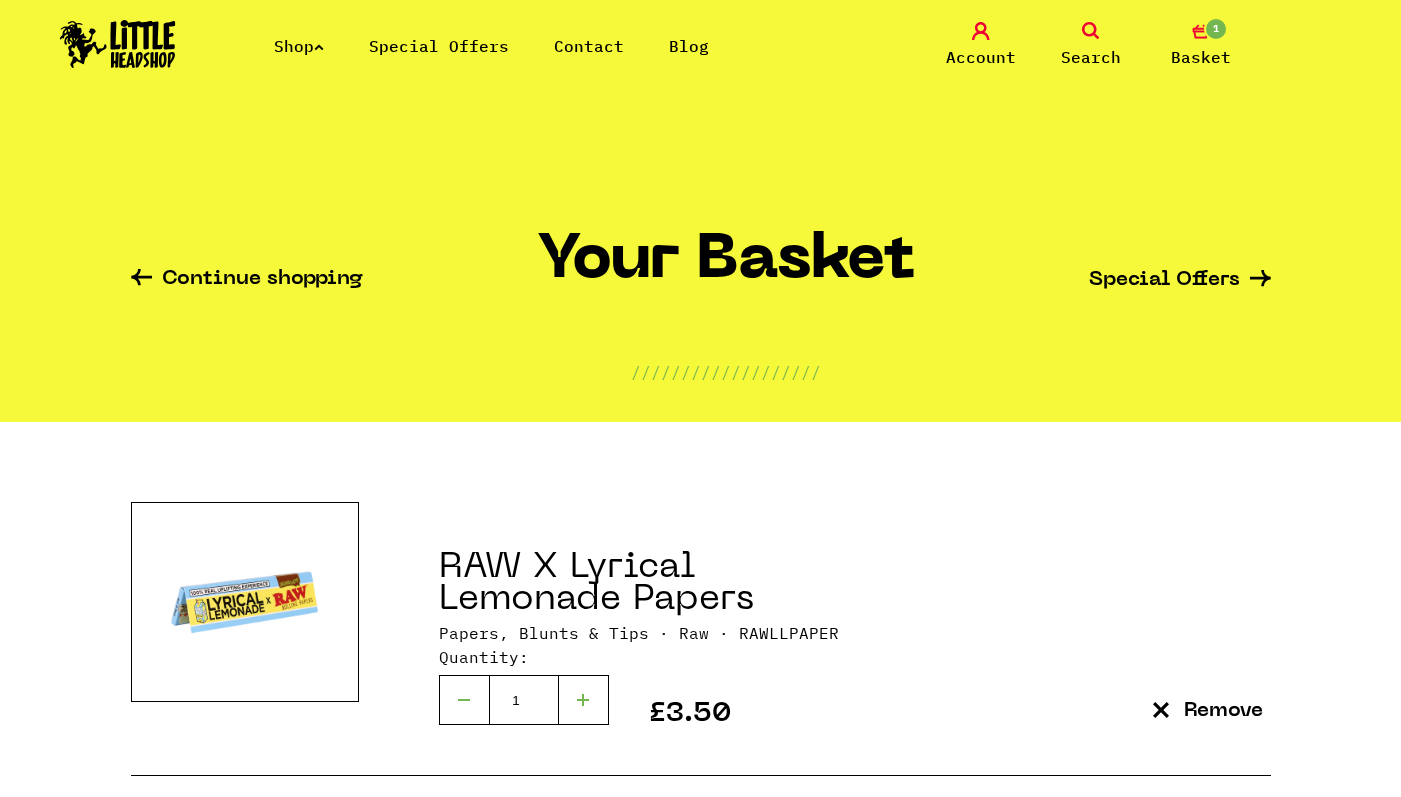 scroll, scrollTop: 0, scrollLeft: 0, axis: both 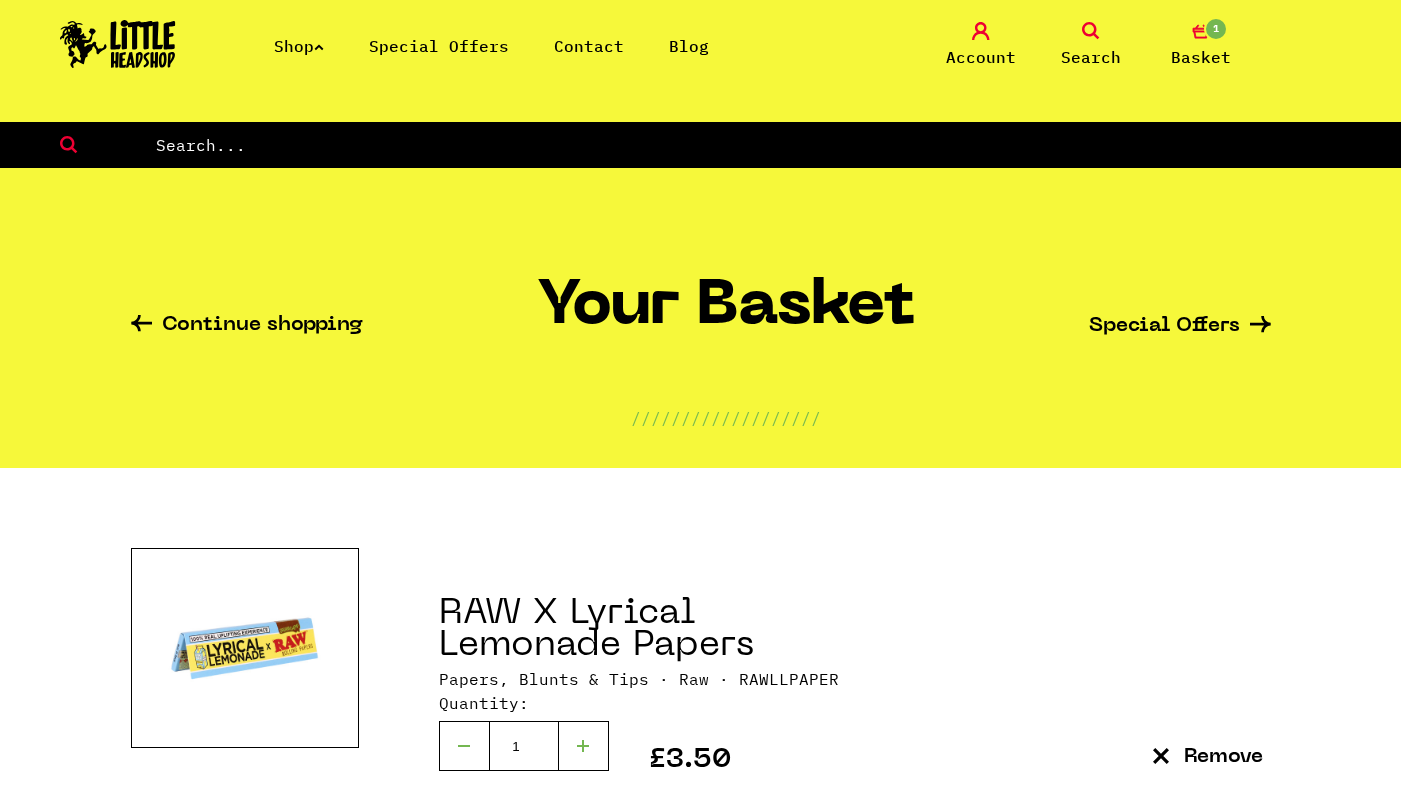 click at bounding box center [777, 145] 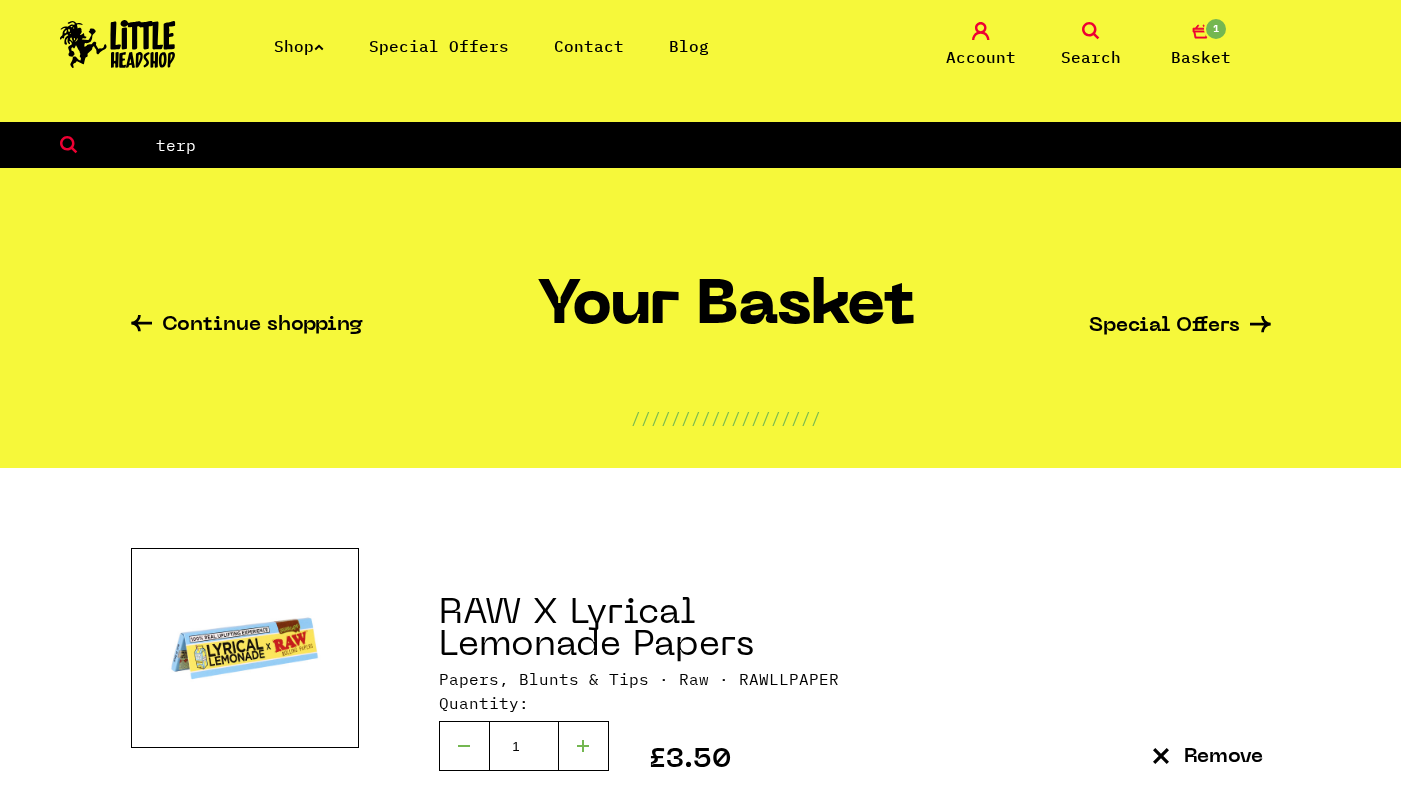 type on "terp" 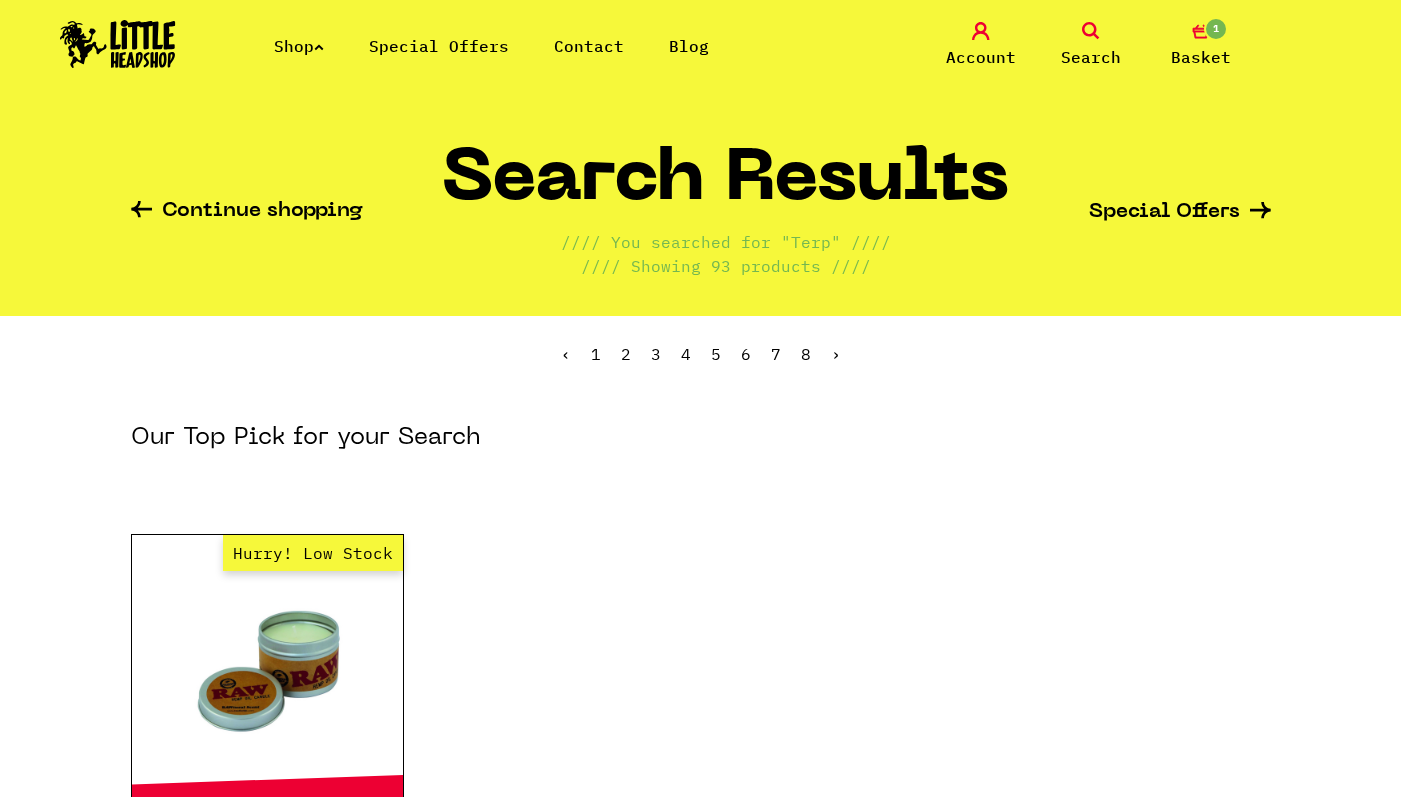 scroll, scrollTop: 0, scrollLeft: 0, axis: both 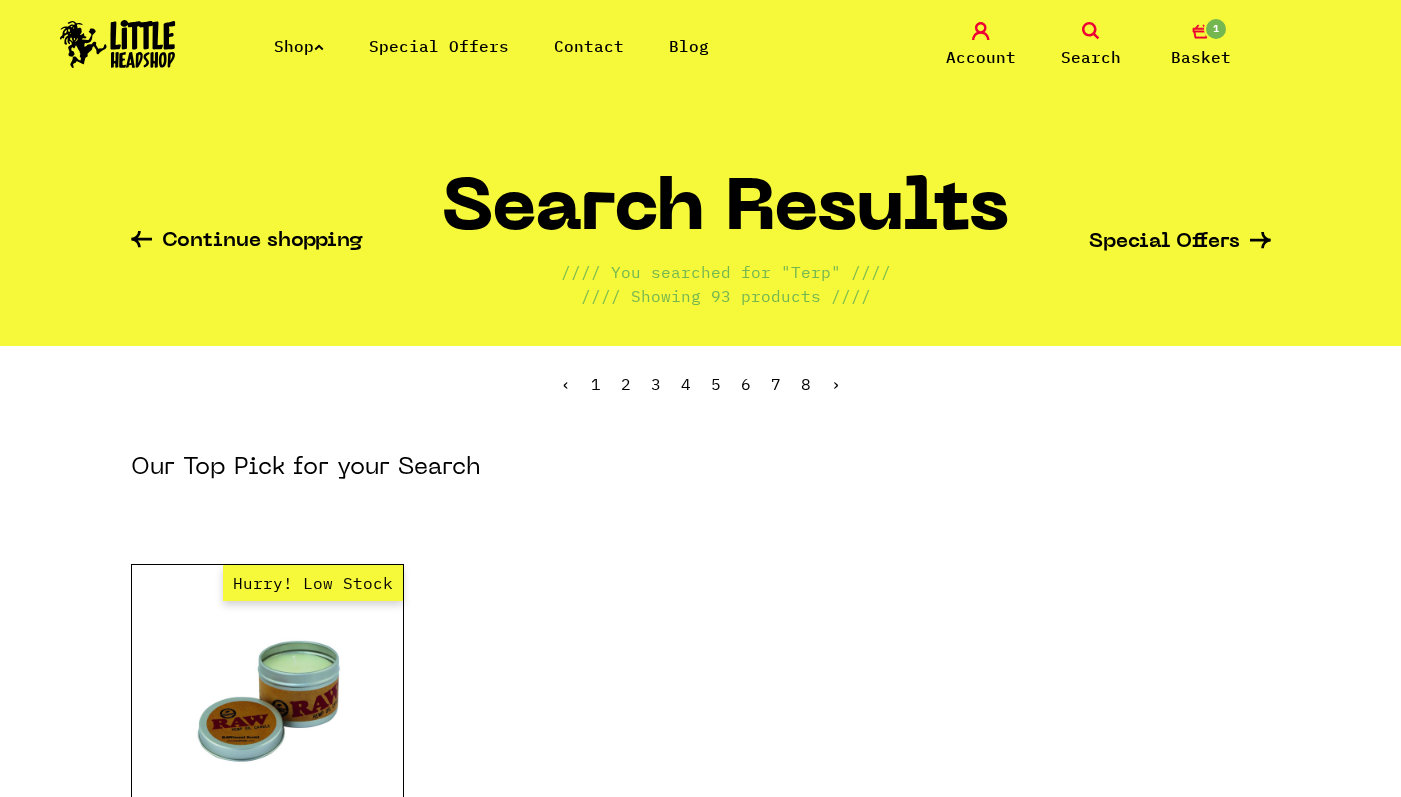 click at bounding box center (1091, 31) 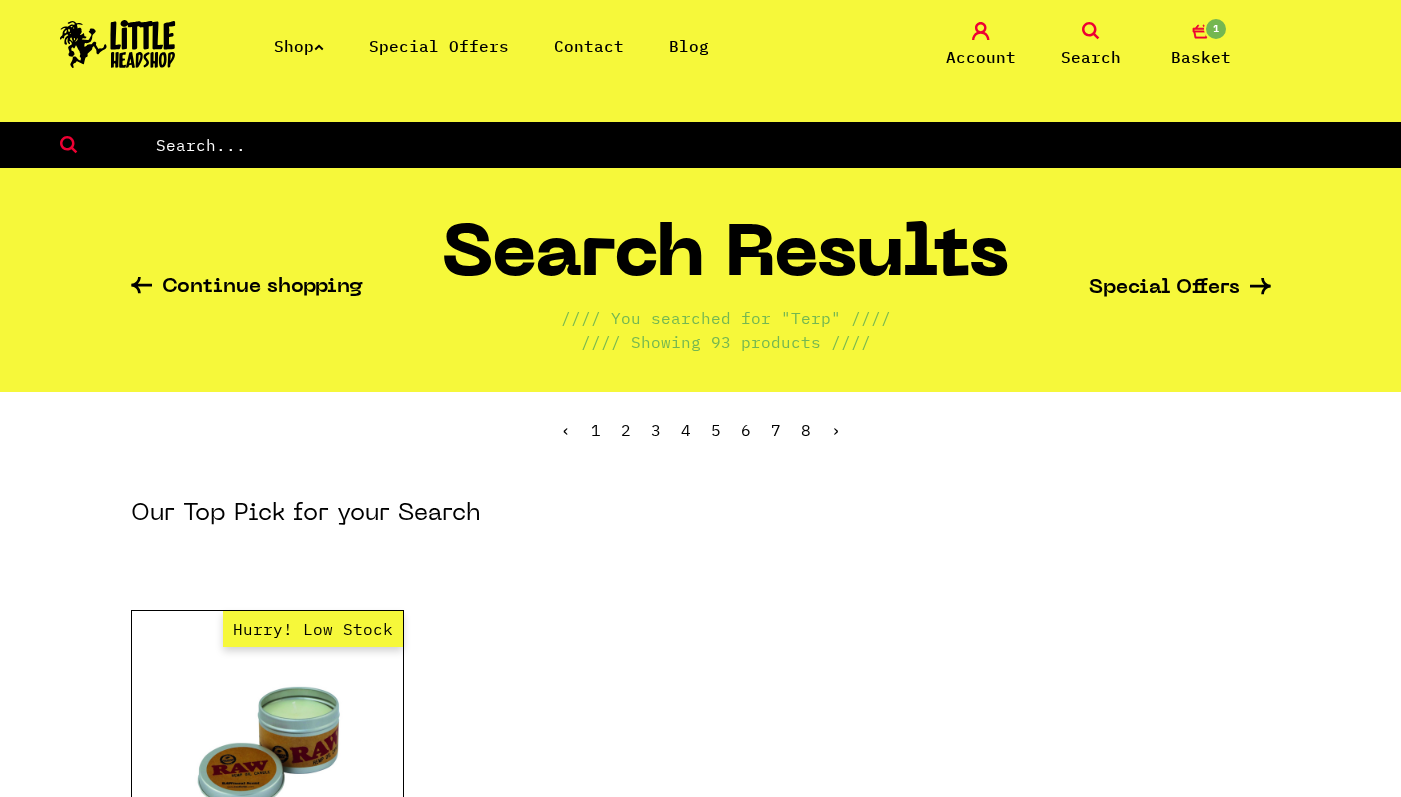 click at bounding box center [777, 145] 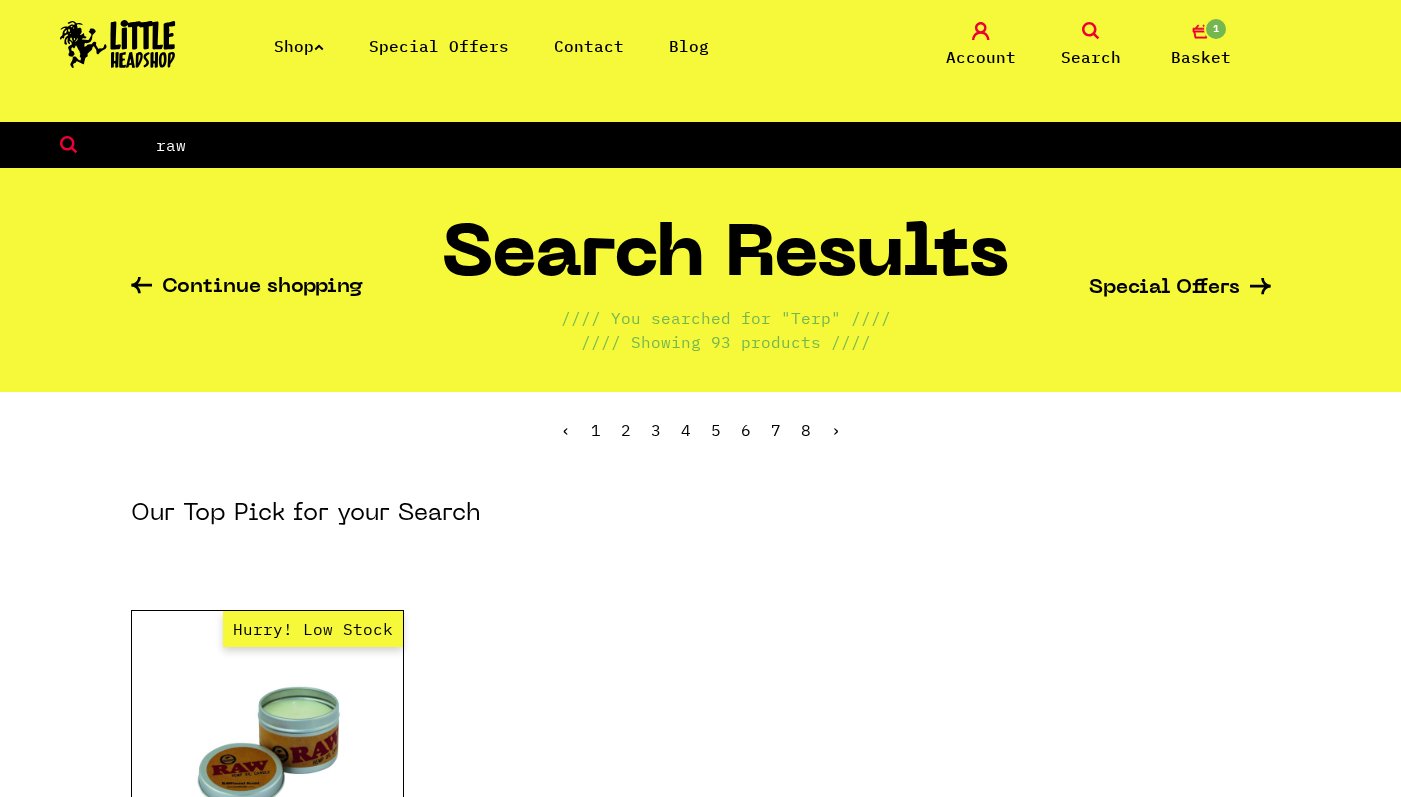 type on "raw" 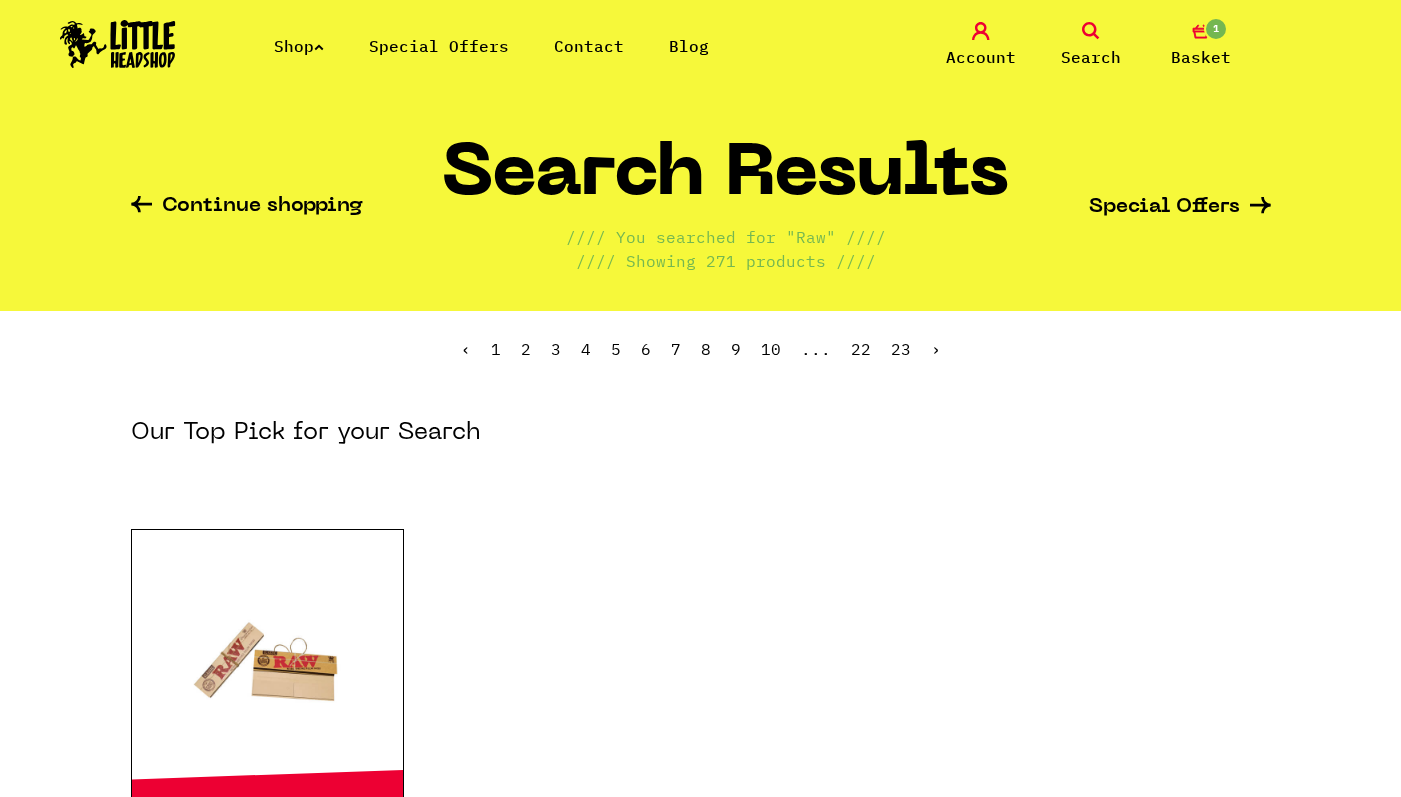 scroll, scrollTop: 0, scrollLeft: 0, axis: both 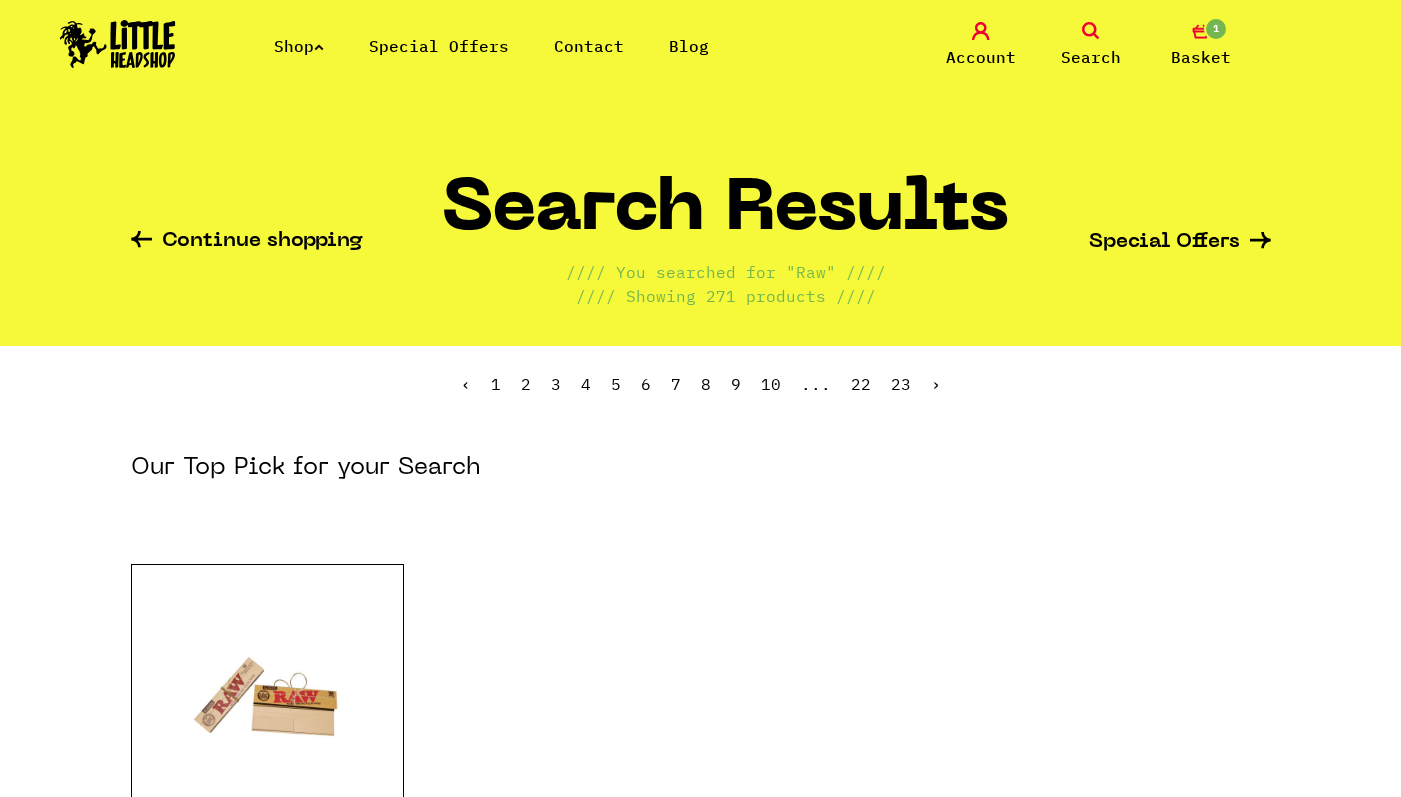 click on "Shop" at bounding box center [299, 46] 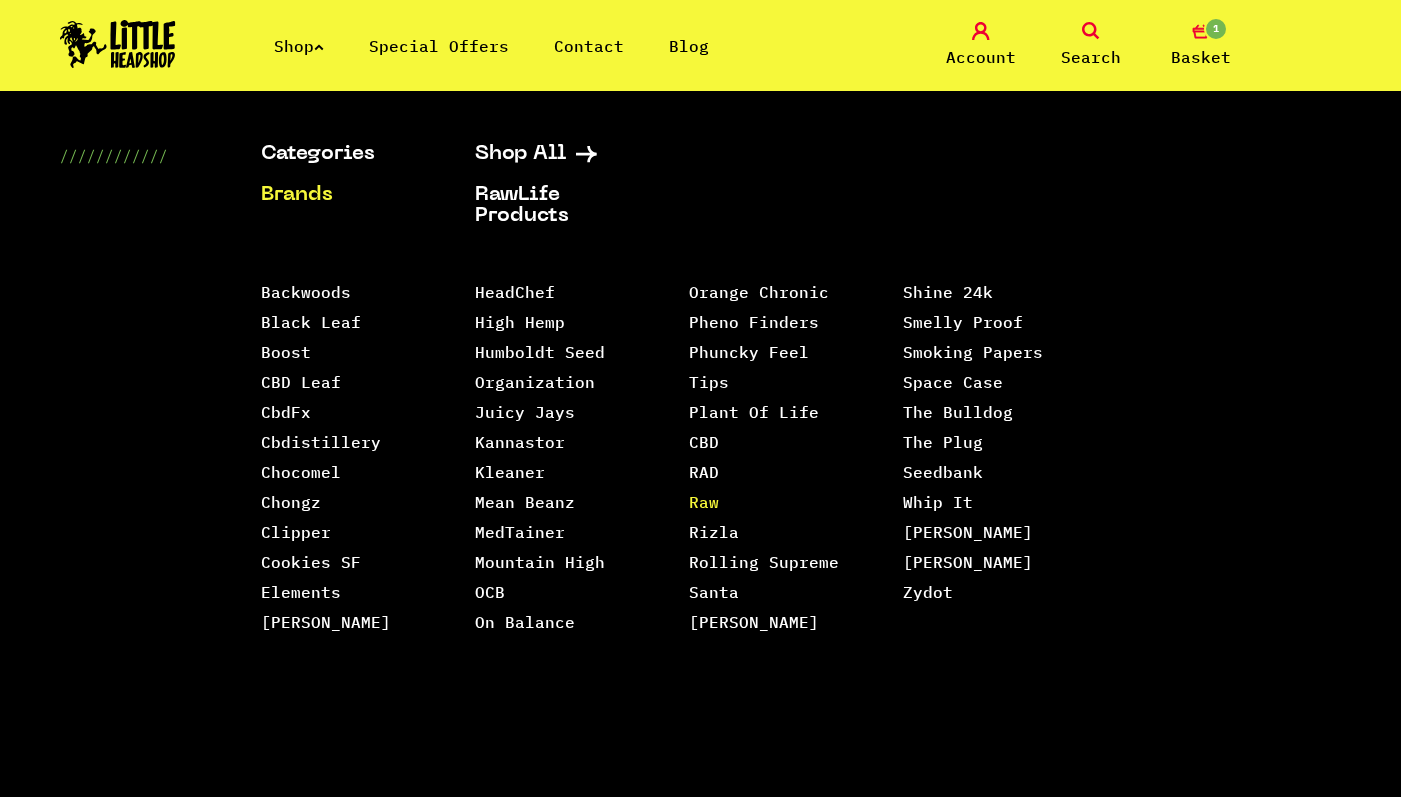 click on "Raw" at bounding box center (704, 502) 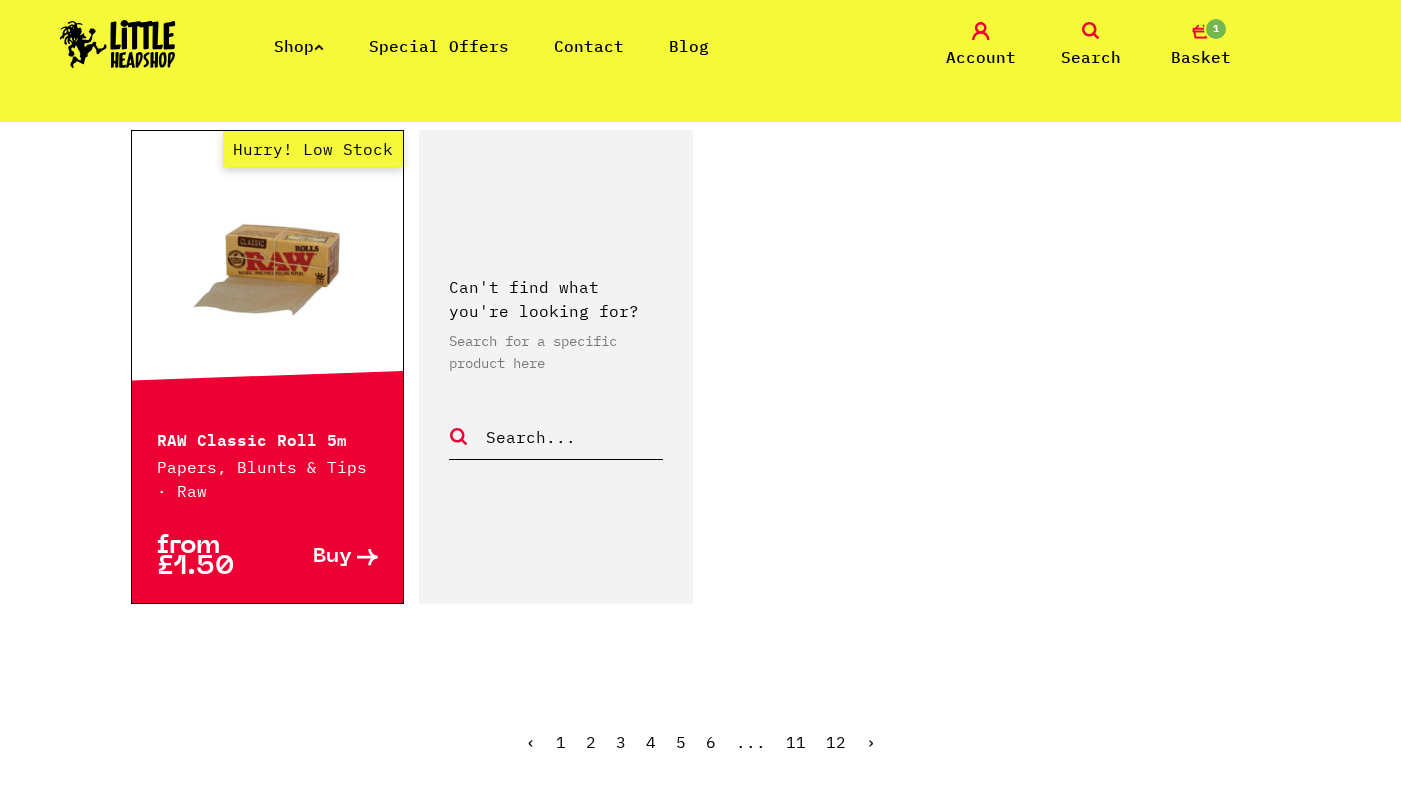 scroll, scrollTop: 3400, scrollLeft: 0, axis: vertical 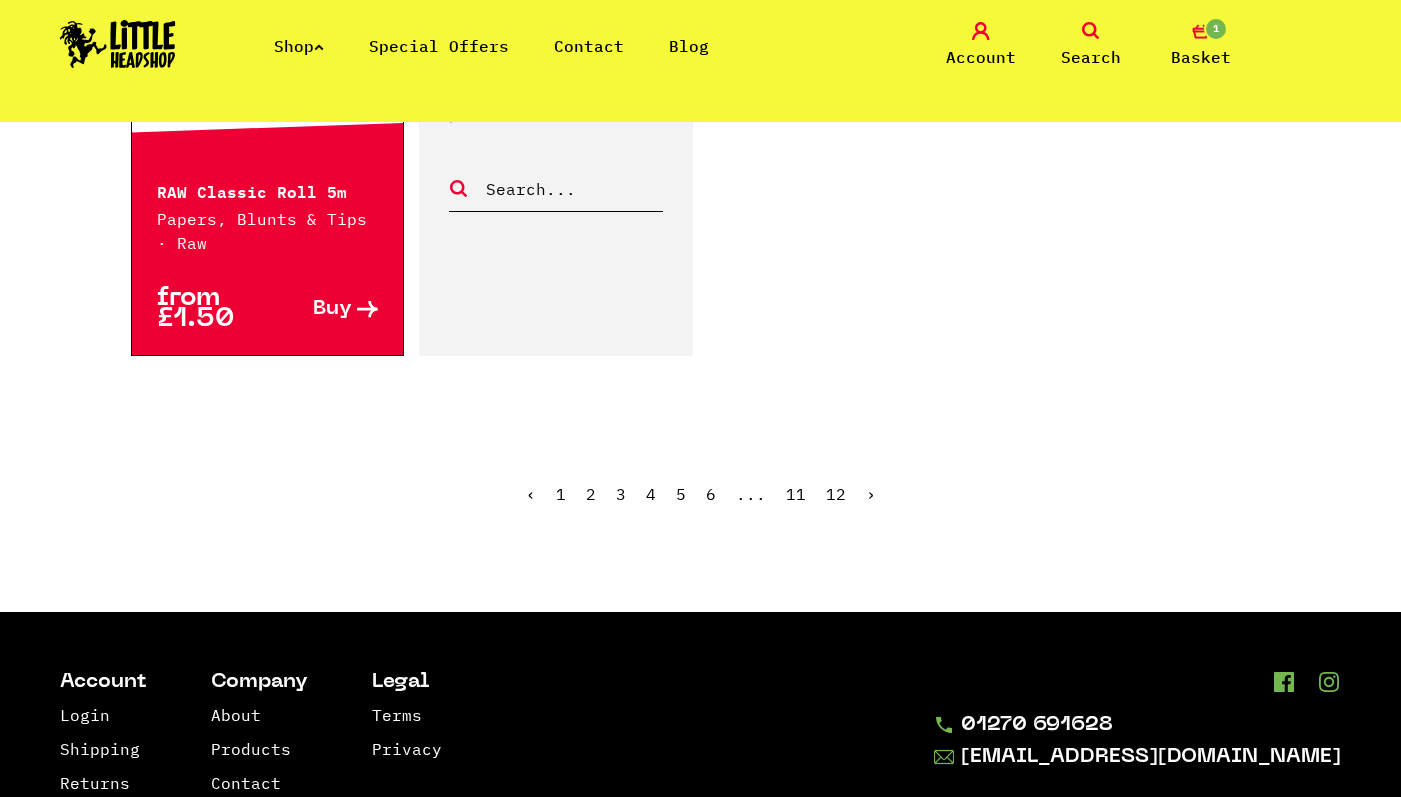 click on "2" at bounding box center (591, 494) 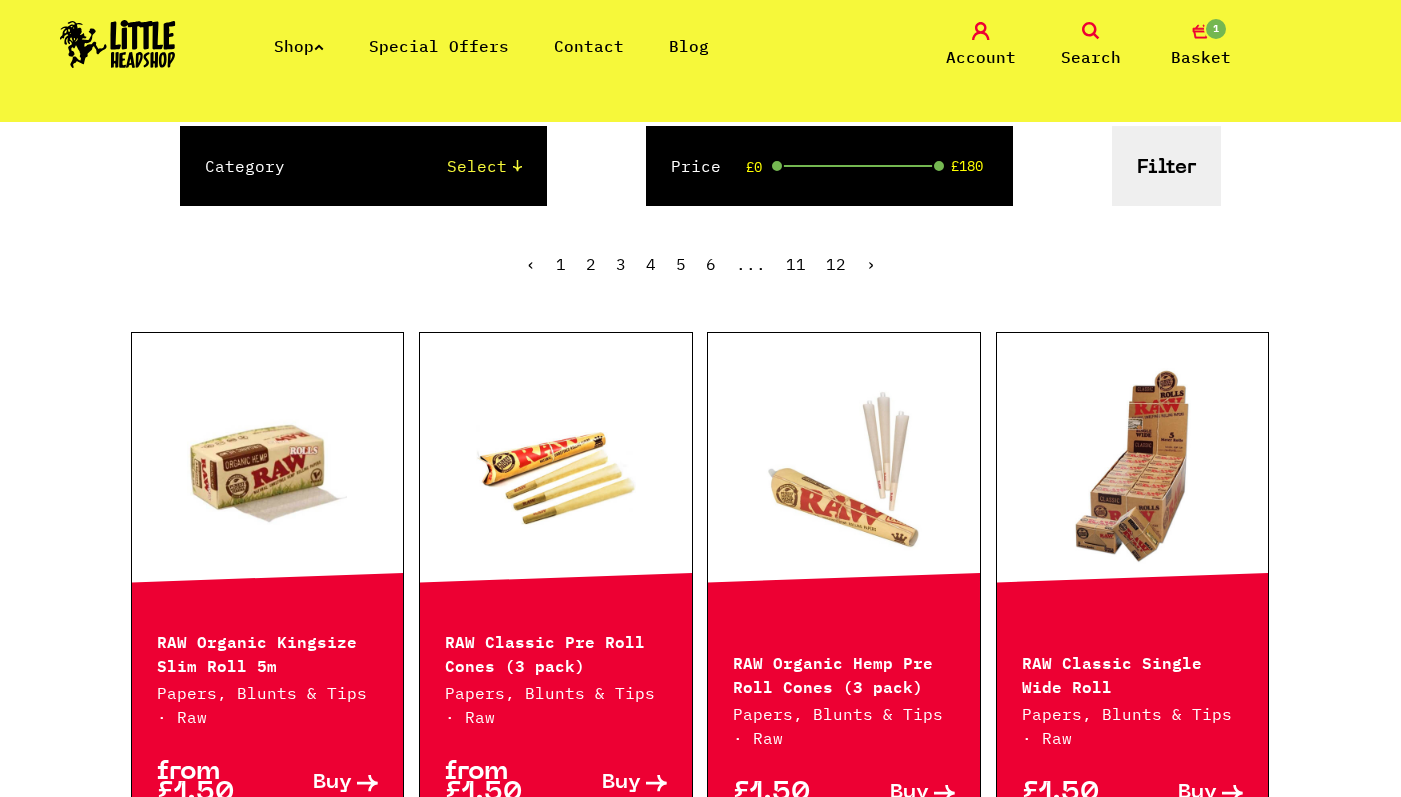 scroll, scrollTop: 300, scrollLeft: 0, axis: vertical 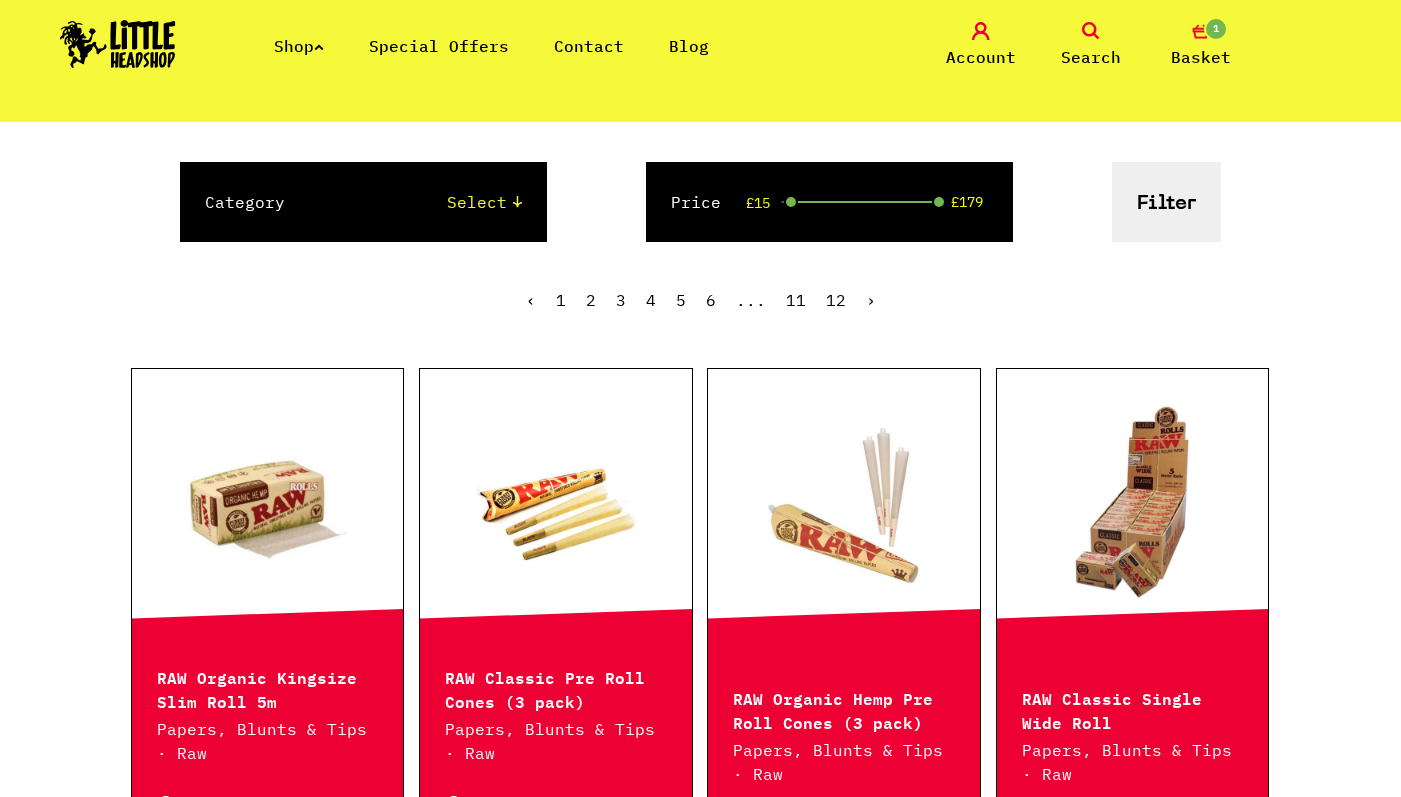 drag, startPoint x: 778, startPoint y: 201, endPoint x: 797, endPoint y: 196, distance: 19.646883 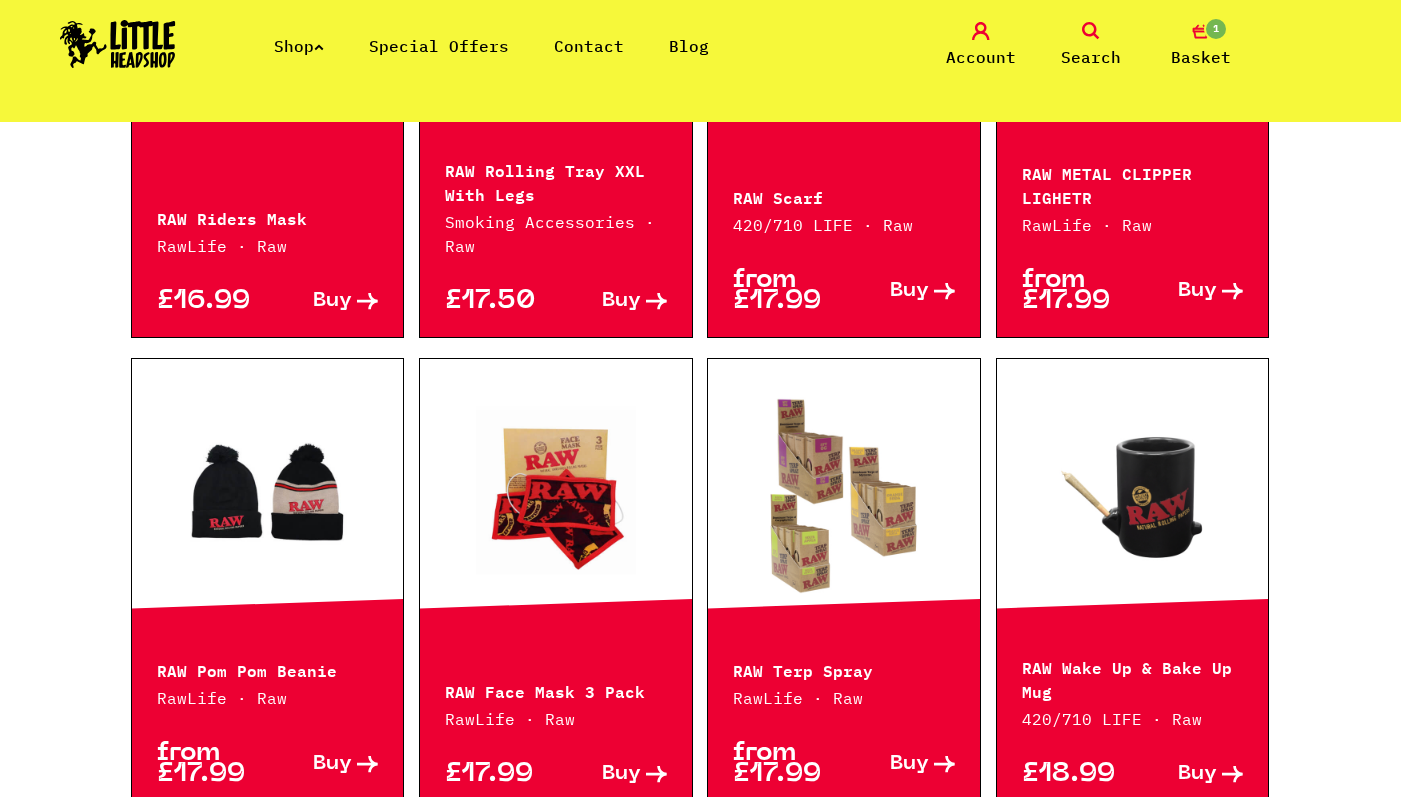 scroll, scrollTop: 2000, scrollLeft: 0, axis: vertical 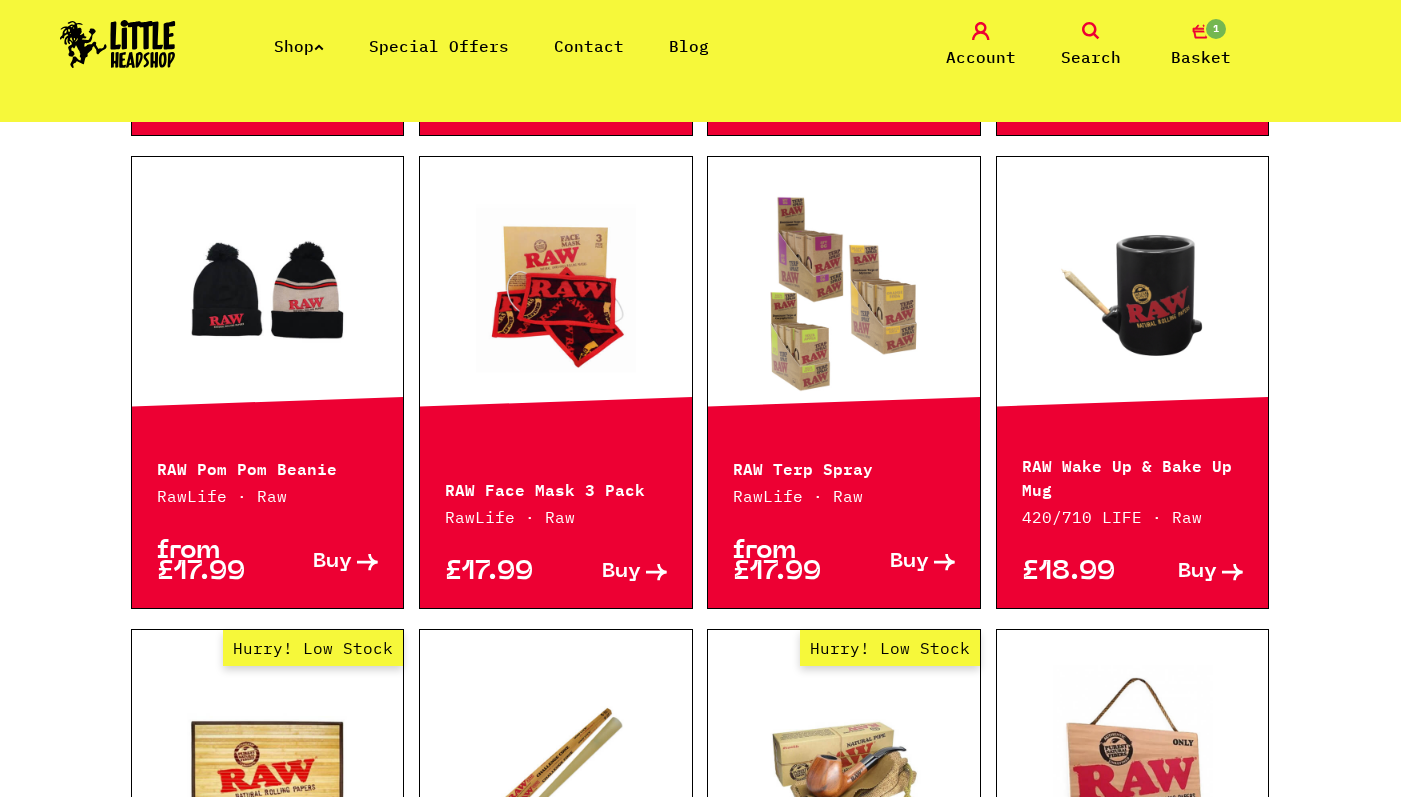 click at bounding box center [844, 292] 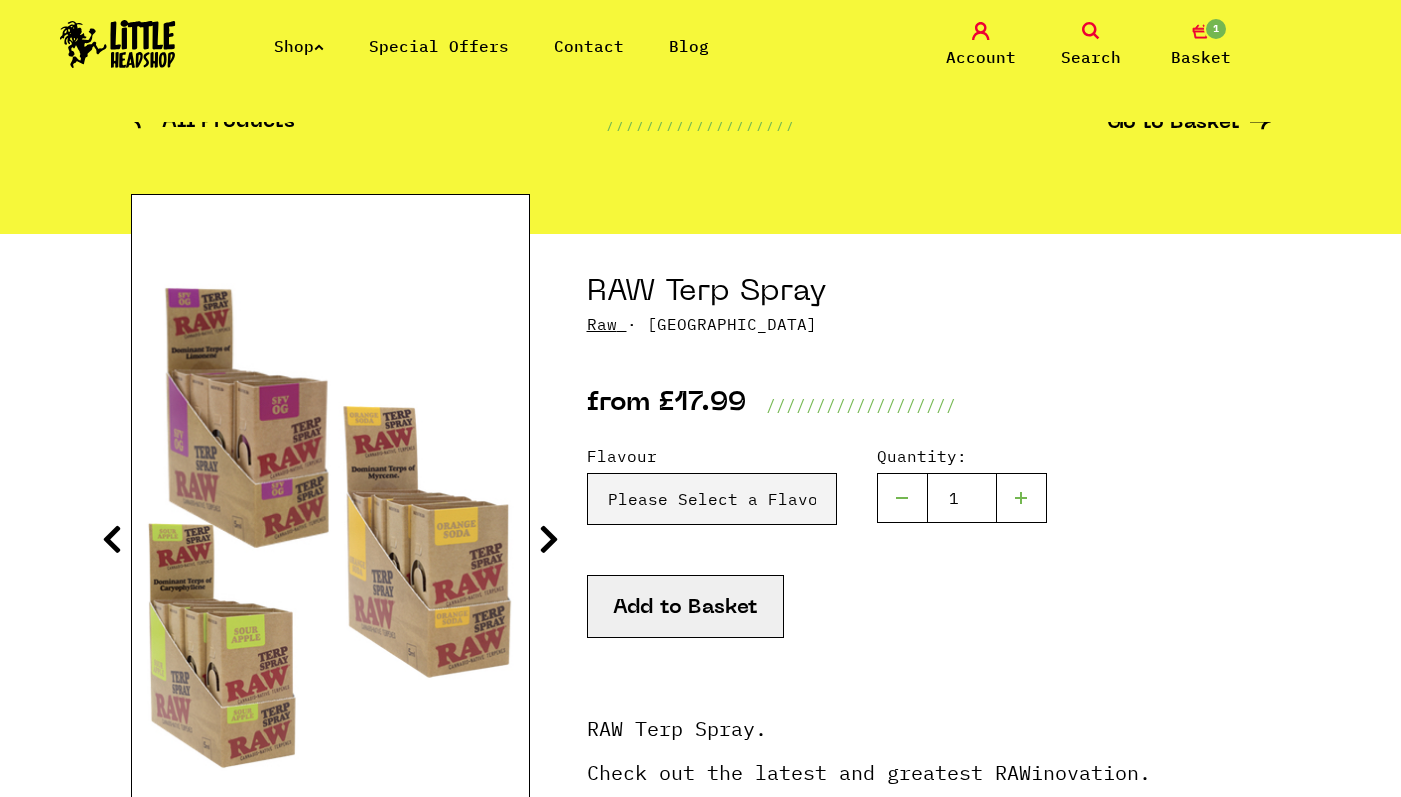 scroll, scrollTop: 200, scrollLeft: 0, axis: vertical 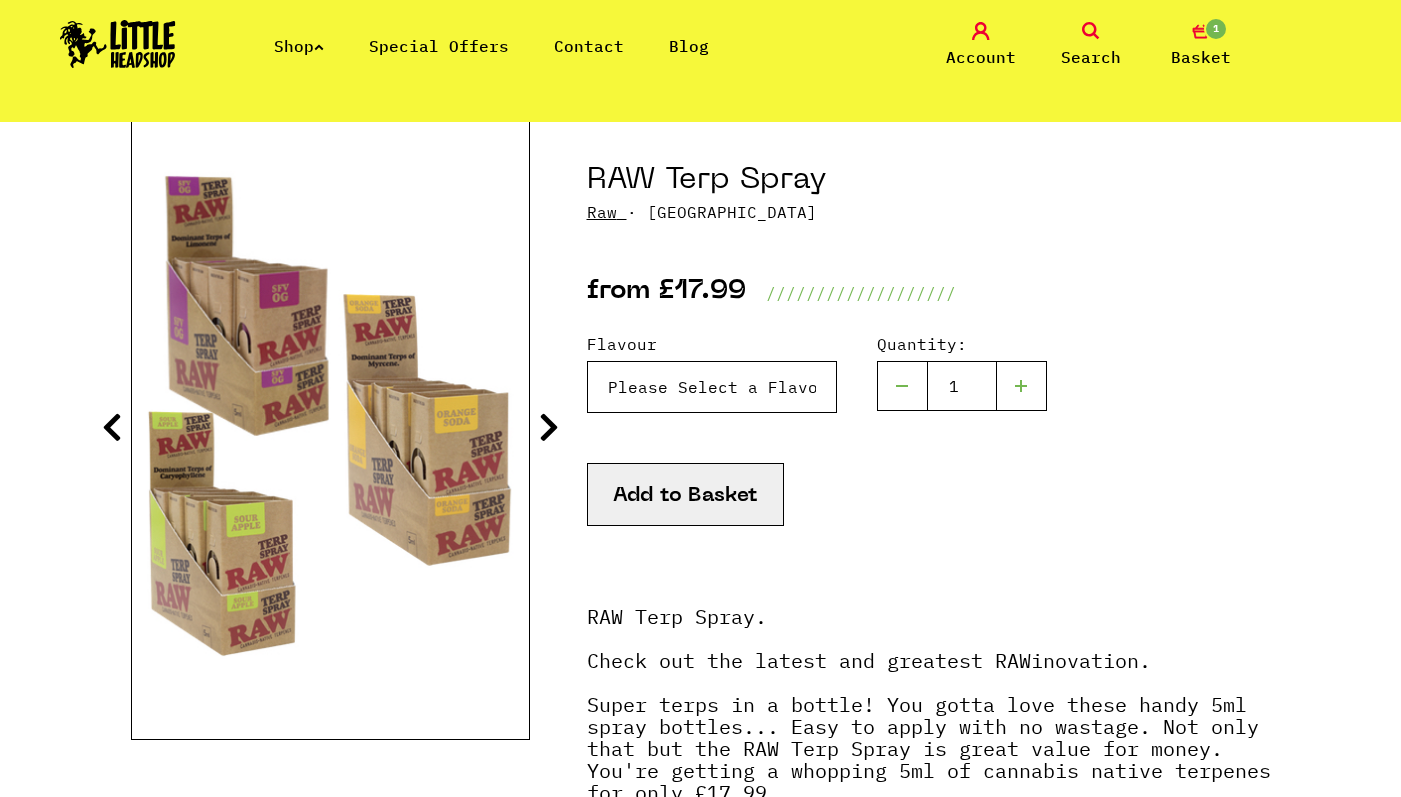 click on "Please Select a Flavour
Sour Apple - £17.99
Orange Soda - £17.99
SFV OG - £17.99
Sampler Pack (1 x Each Flavour) - £72.99          Purple Gelato - £17.99 Purple Punch - £17.99" at bounding box center (712, 387) 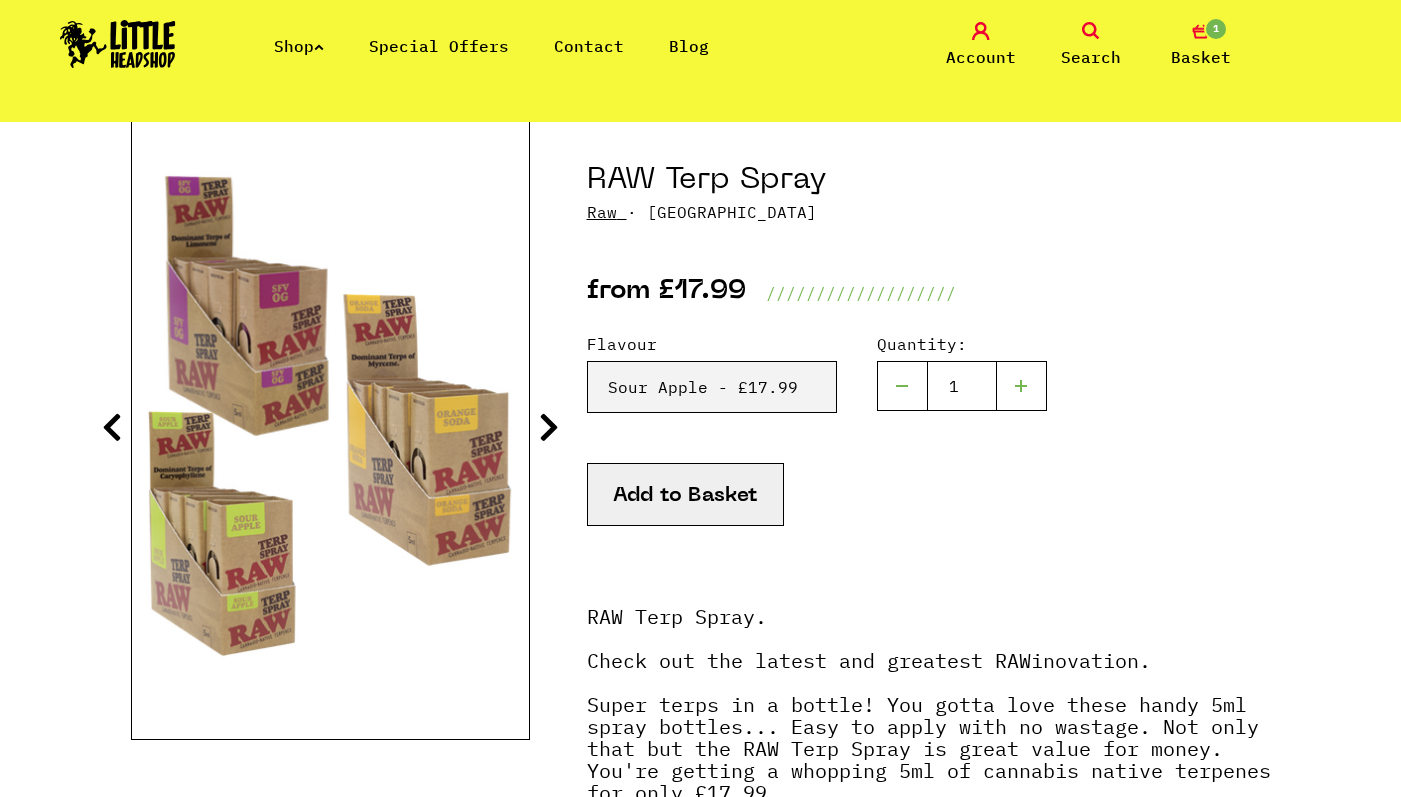 click on "Add to Basket" at bounding box center [685, 494] 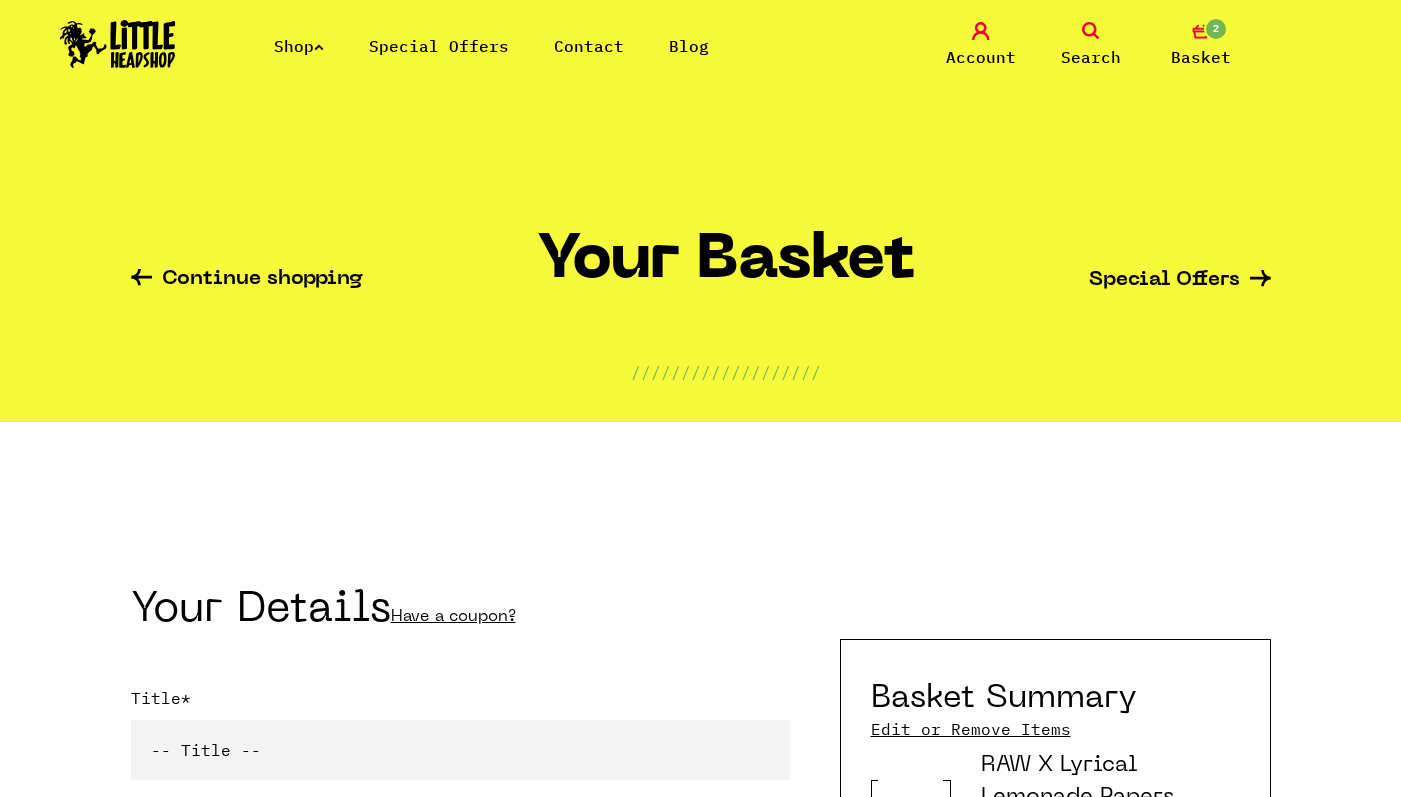 scroll, scrollTop: 0, scrollLeft: 0, axis: both 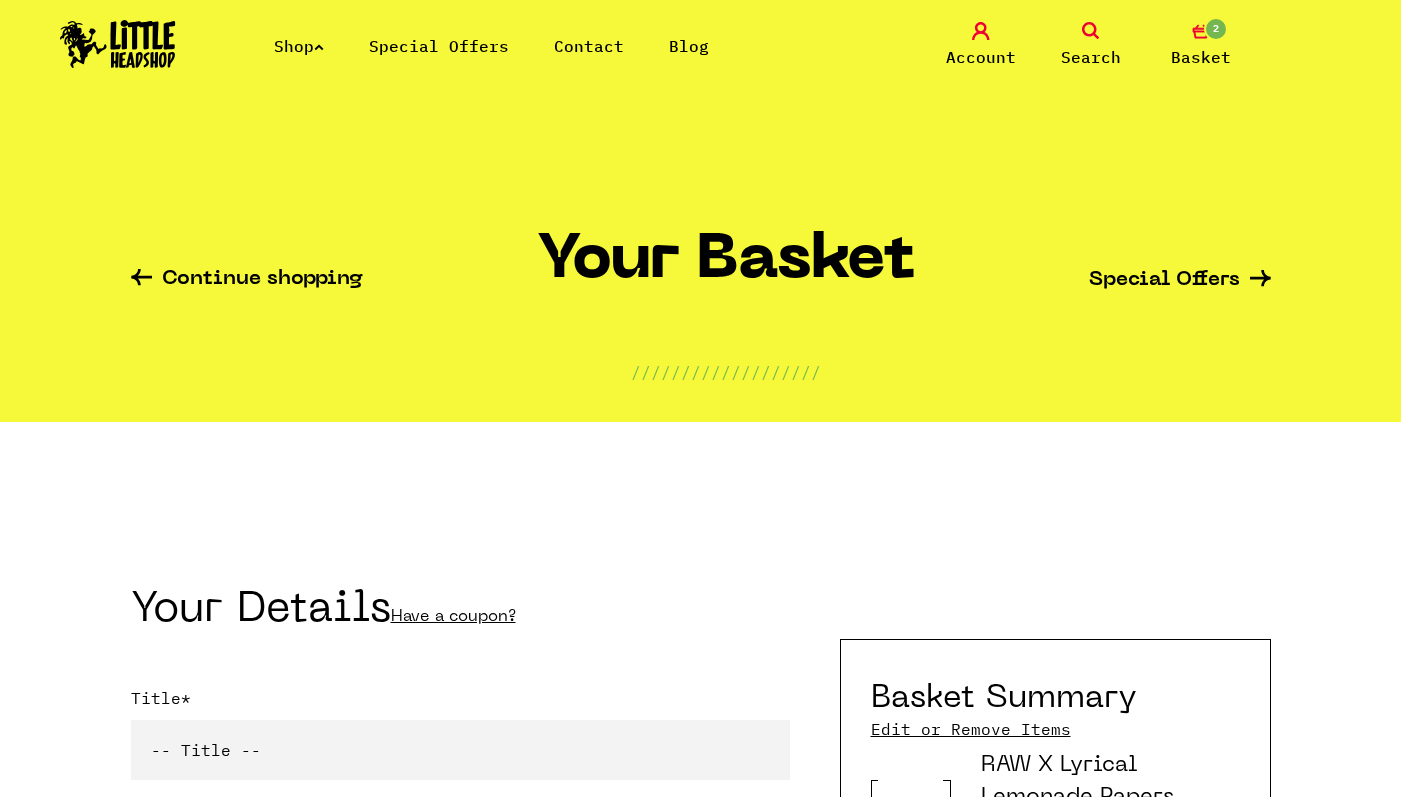 click on "Shop" at bounding box center [299, 46] 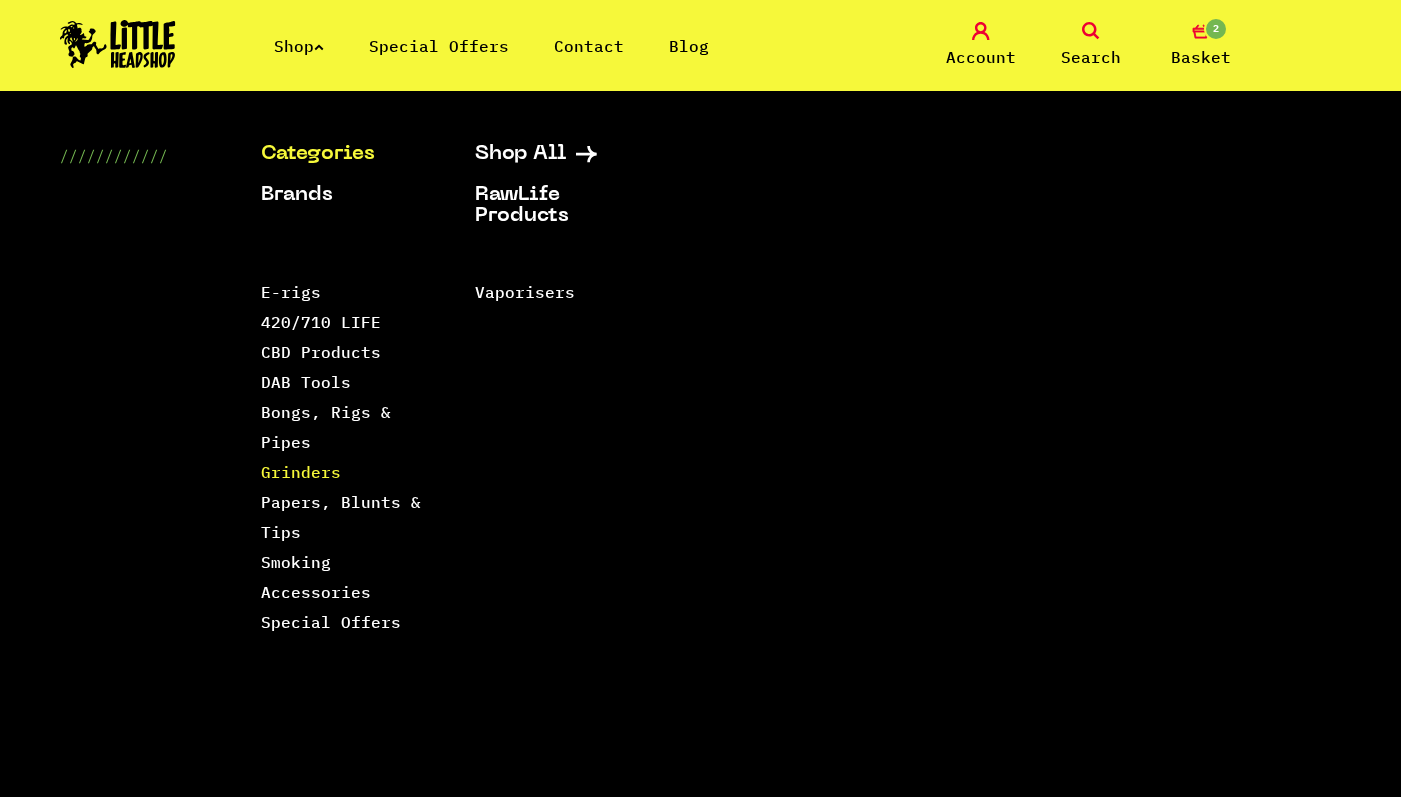 click on "Grinders" at bounding box center (301, 472) 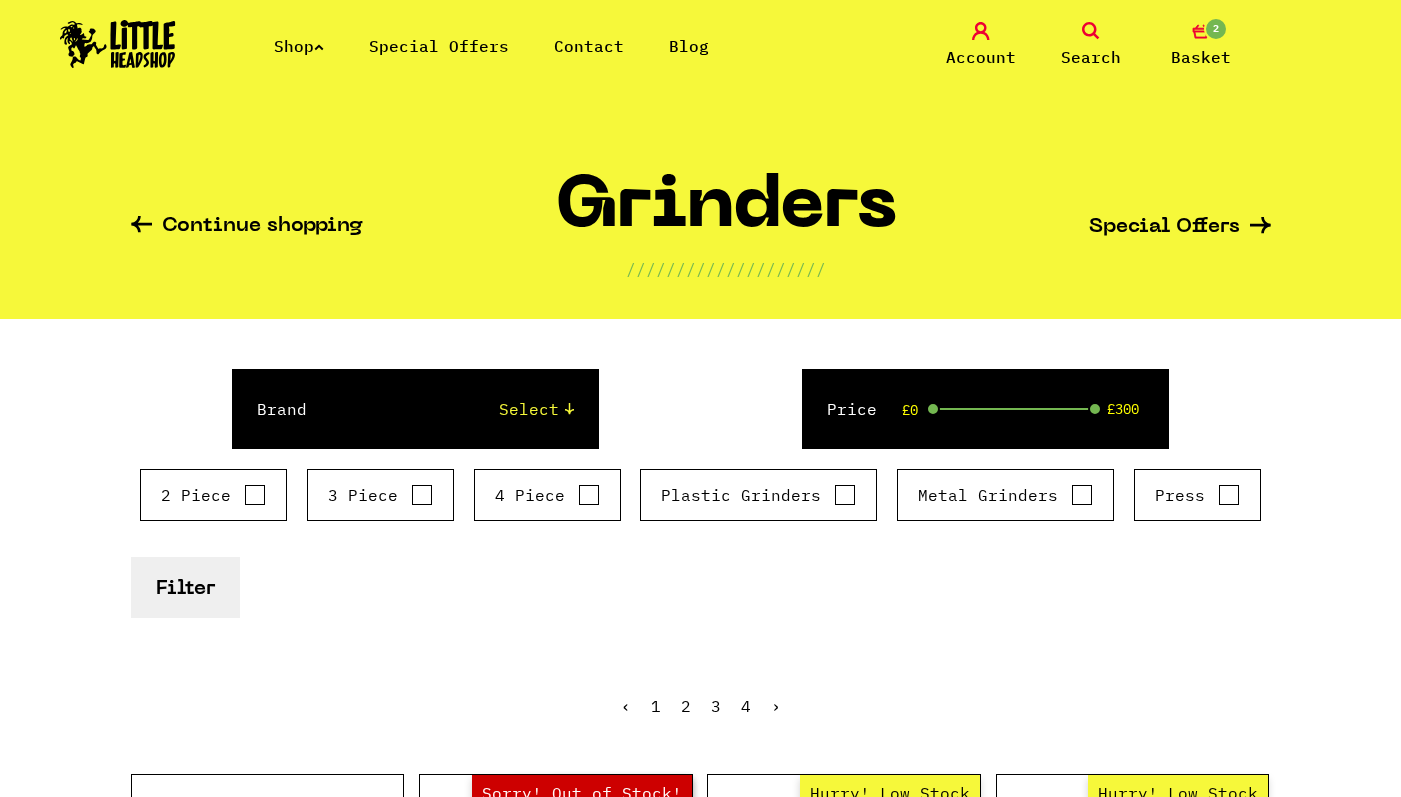 scroll, scrollTop: 0, scrollLeft: 0, axis: both 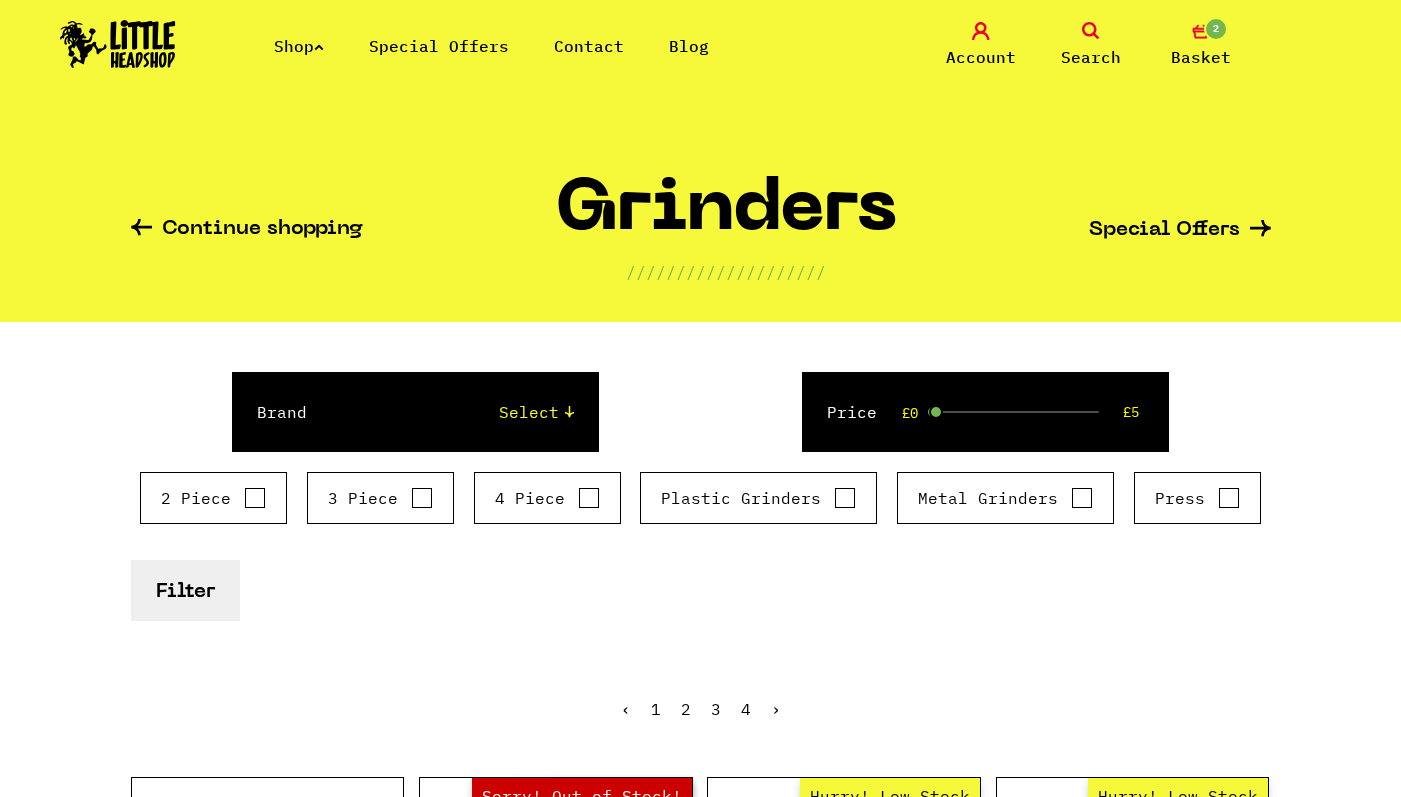drag, startPoint x: 1094, startPoint y: 411, endPoint x: 940, endPoint y: 415, distance: 154.05194 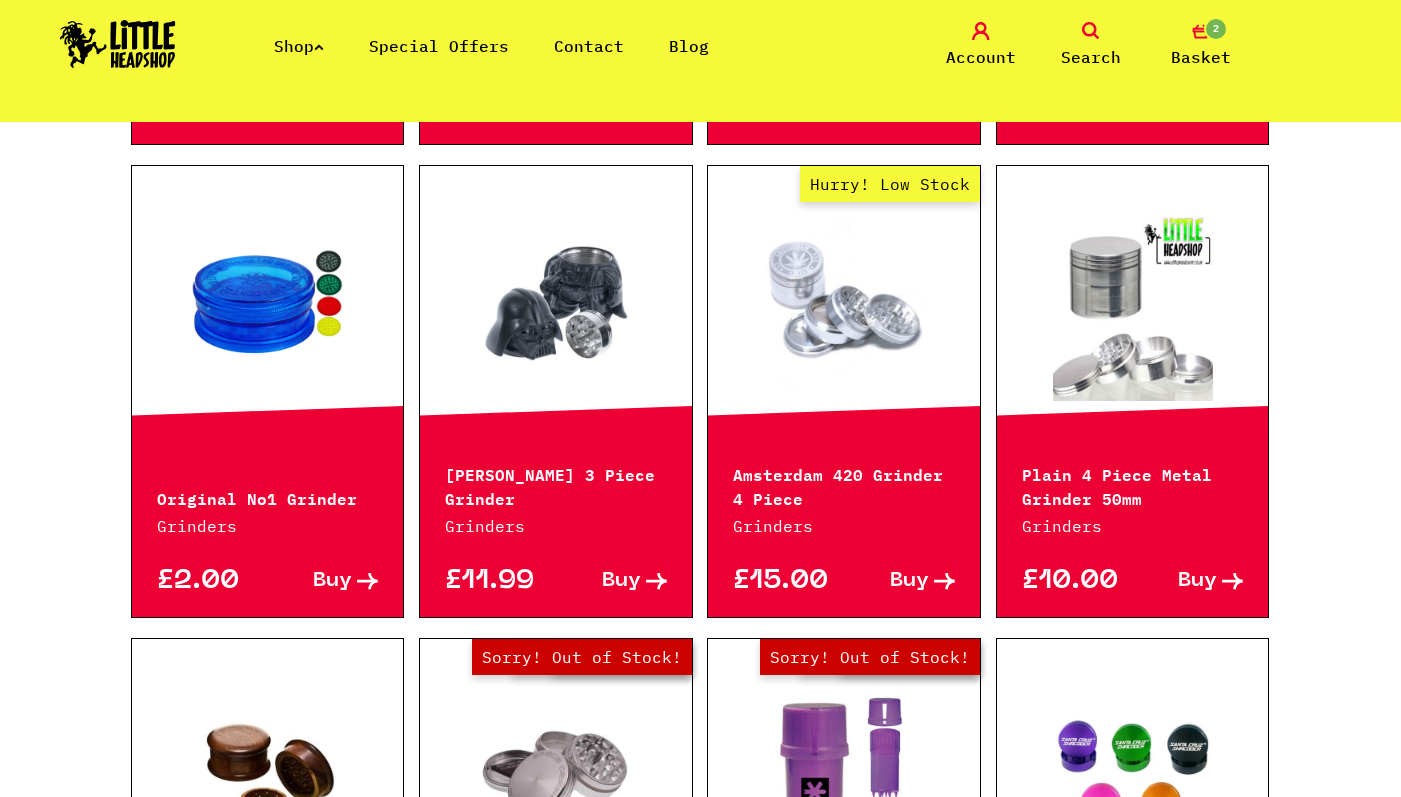 scroll, scrollTop: 2500, scrollLeft: 0, axis: vertical 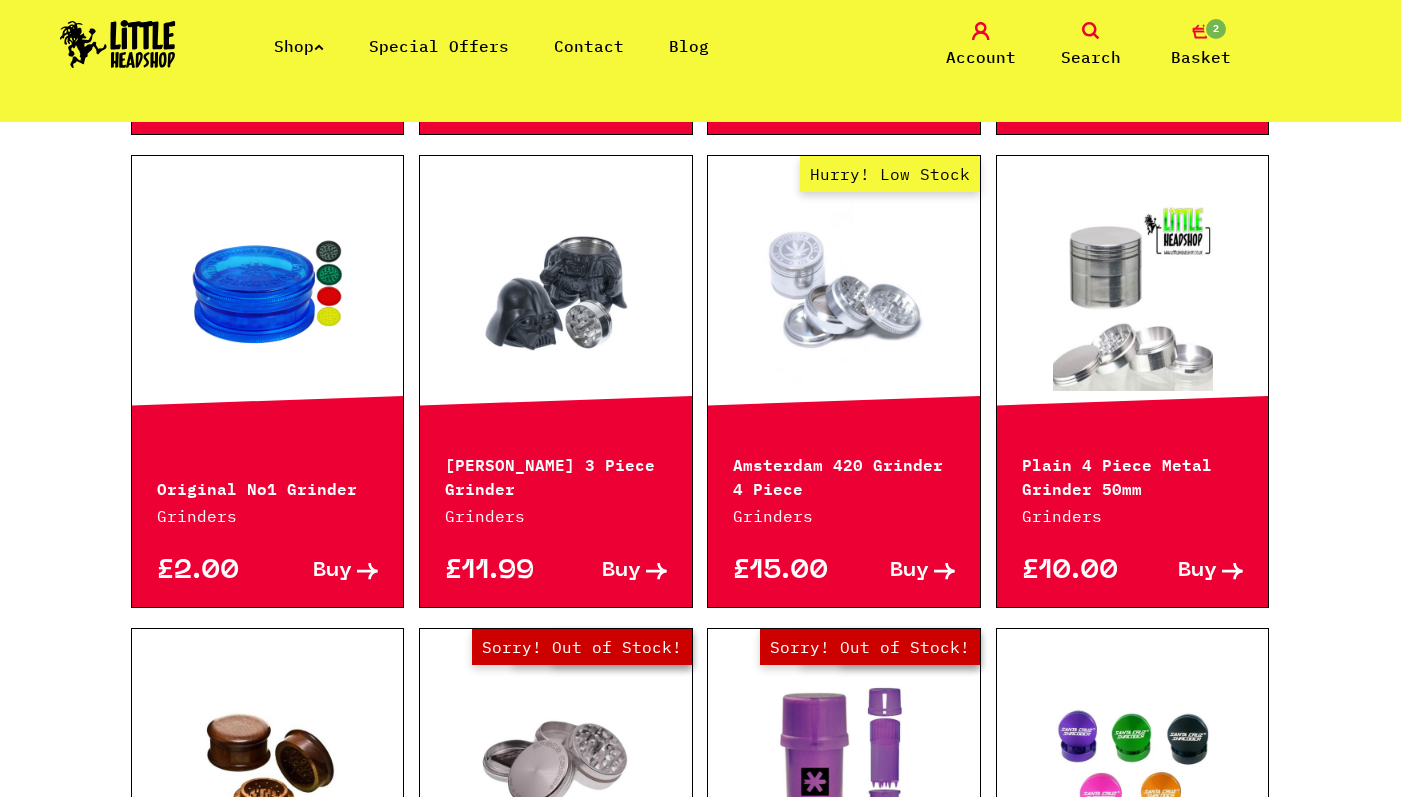 click on "Buy" at bounding box center (332, 571) 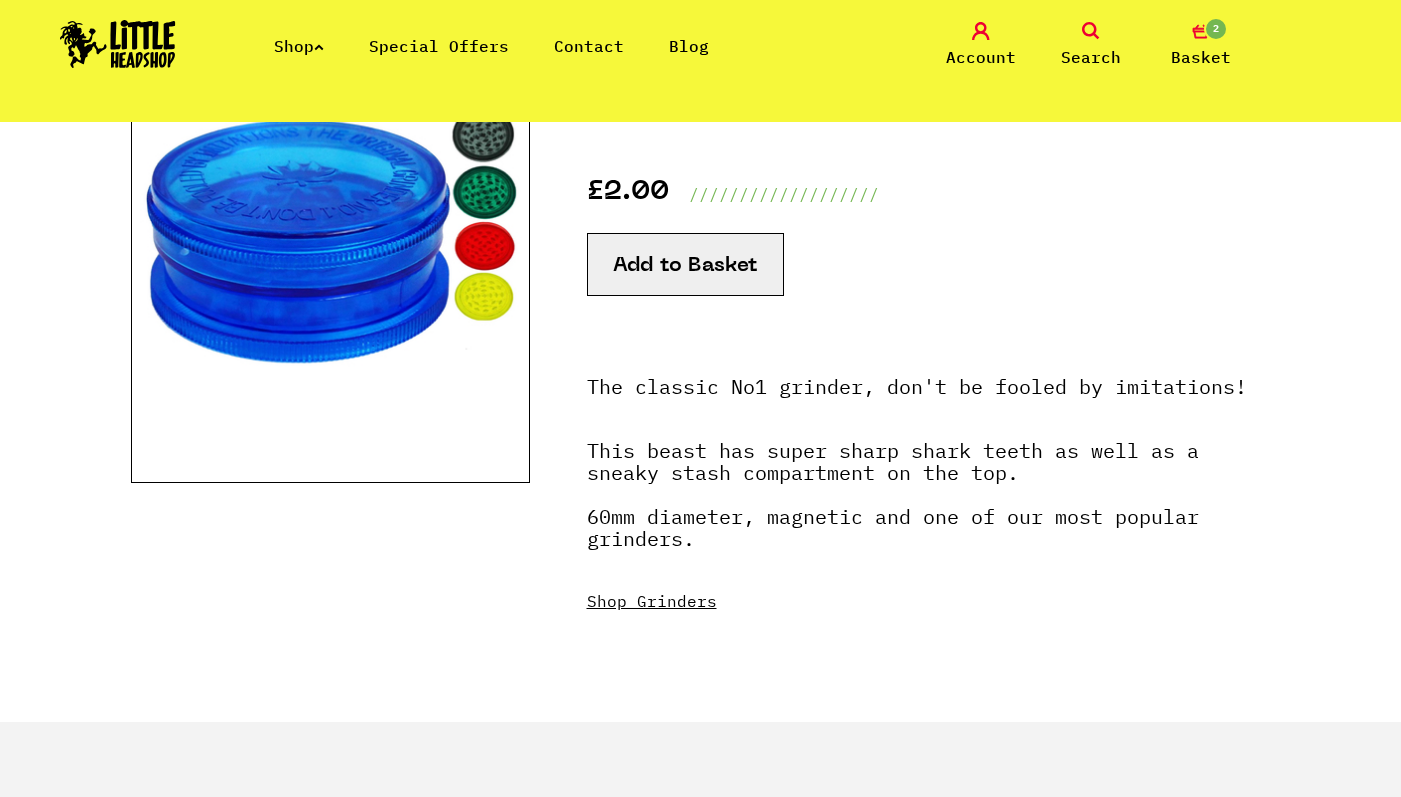 scroll, scrollTop: 300, scrollLeft: 0, axis: vertical 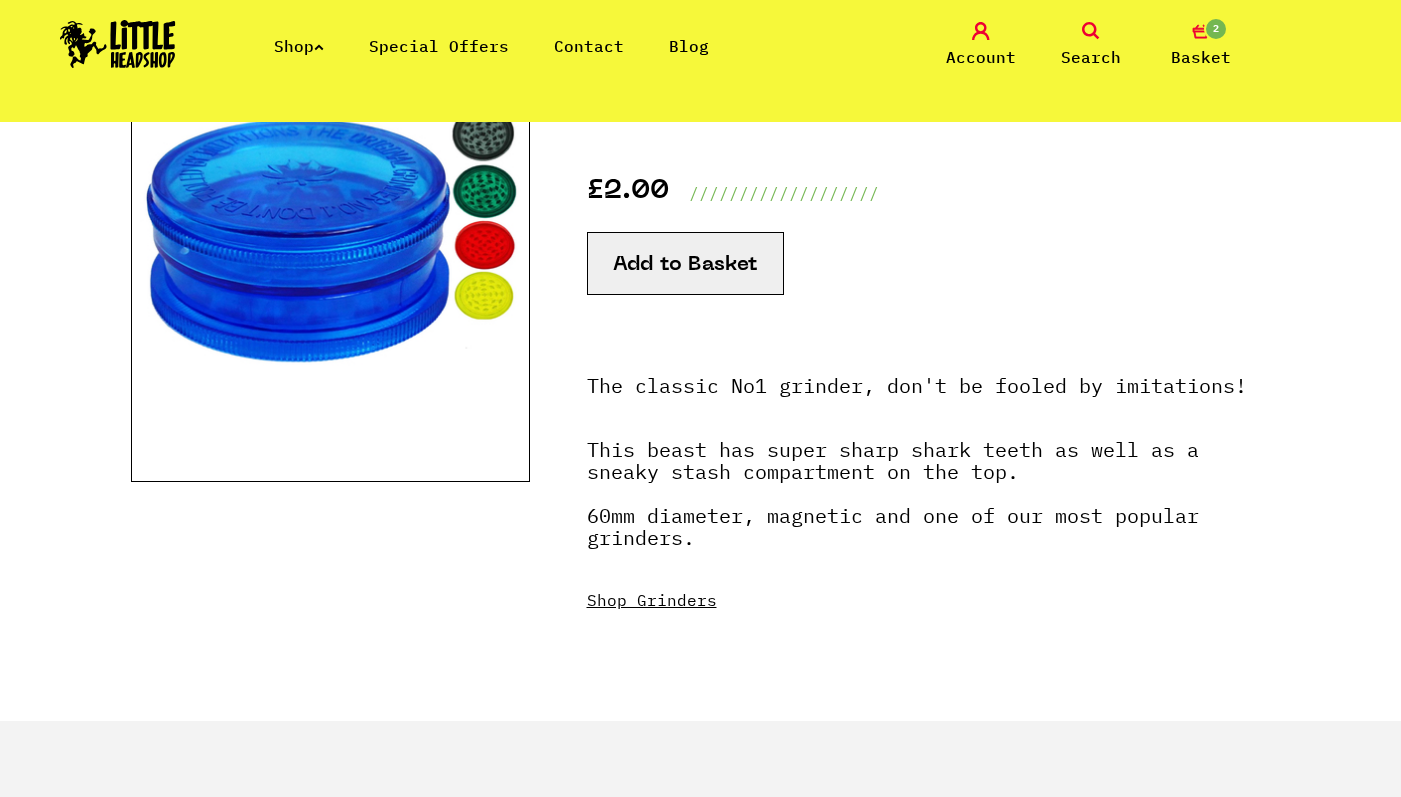 click on "Add to Basket" at bounding box center (685, 263) 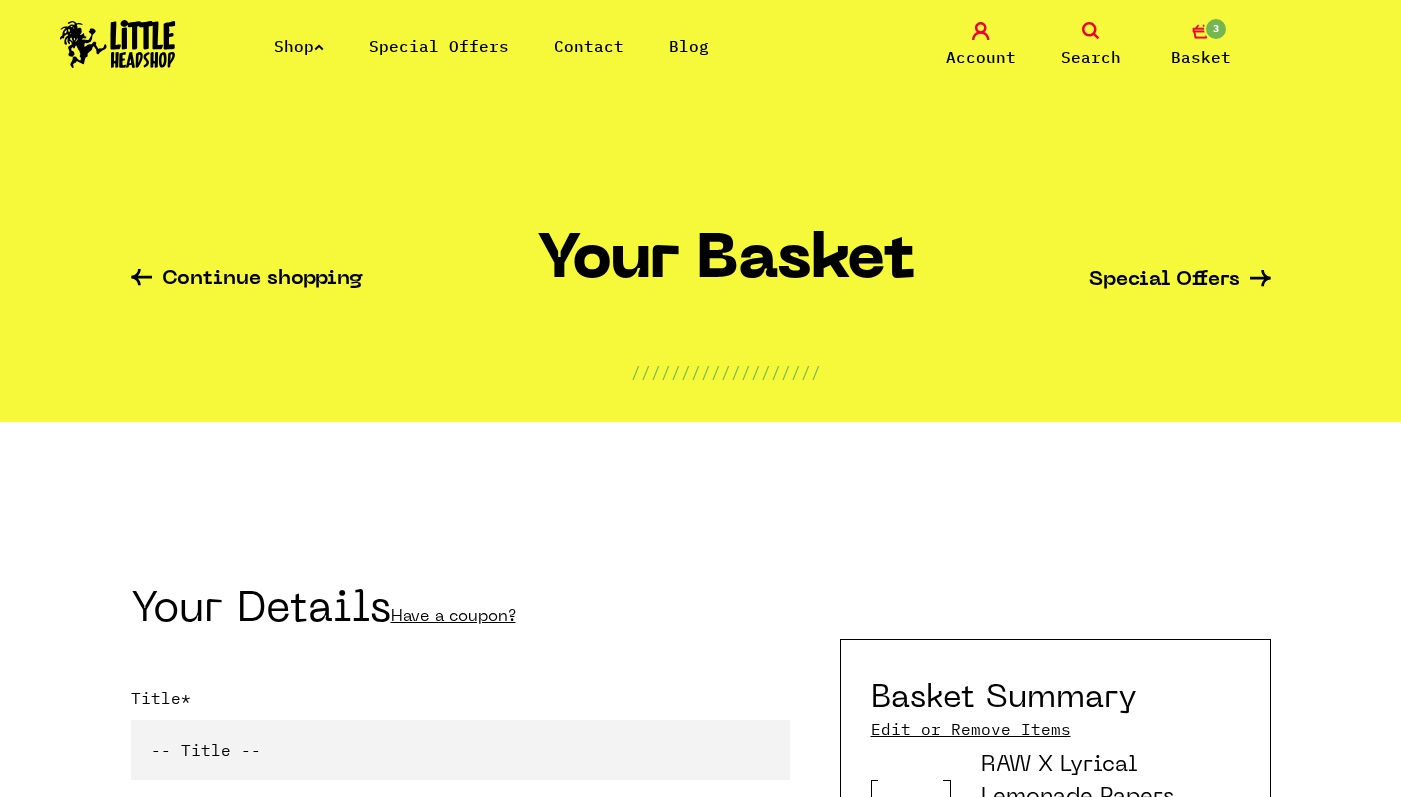 scroll, scrollTop: 0, scrollLeft: 0, axis: both 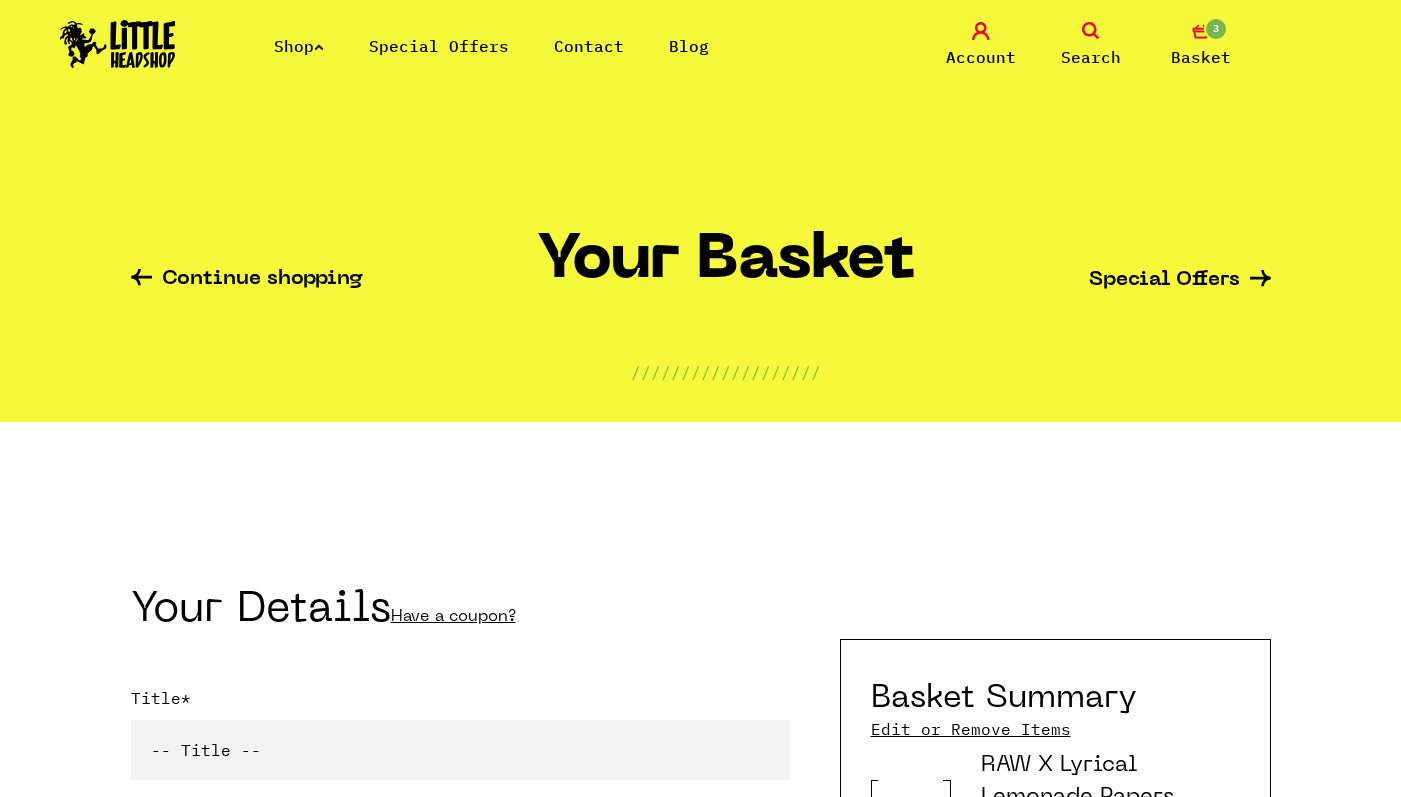 click on "3" at bounding box center [1201, 31] 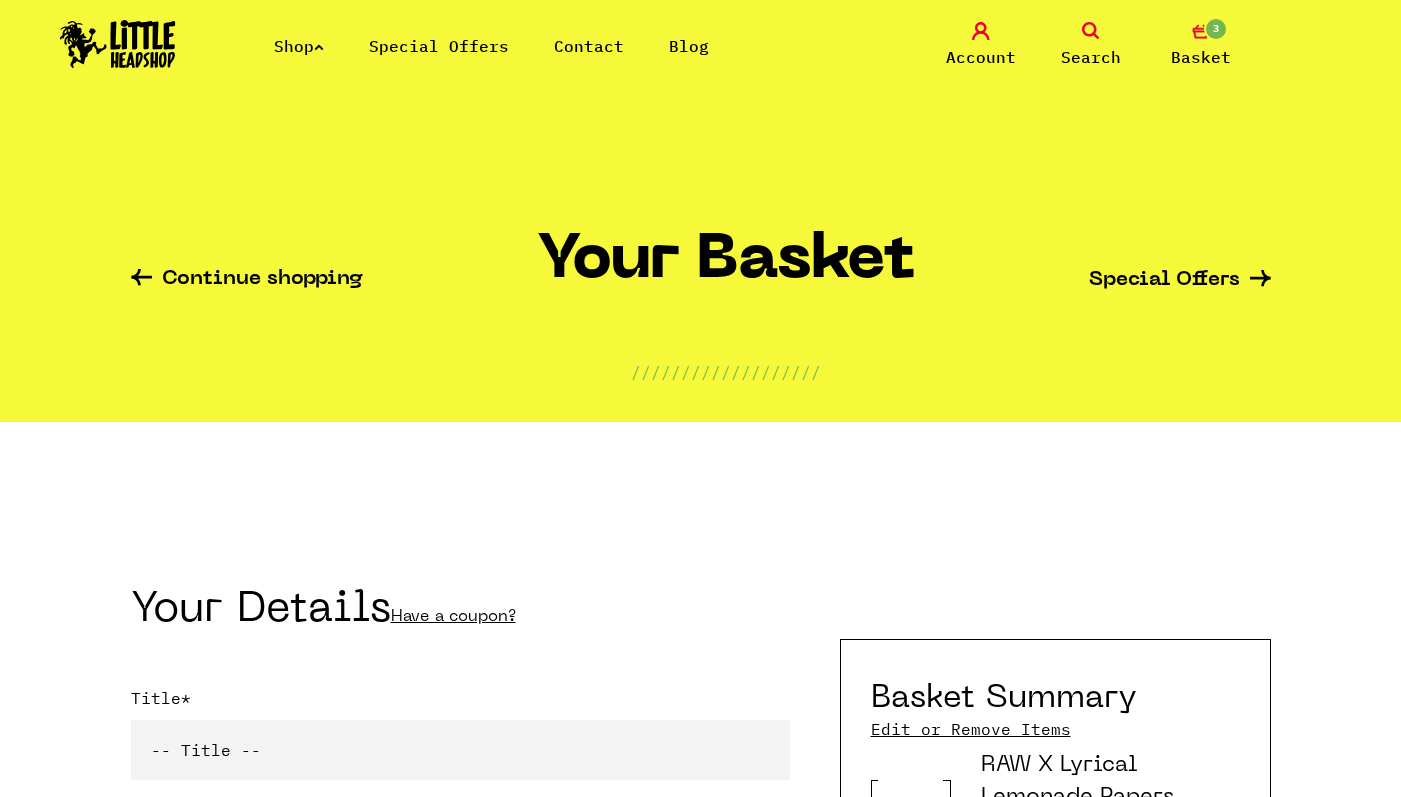 scroll, scrollTop: 0, scrollLeft: 0, axis: both 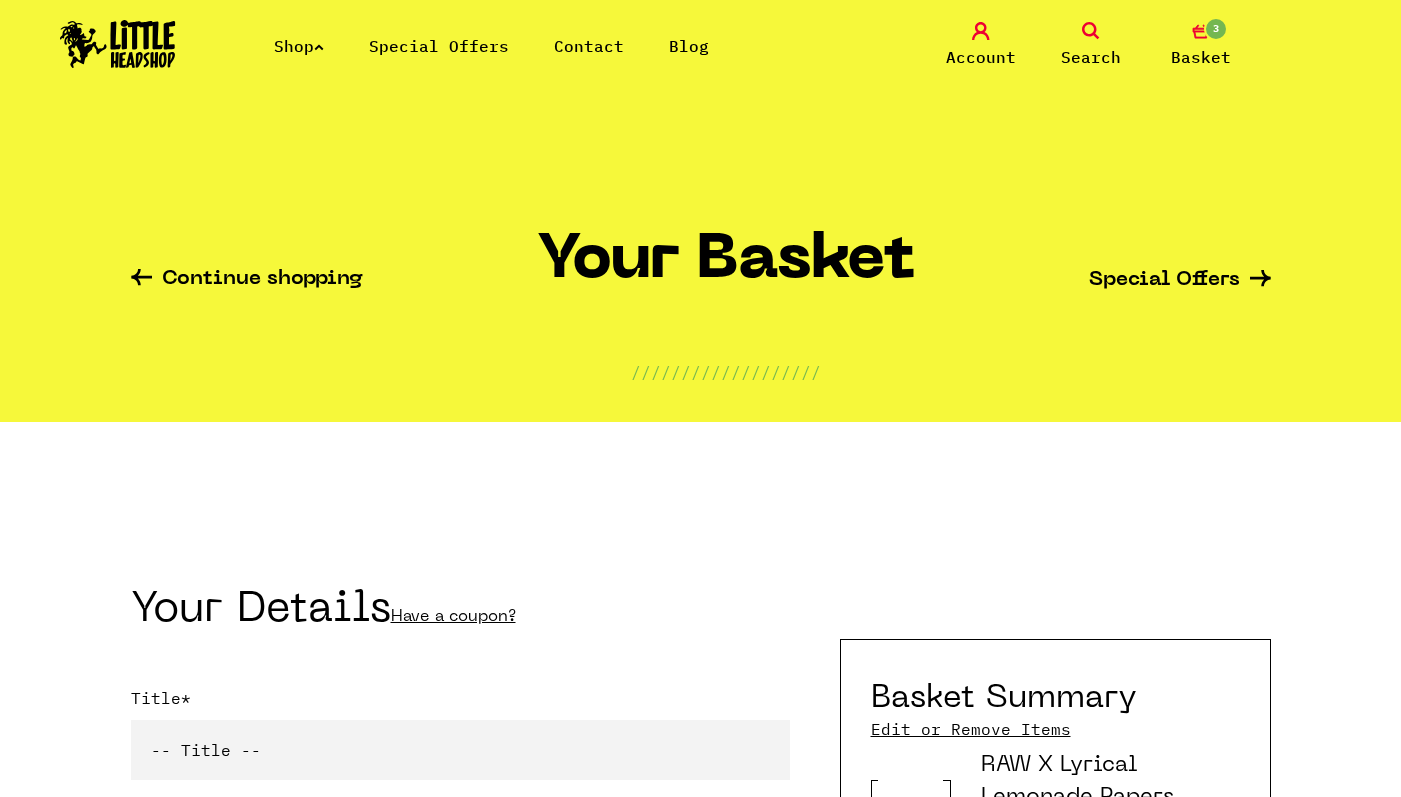click on "Basket" at bounding box center [1201, 57] 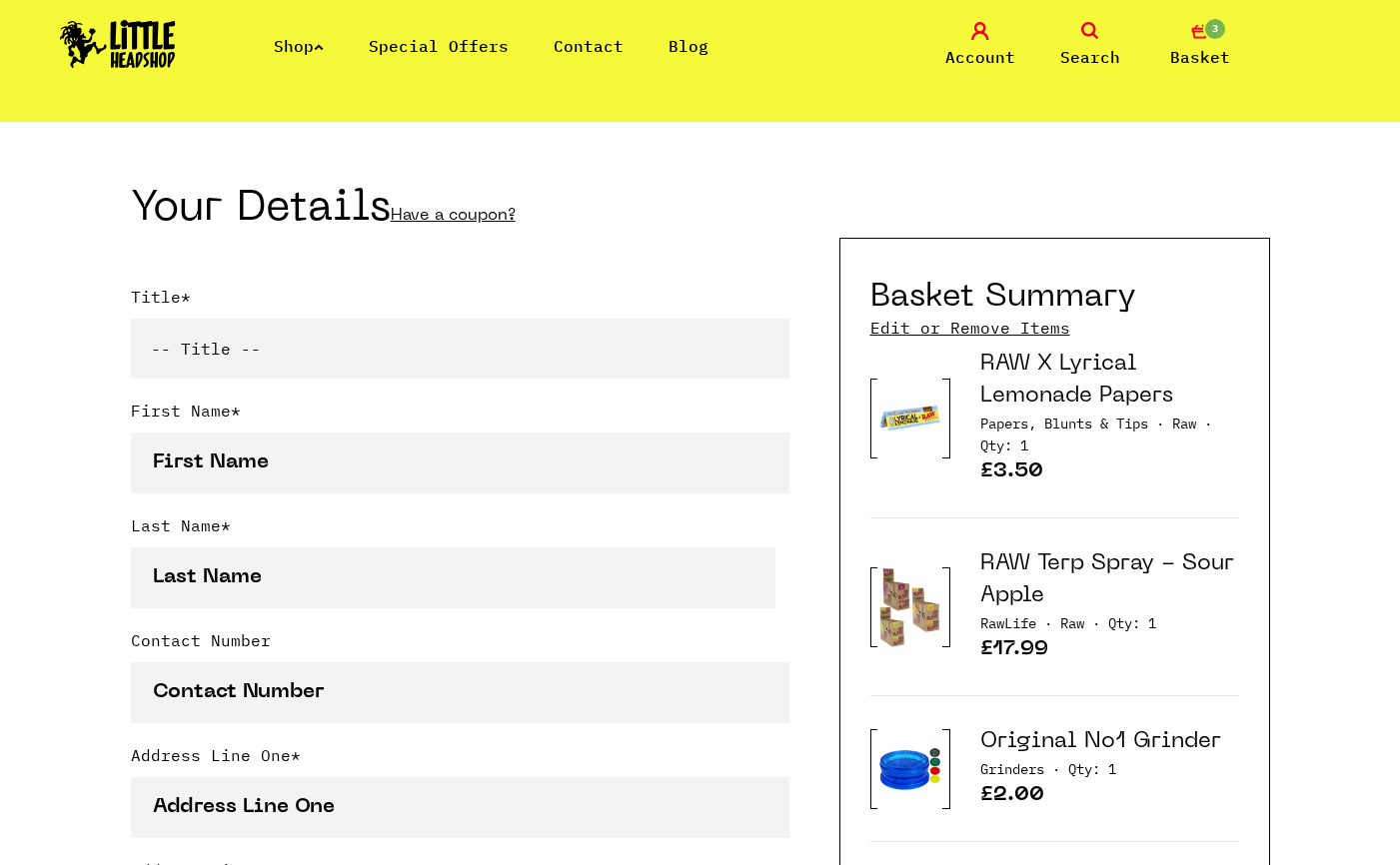 scroll, scrollTop: 400, scrollLeft: 0, axis: vertical 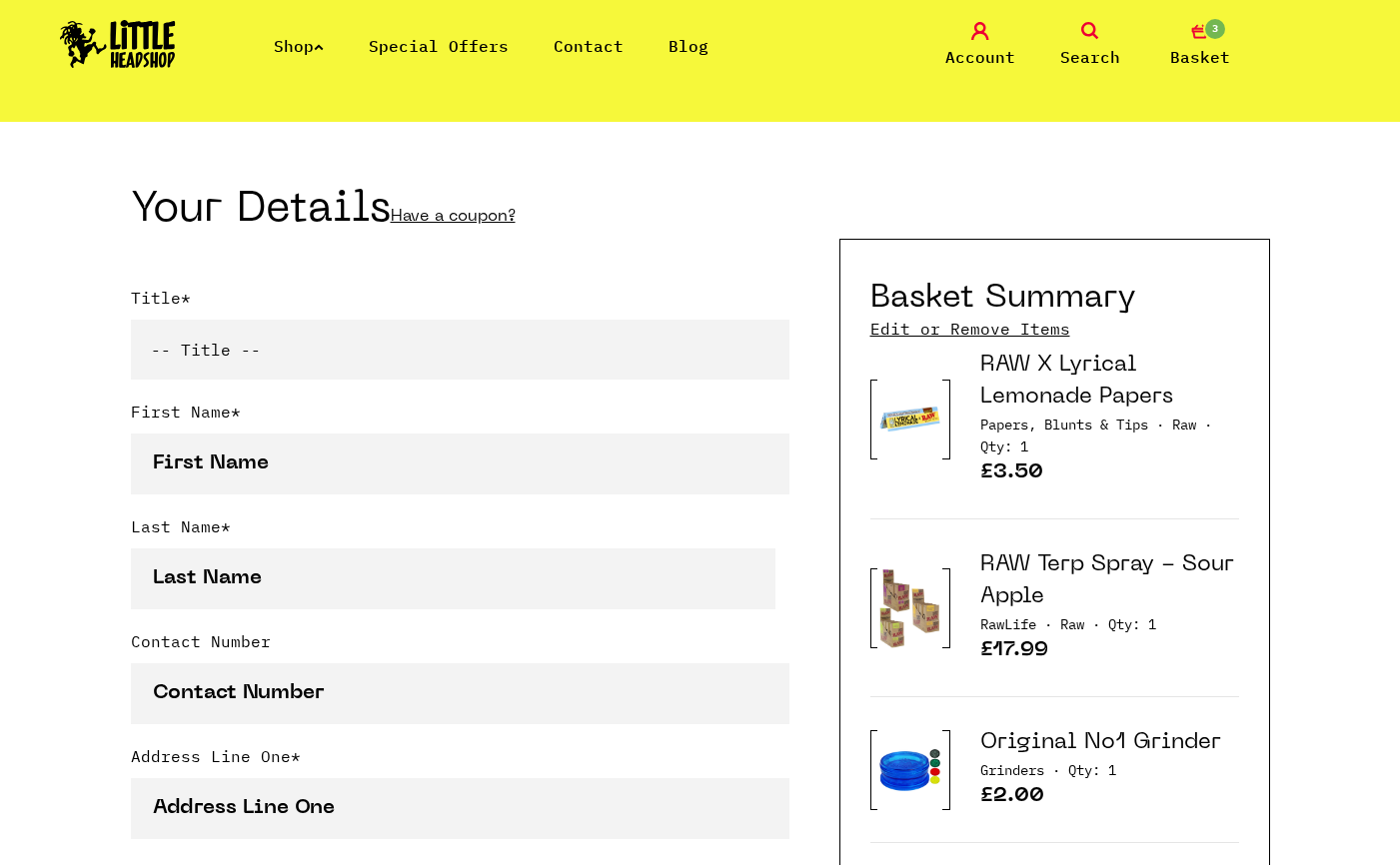 click on "-- Title --
Mr
Mrs
Ms
Miss
Dr
Prof" at bounding box center (460, 350) 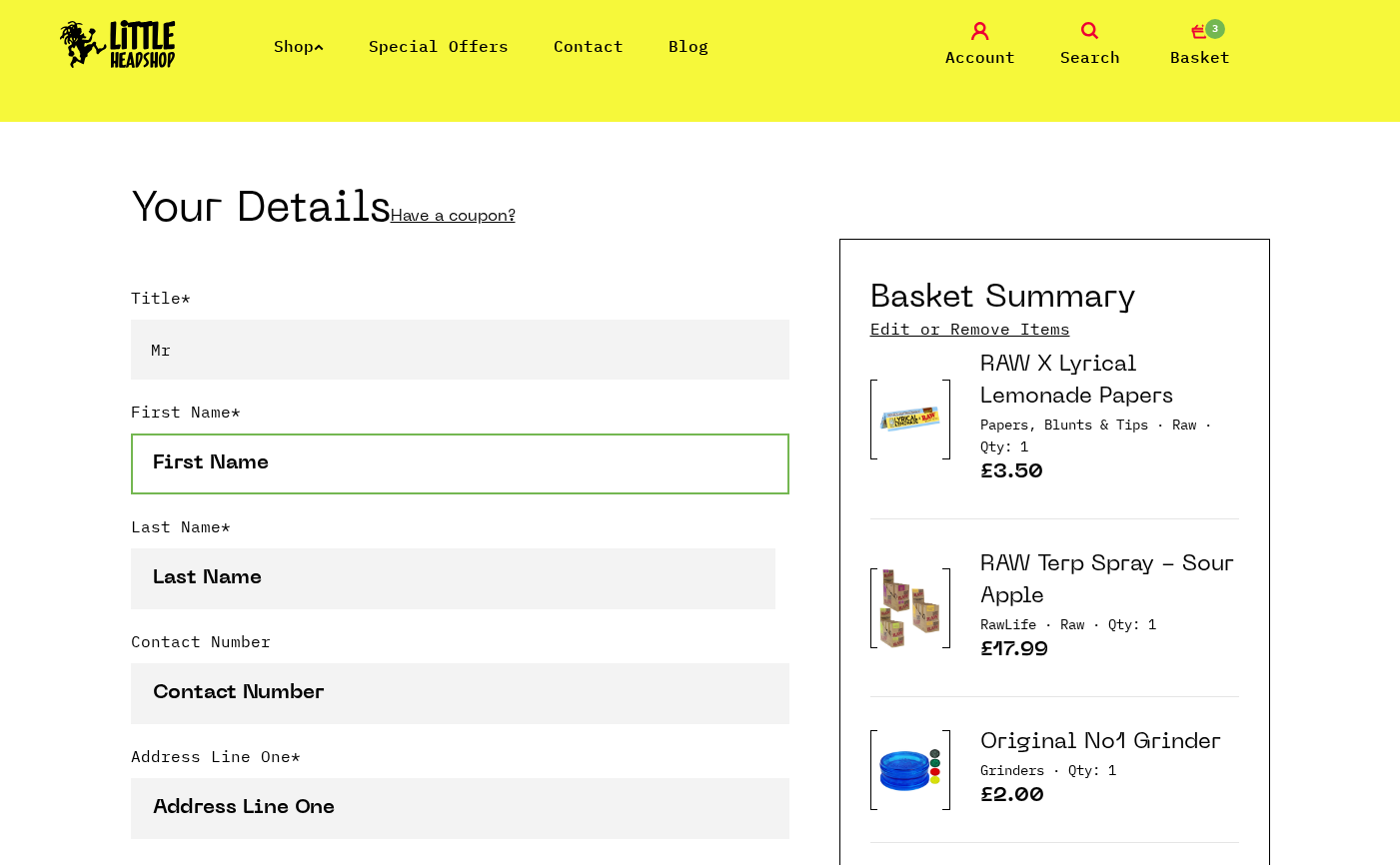click on "First Name  *" at bounding box center (460, 463) 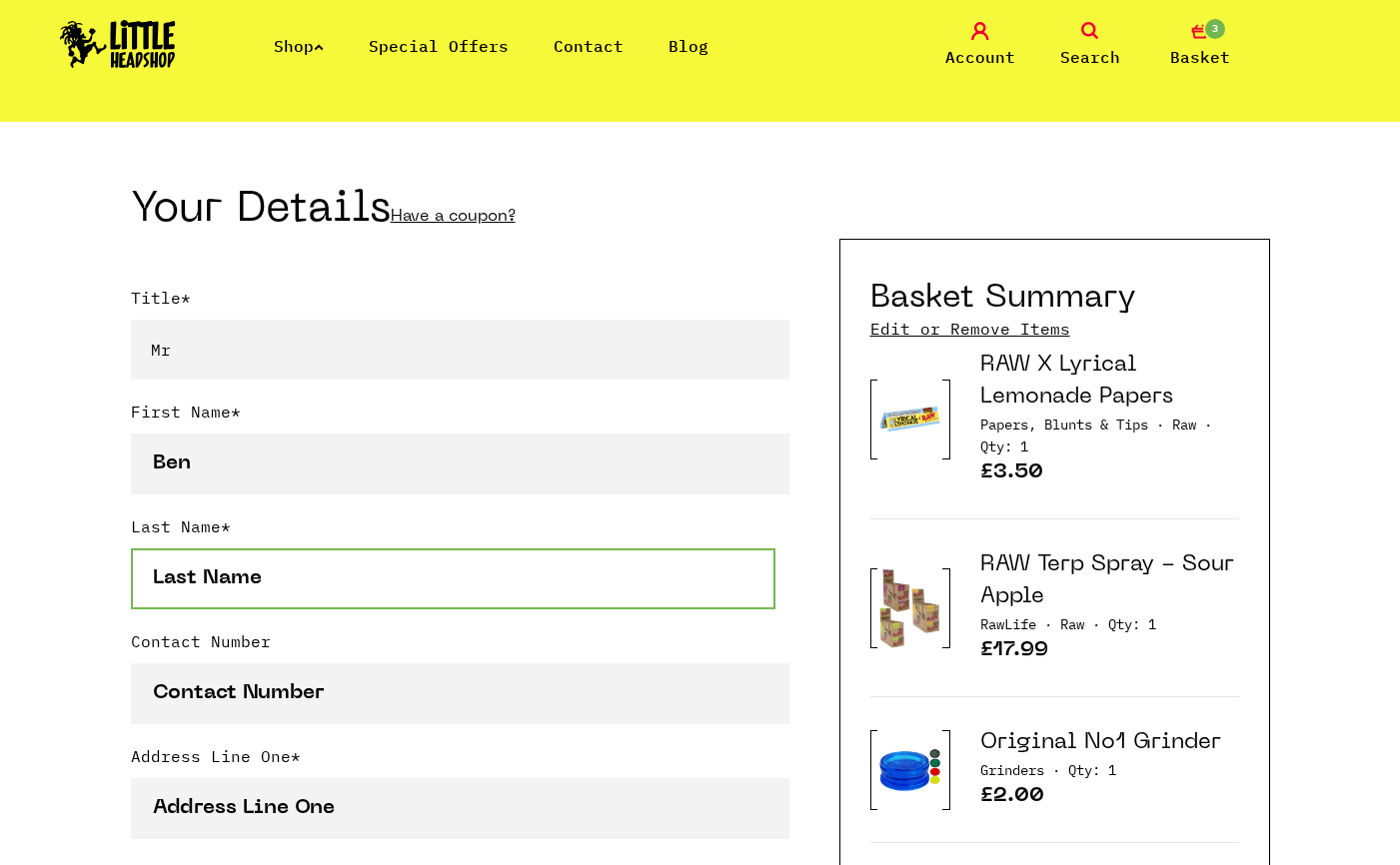 click on "Last Name  *" at bounding box center (454, 578) 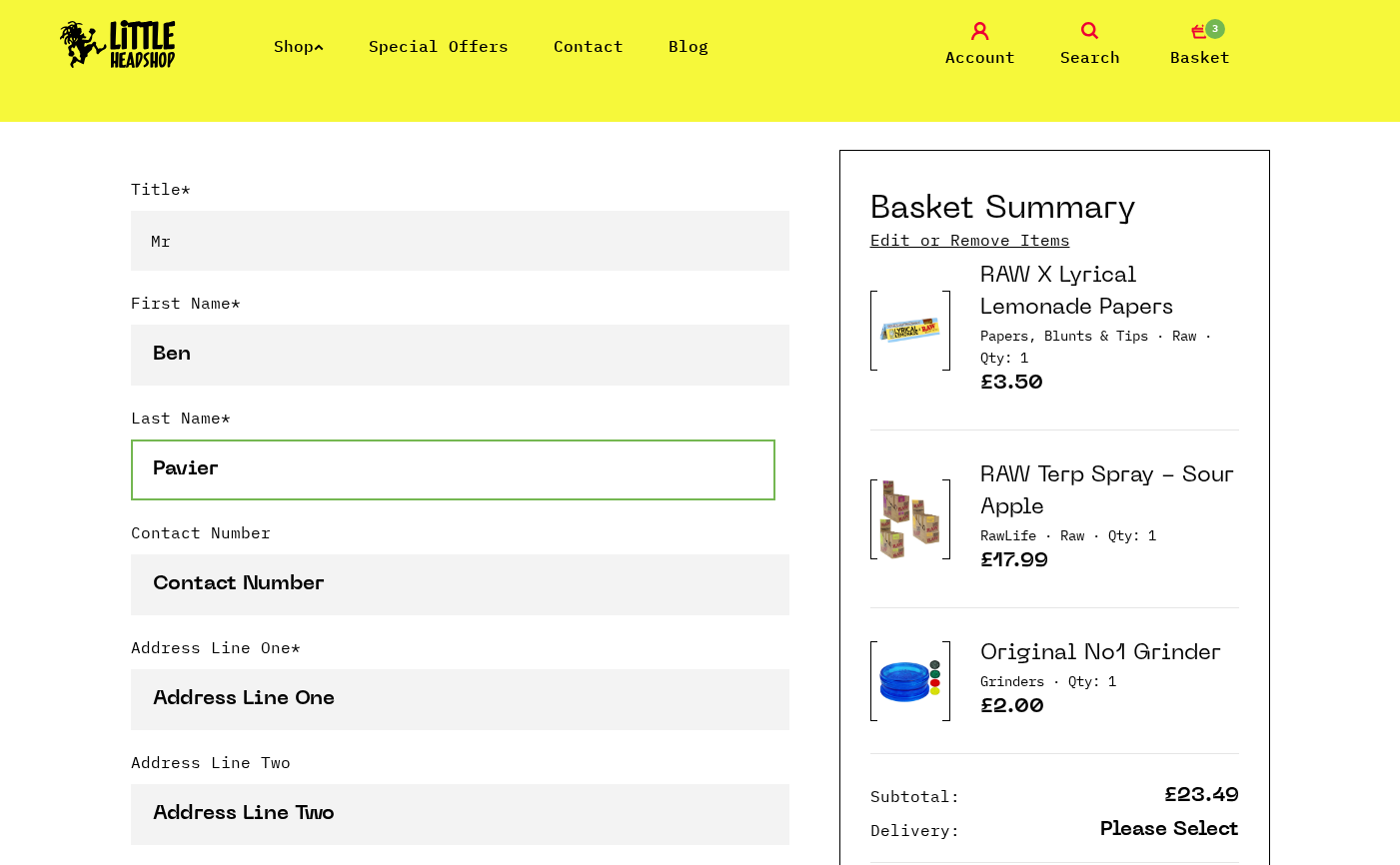 scroll, scrollTop: 599, scrollLeft: 0, axis: vertical 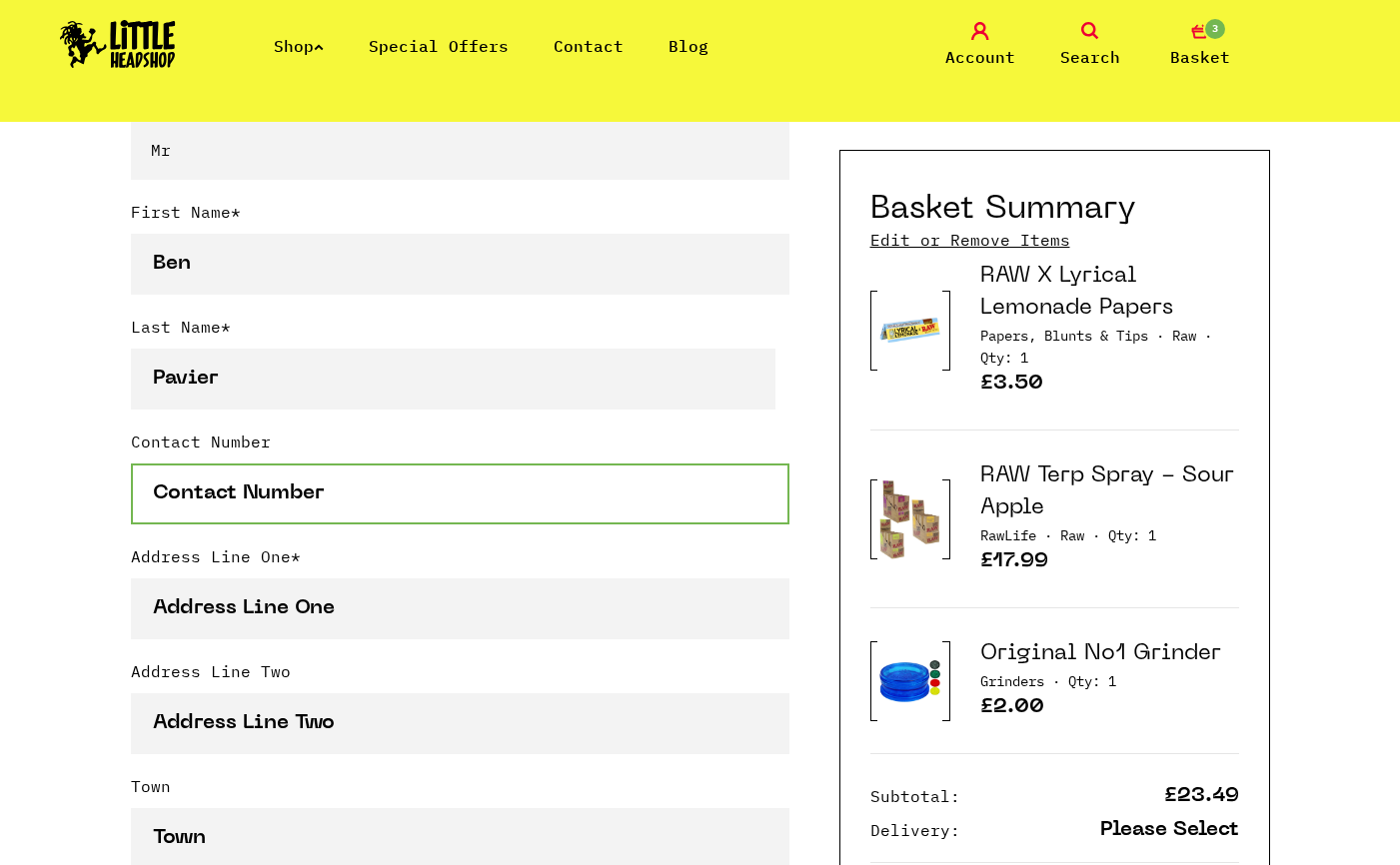 click on "Contact Number" at bounding box center (460, 493) 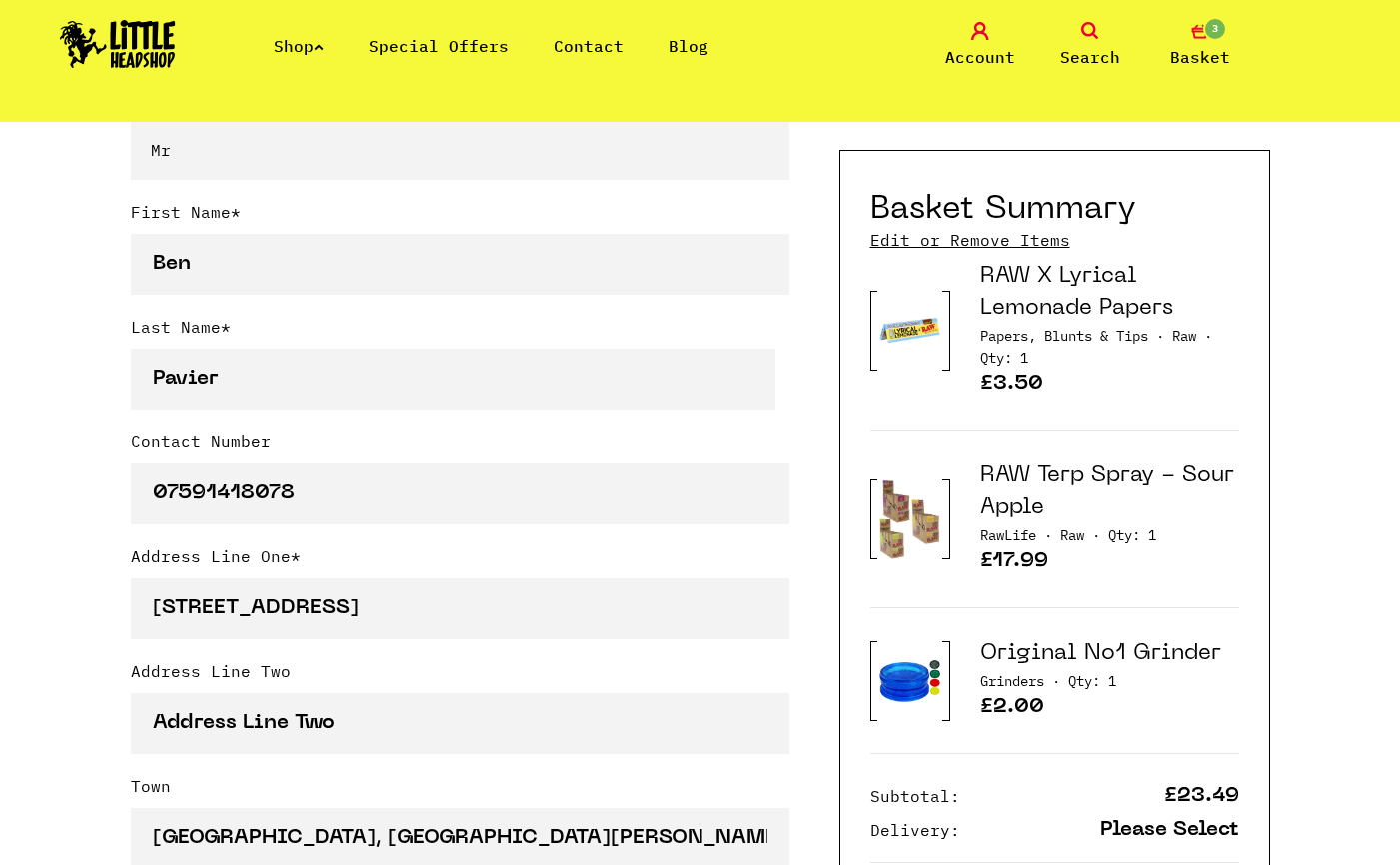 select on "826" 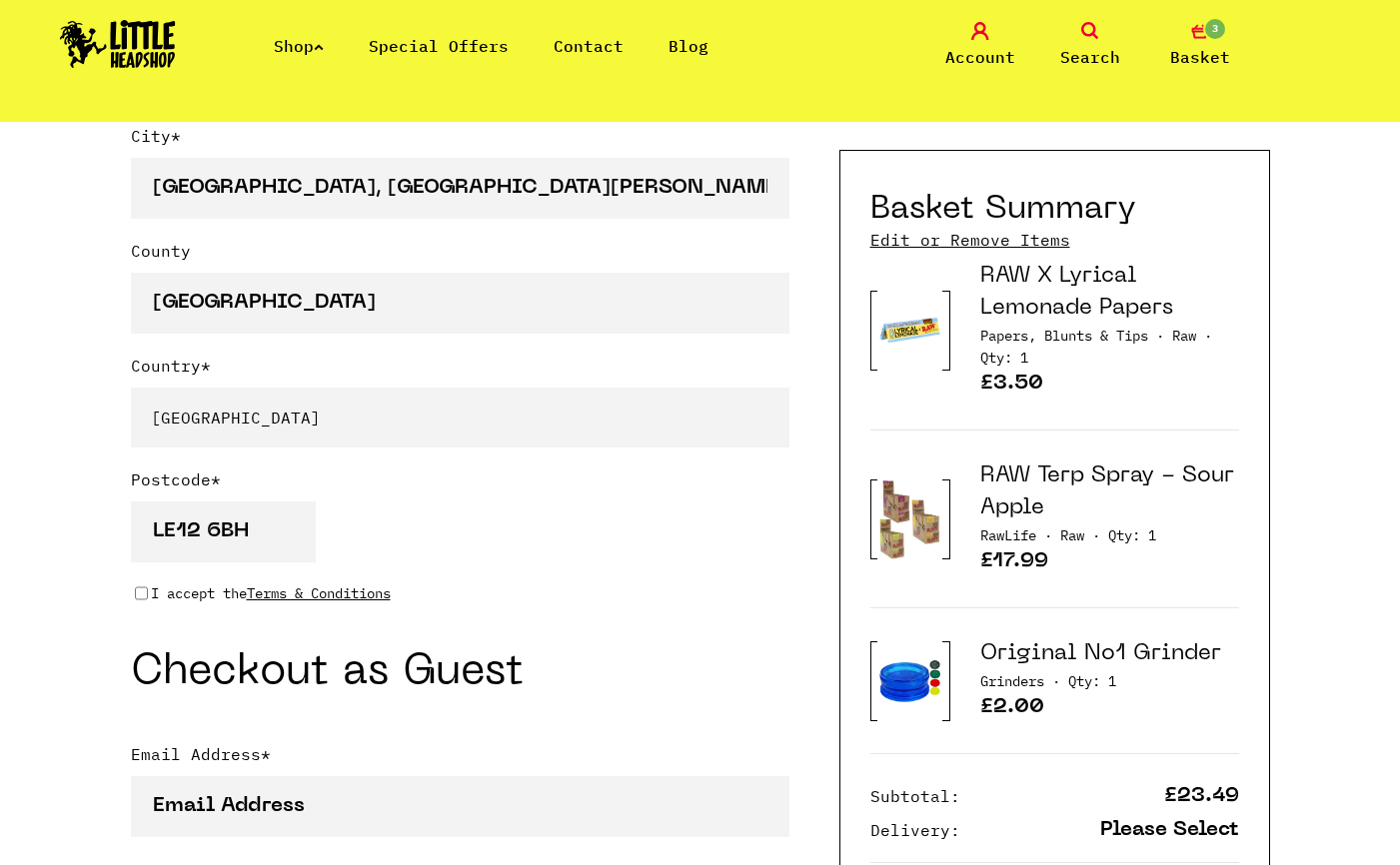 scroll, scrollTop: 1398, scrollLeft: 0, axis: vertical 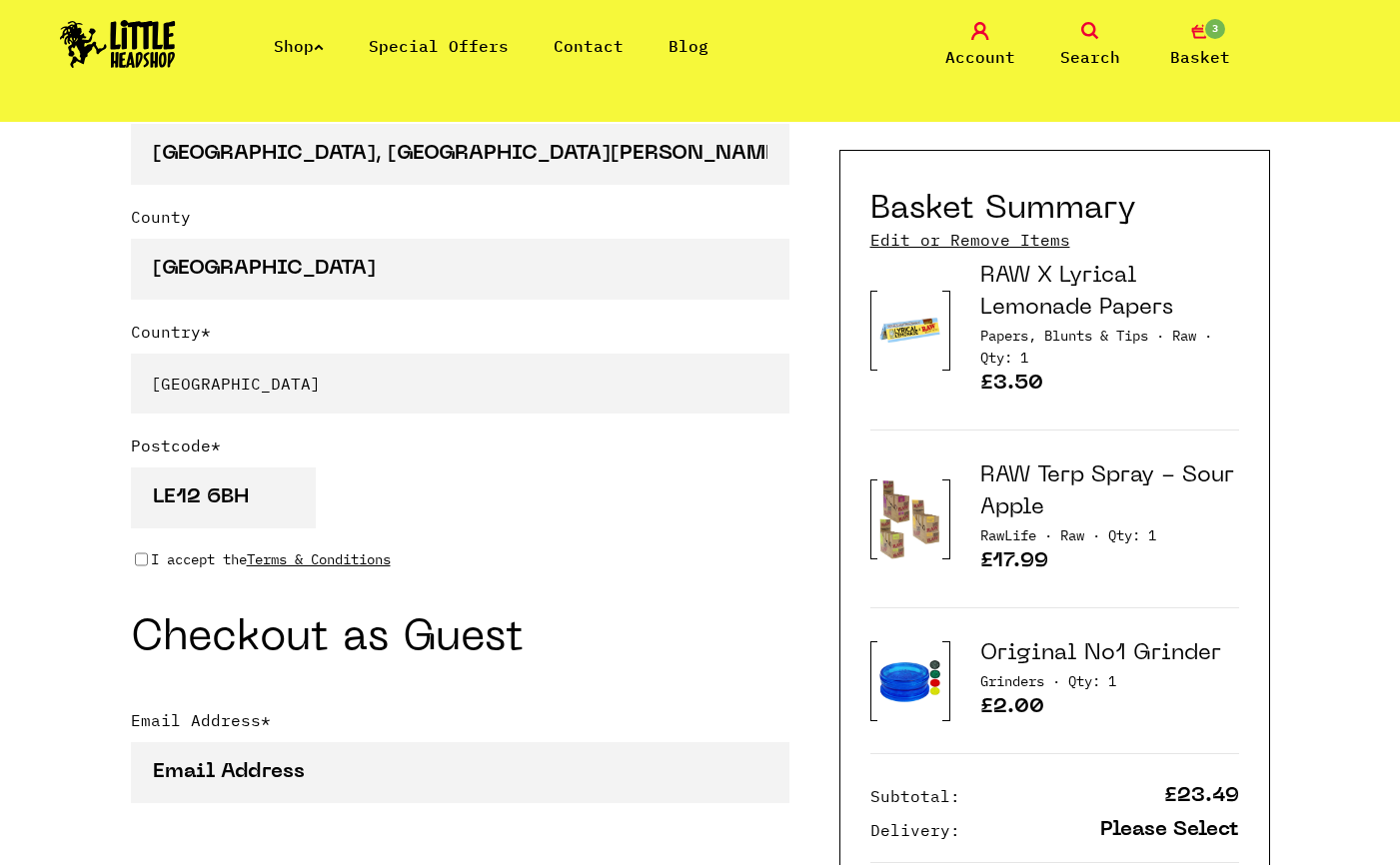 click on "I accept the  Terms & Conditions" at bounding box center [141, 559] 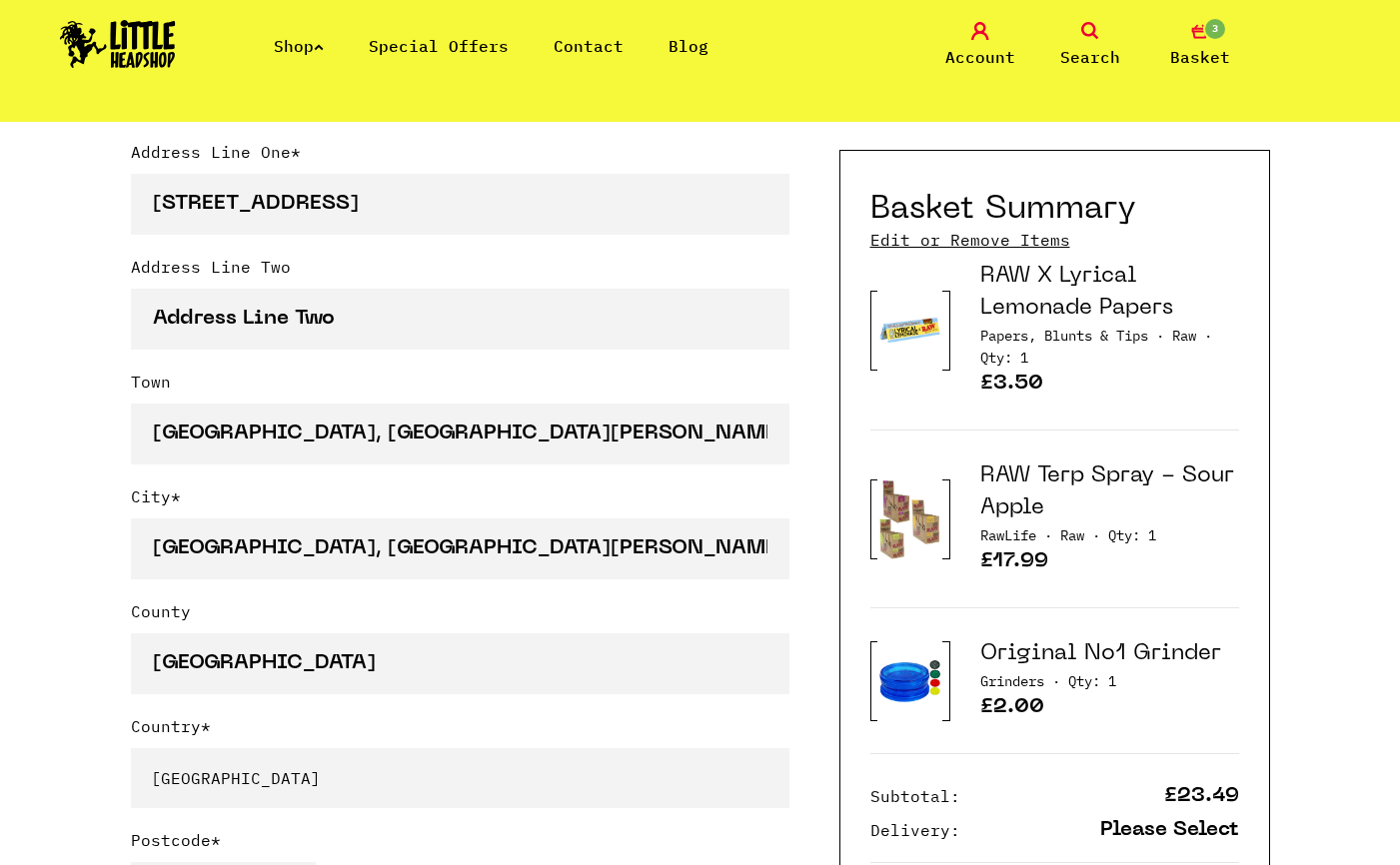 scroll, scrollTop: 999, scrollLeft: 0, axis: vertical 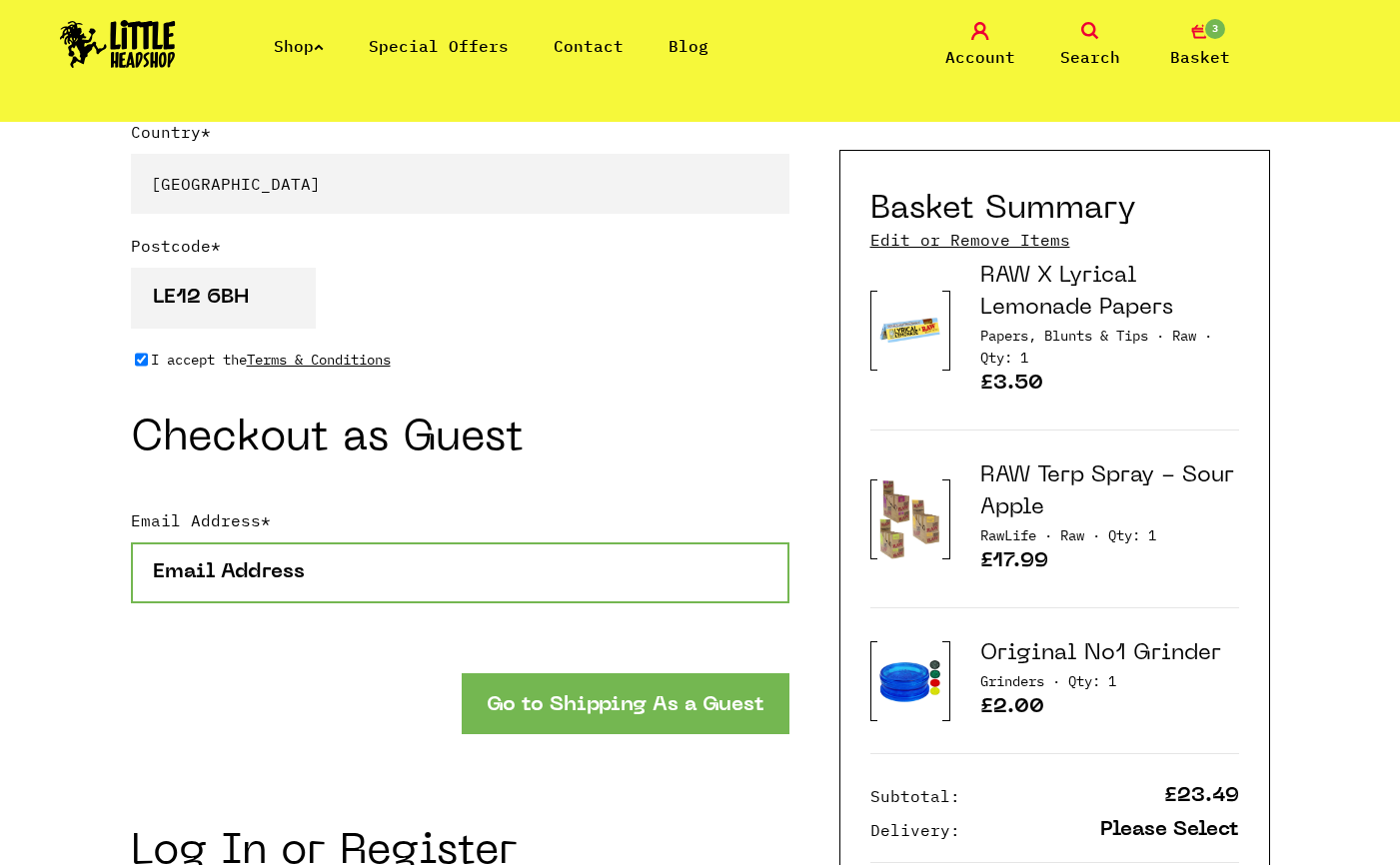 click on "Email Address  *" at bounding box center (460, 572) 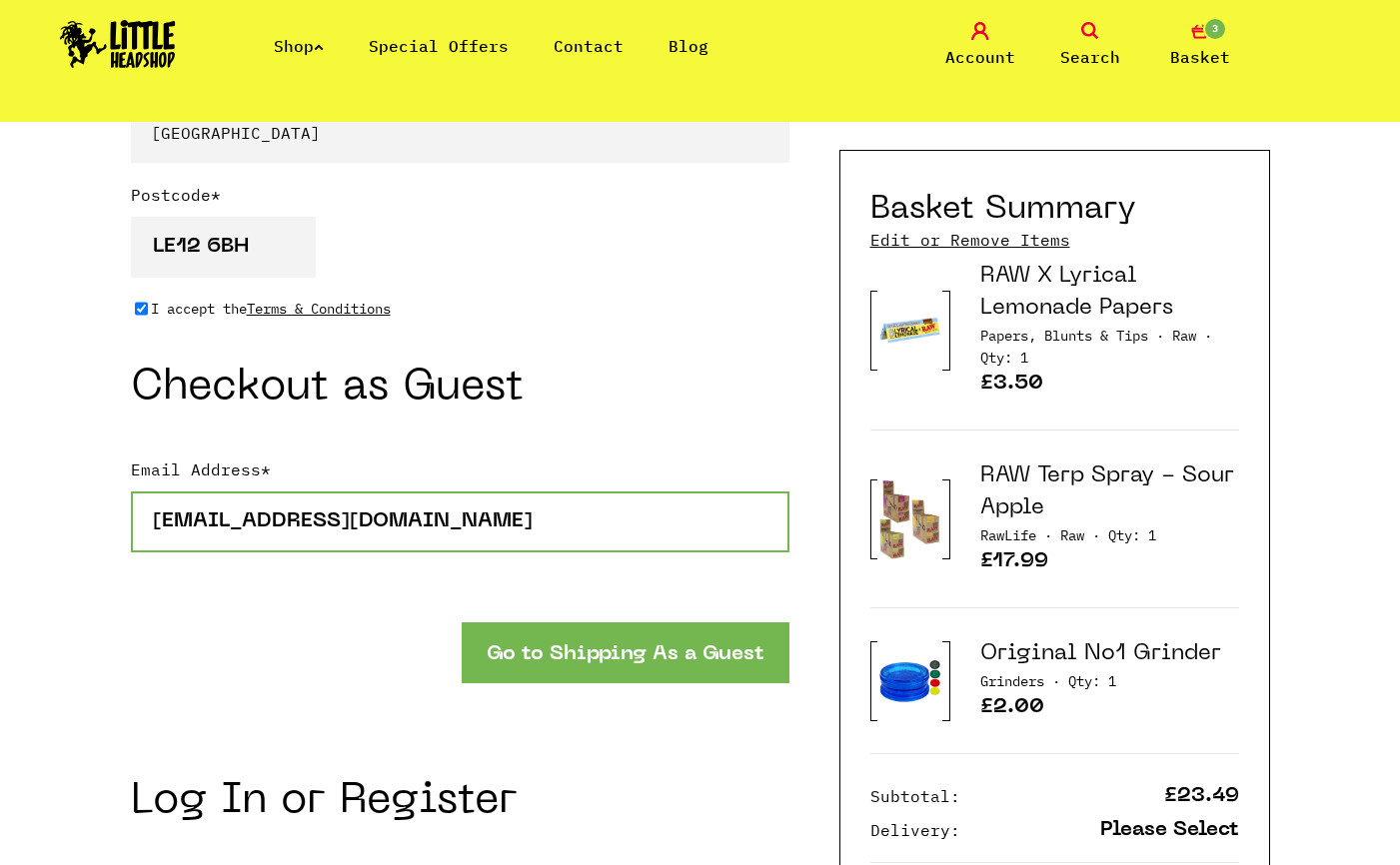 scroll, scrollTop: 1798, scrollLeft: 0, axis: vertical 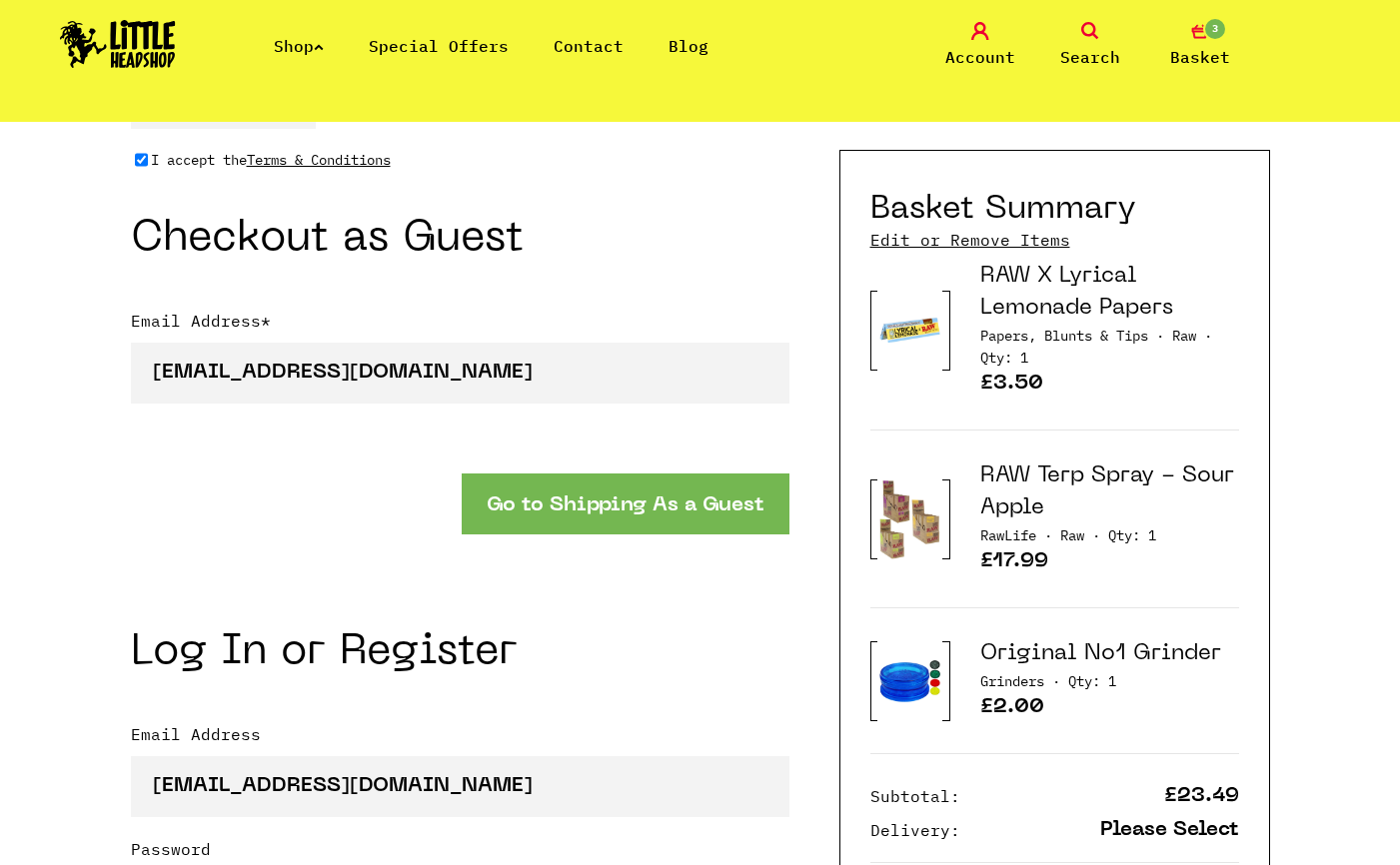 click on "Go to Shipping As a Guest" at bounding box center (626, 503) 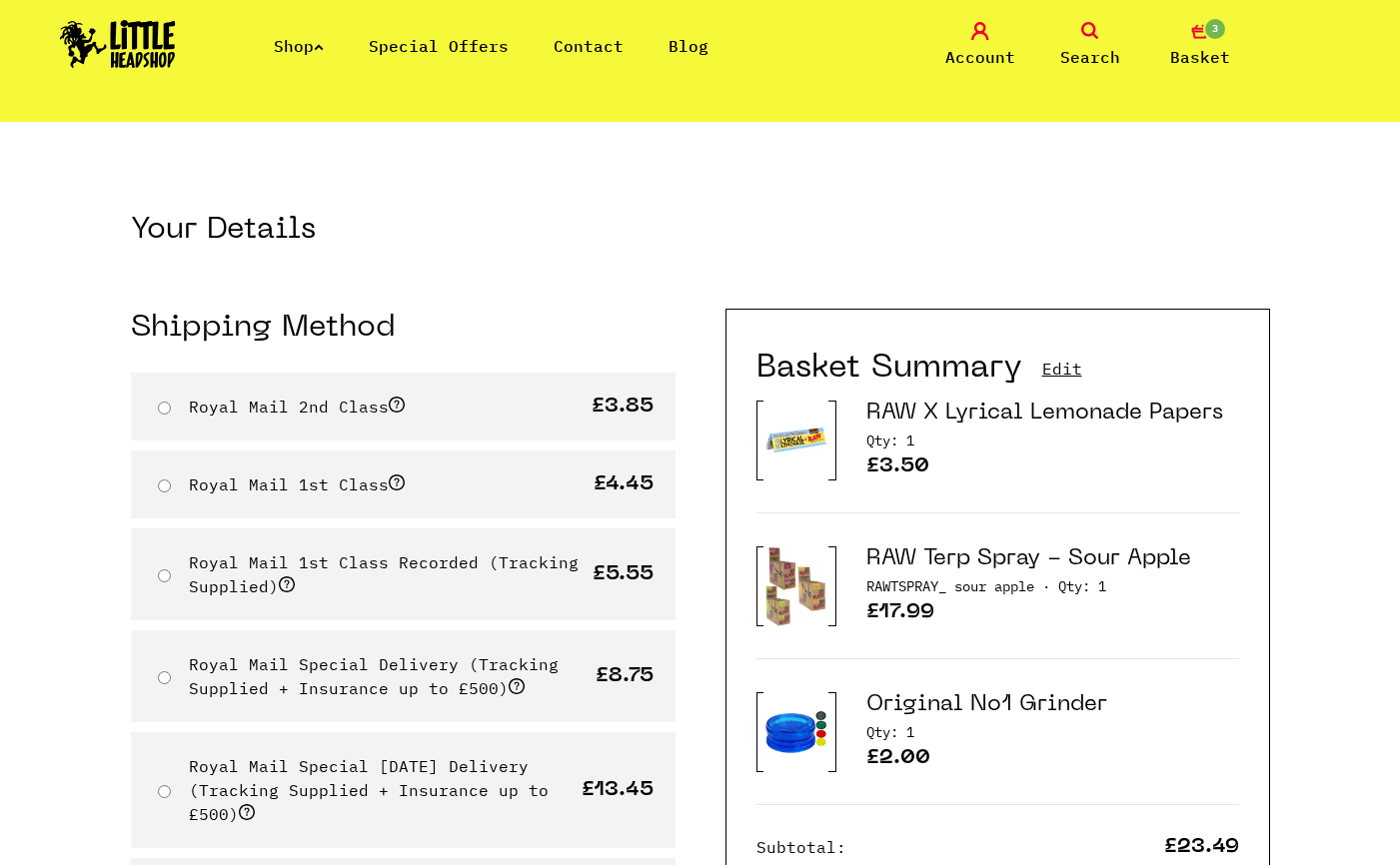 scroll, scrollTop: 0, scrollLeft: 0, axis: both 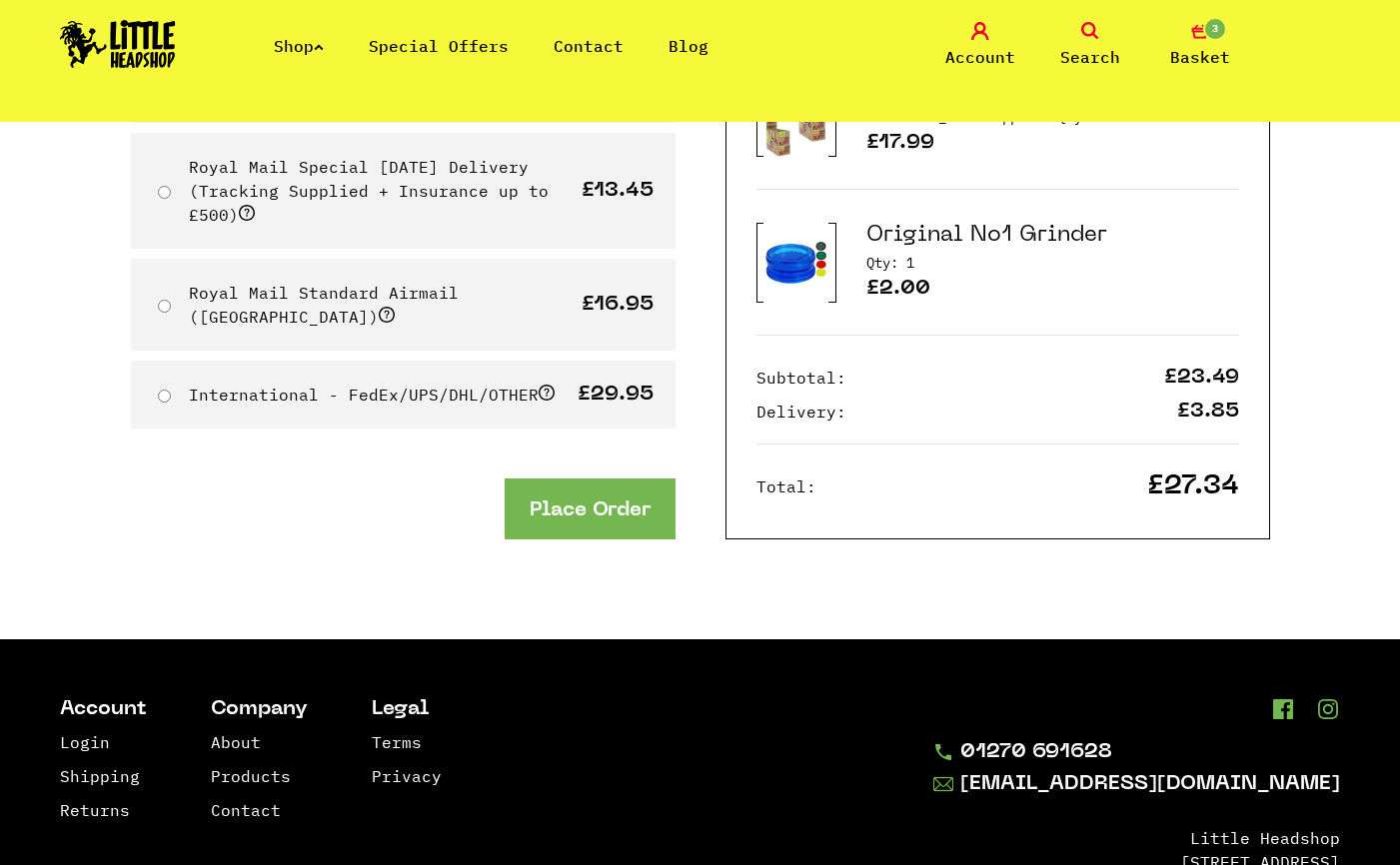 click on "Place Order" at bounding box center (590, 508) 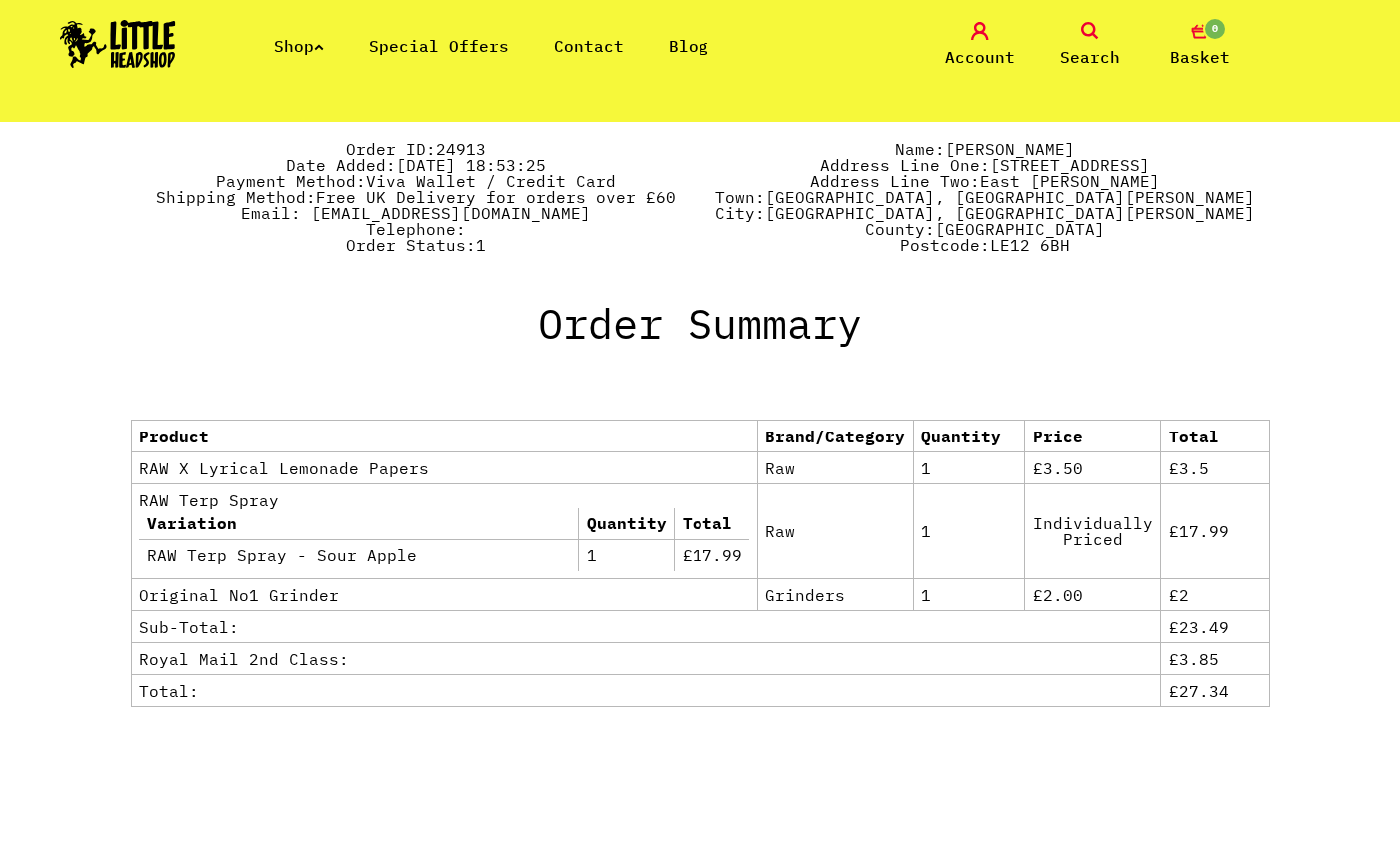 scroll, scrollTop: 699, scrollLeft: 0, axis: vertical 